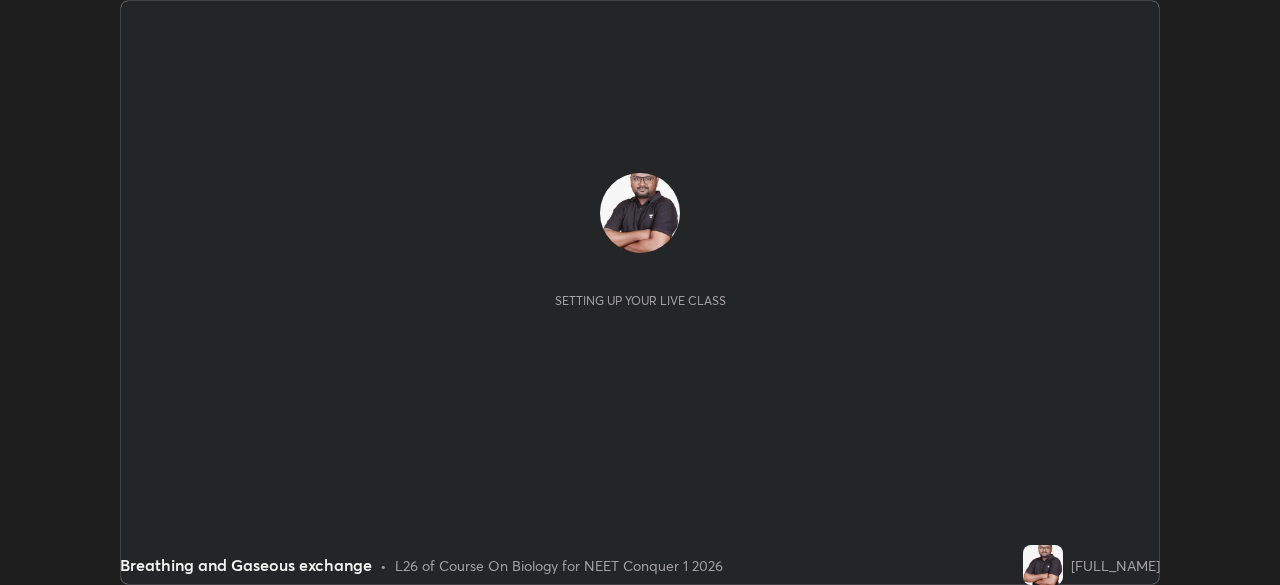 scroll, scrollTop: 0, scrollLeft: 0, axis: both 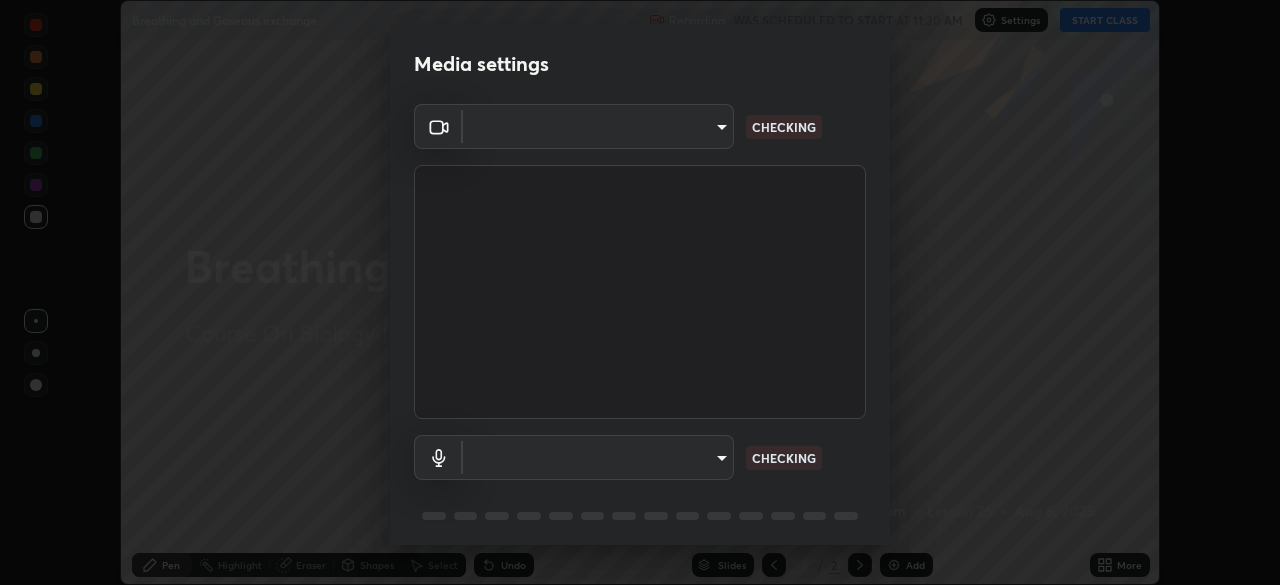 type on "f7a3972b1aa4ccc2bb278f1e0e3147348a18408e8ce32c2dd239d99c5c07823a" 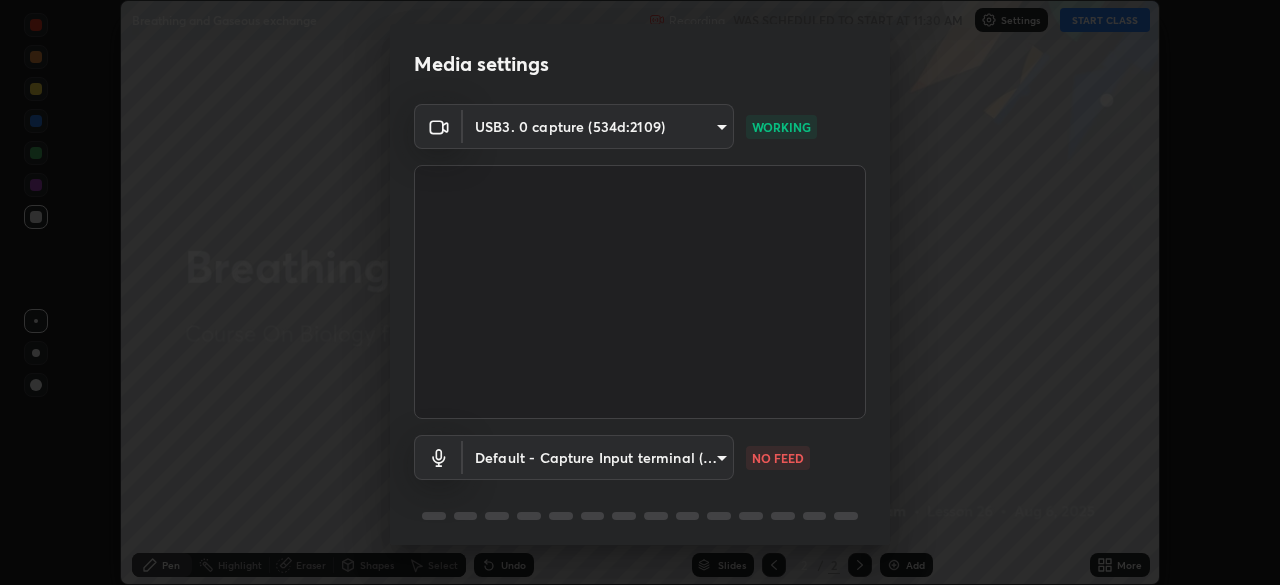 click on "Erase all Breathing and Gaseous exchange Recording WAS SCHEDULED TO START AT  11:30 AM Settings START CLASS Setting up your live class Breathing and Gaseous exchange • L26 of Course On Biology for NEET Conquer 1 2026 [FULL_NAME] Pen Highlight Eraser Shapes Select Undo Slides 2 / 2 Add More No doubts shared Encourage your learners to ask a doubt for better clarity Report an issue Reason for reporting Buffering Chat not working Audio - Video sync issue Educator video quality low ​ Attach an image Report Media settings USB3. 0 capture (534d:2109) f7a3972b1aa4ccc2bb278f1e0e3147348a18408e8ce32c2dd239d99c5c07823a WORKING Default - Capture Input terminal (Digital Array MIC) default NO FEED 1 / 5 Next" at bounding box center [640, 292] 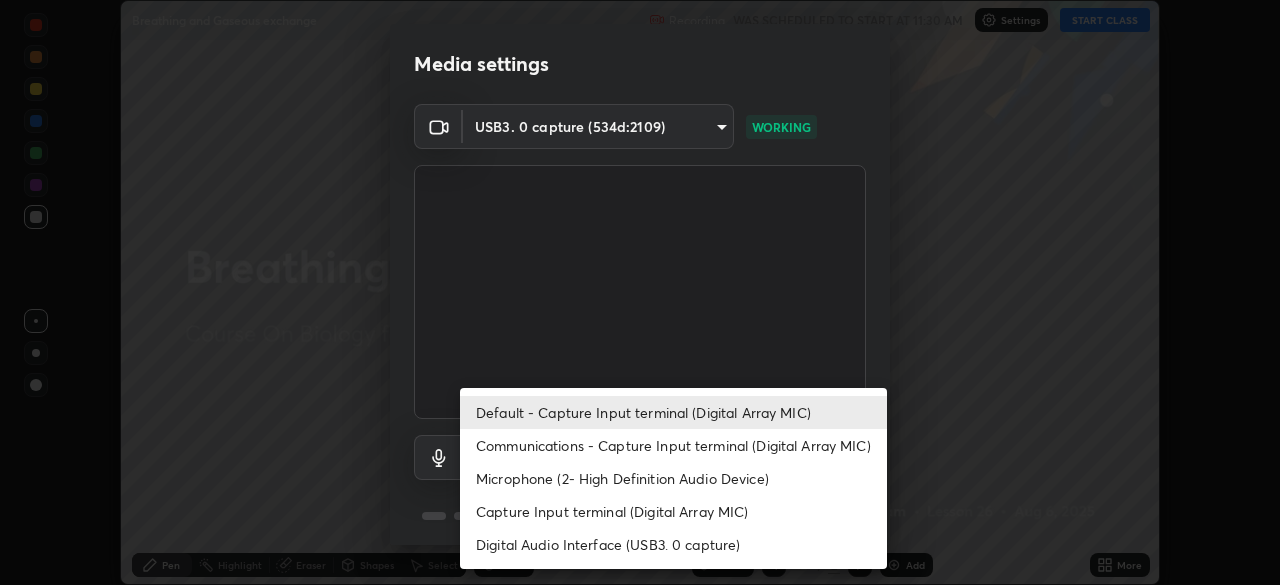 click on "Default - Capture Input terminal (Digital Array MIC)" at bounding box center [673, 412] 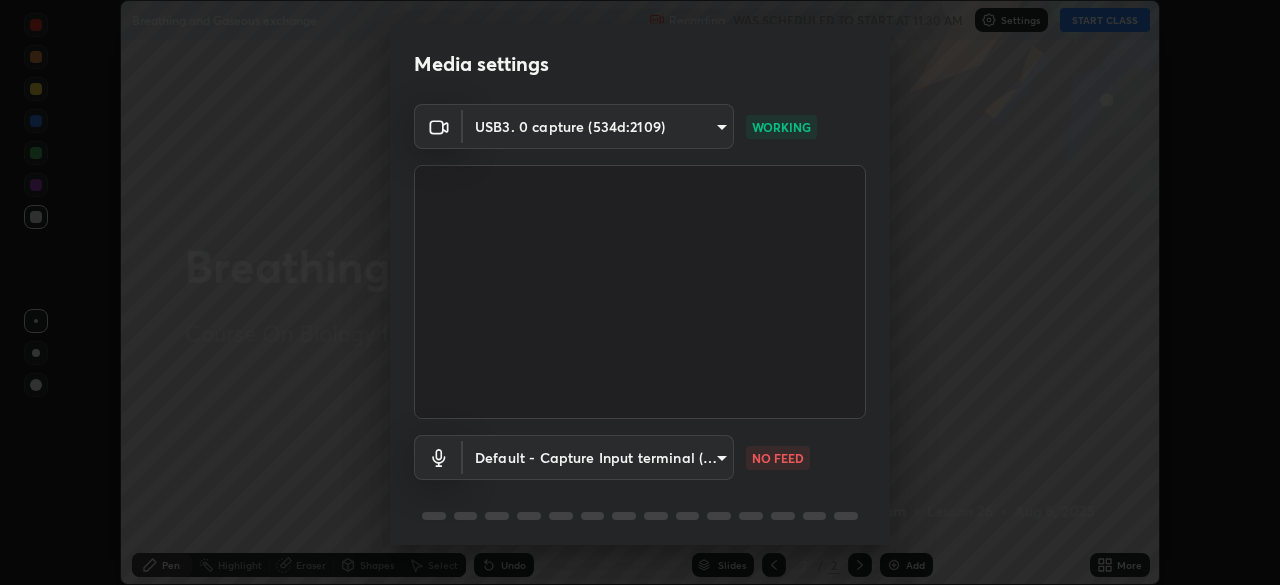 click on "Erase all Breathing and Gaseous exchange Recording WAS SCHEDULED TO START AT  11:30 AM Settings START CLASS Setting up your live class Breathing and Gaseous exchange • L26 of Course On Biology for NEET Conquer 1 2026 [FULL_NAME] Pen Highlight Eraser Shapes Select Undo Slides 2 / 2 Add More No doubts shared Encourage your learners to ask a doubt for better clarity Report an issue Reason for reporting Buffering Chat not working Audio - Video sync issue Educator video quality low ​ Attach an image Report Media settings USB3. 0 capture (534d:2109) f7a3972b1aa4ccc2bb278f1e0e3147348a18408e8ce32c2dd239d99c5c07823a WORKING Default - Capture Input terminal (Digital Array MIC) default NO FEED 1 / 5 Next" at bounding box center (640, 292) 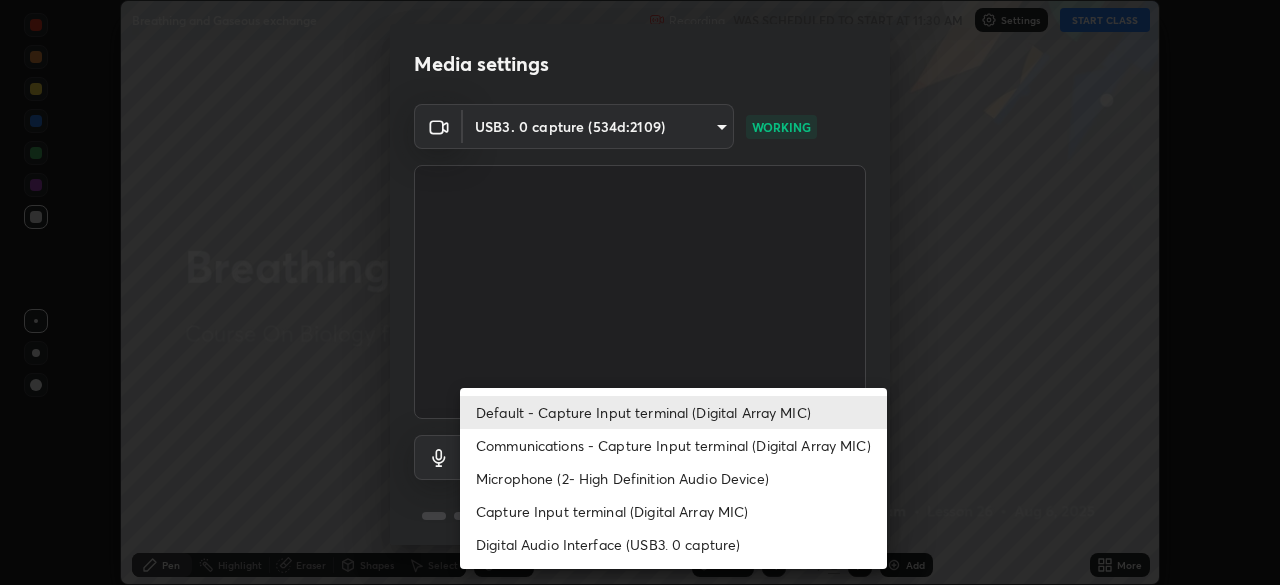 click on "Communications - Capture Input terminal (Digital Array MIC)" at bounding box center (673, 445) 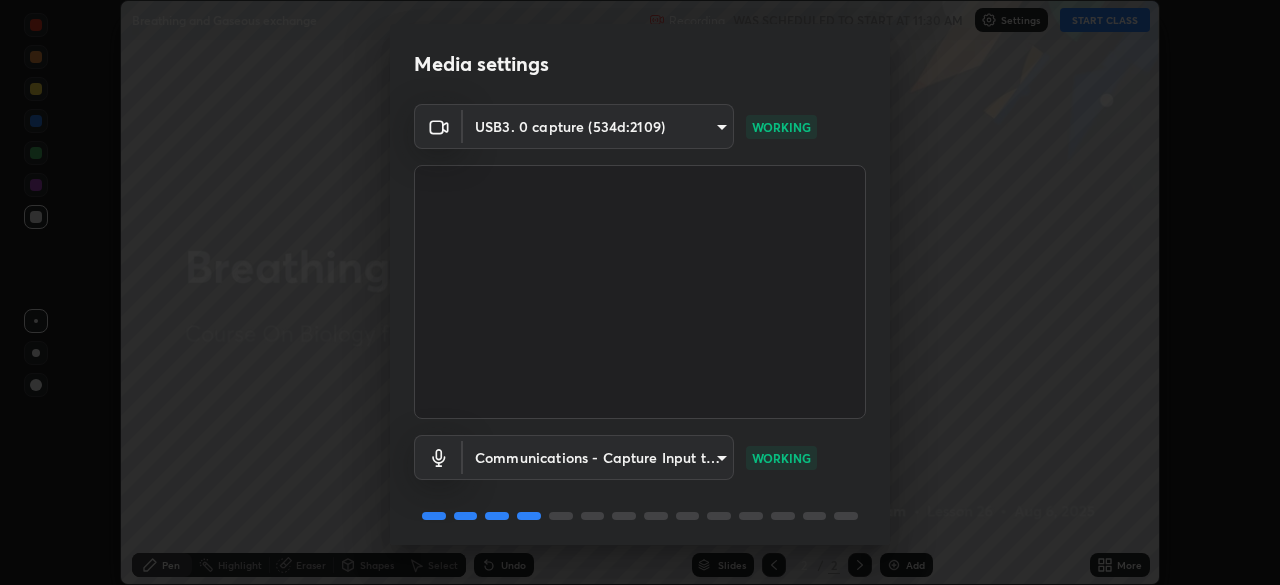 click at bounding box center (640, 292) 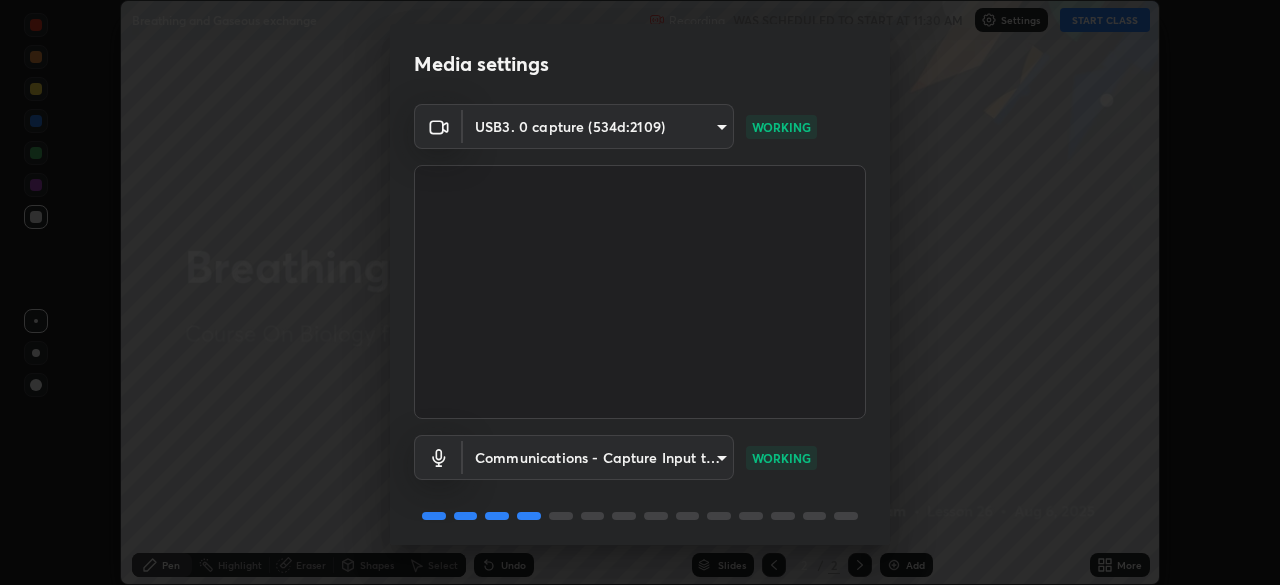 scroll, scrollTop: 71, scrollLeft: 0, axis: vertical 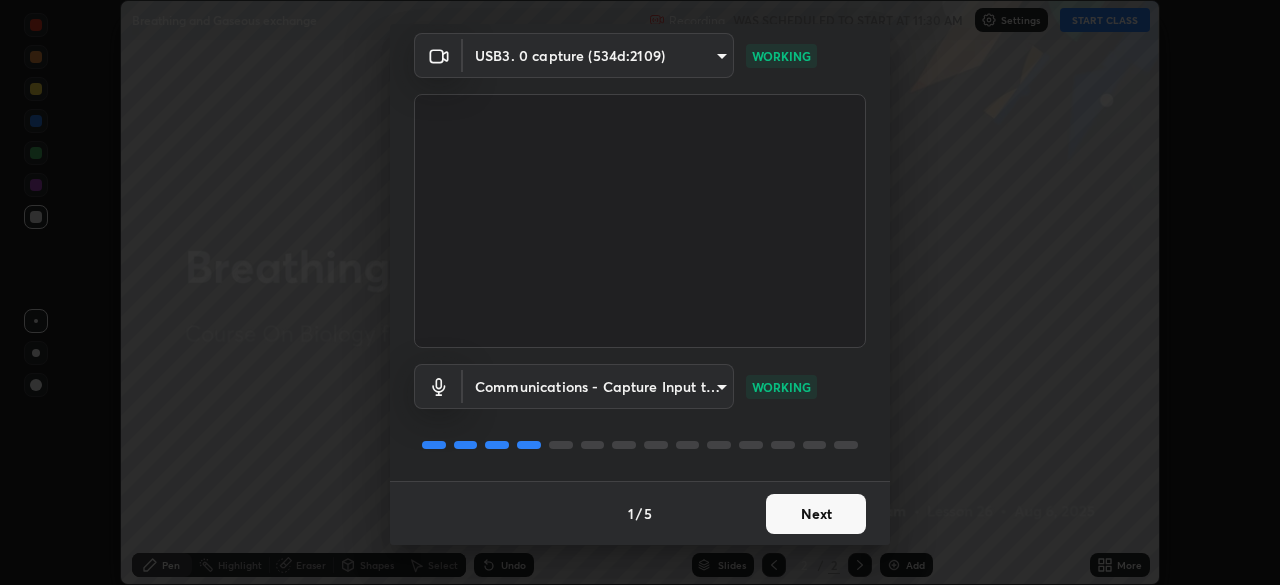 click on "Next" at bounding box center [816, 514] 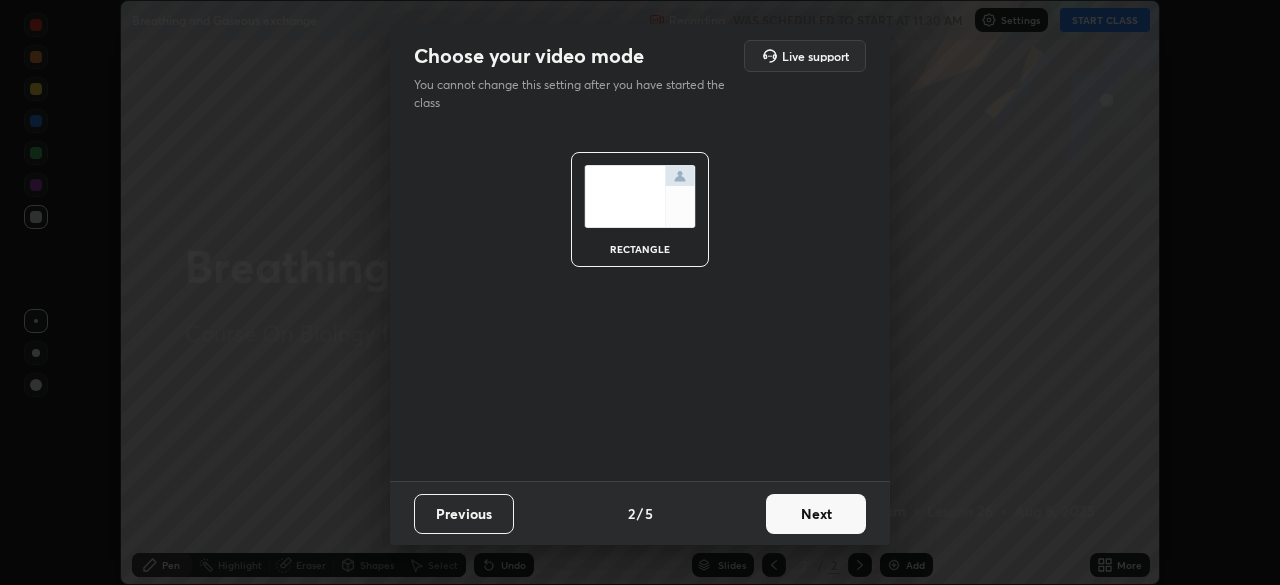 scroll, scrollTop: 0, scrollLeft: 0, axis: both 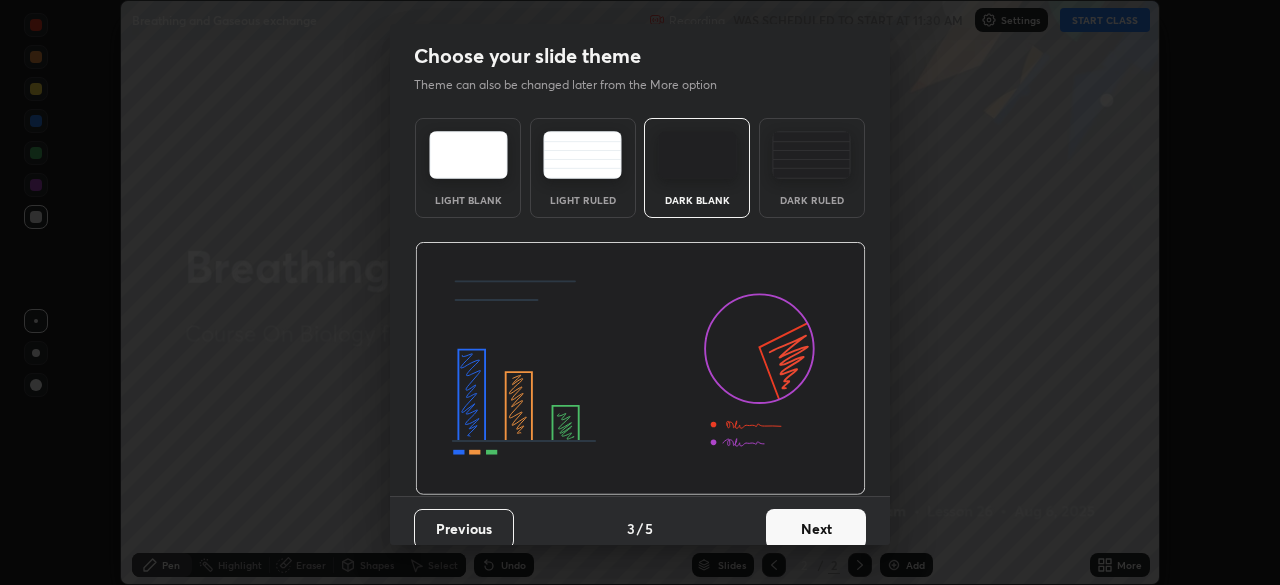click at bounding box center (811, 155) 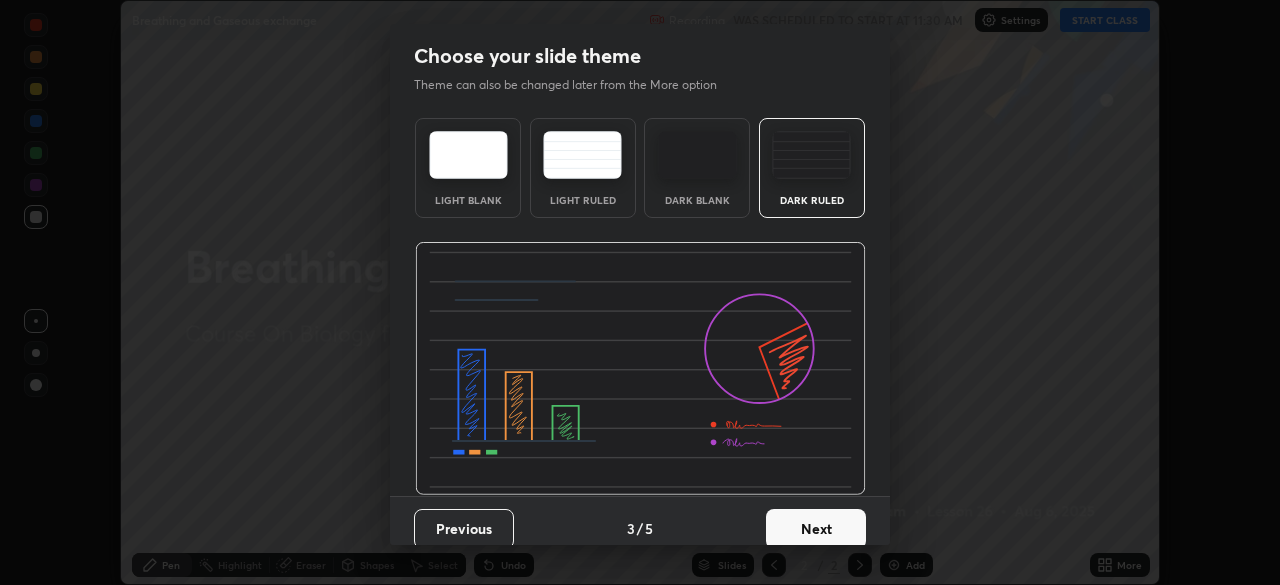 click on "Next" at bounding box center [816, 529] 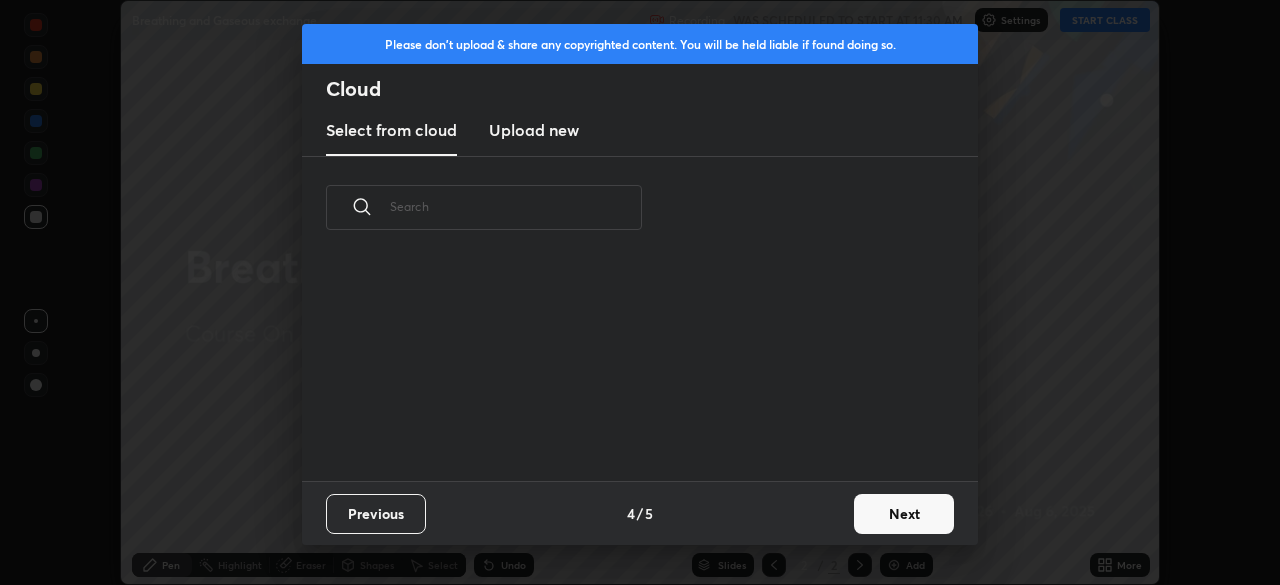 click on "Next" at bounding box center [904, 514] 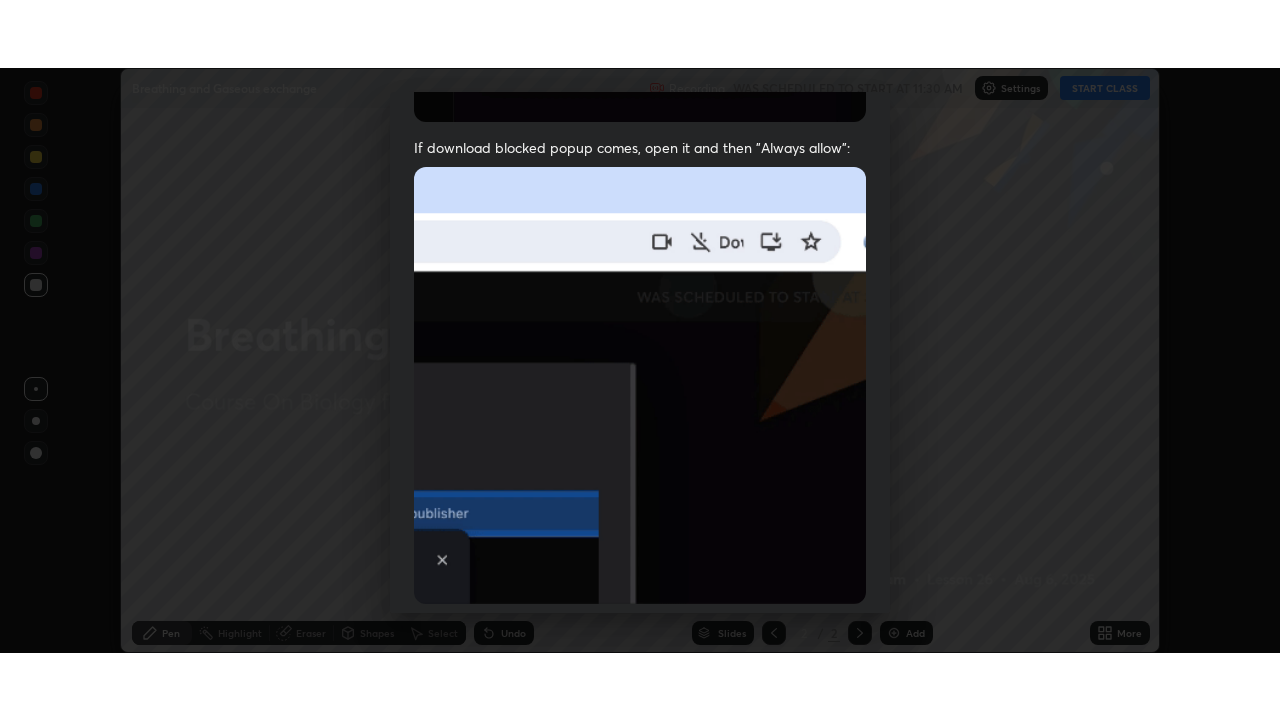 scroll, scrollTop: 479, scrollLeft: 0, axis: vertical 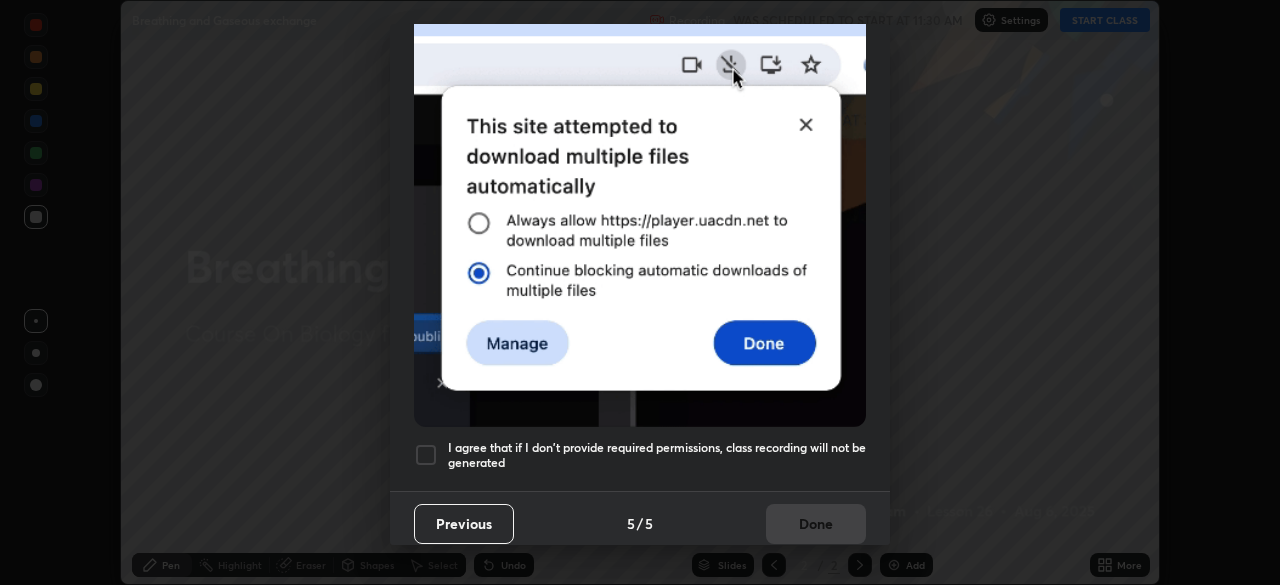 click on "Allow "Download multiple files" if prompted: If download blocked popup comes, open it and then "Always allow": I agree that if I don't provide required permissions, class recording will not be generated" at bounding box center [640, 70] 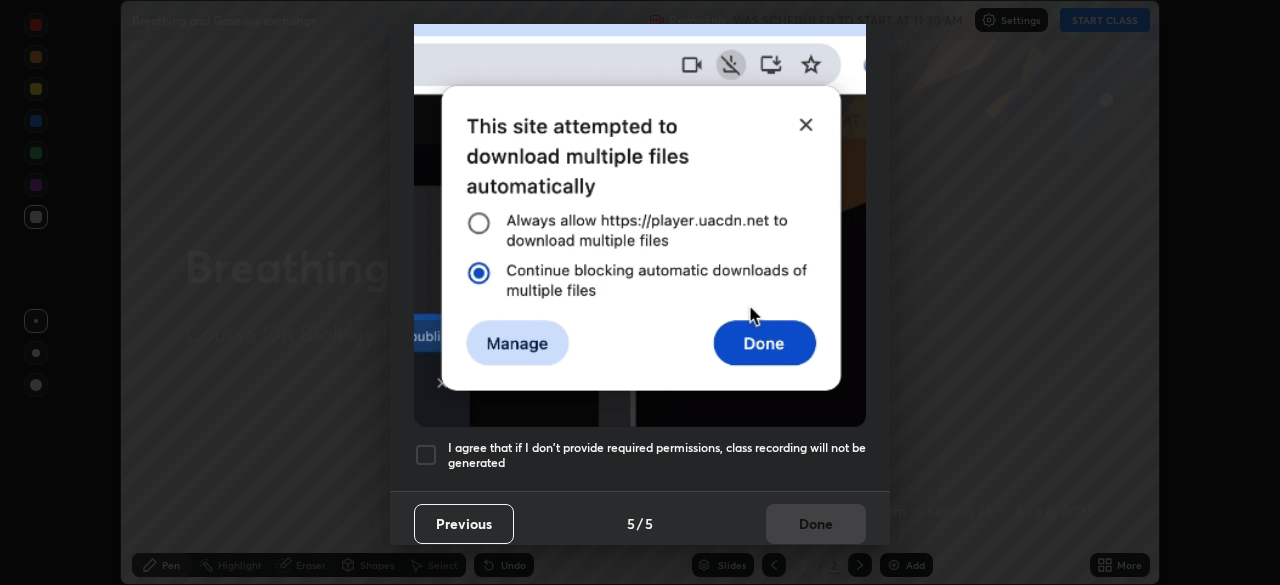 click on "Previous 5 / 5 Done" at bounding box center (640, 523) 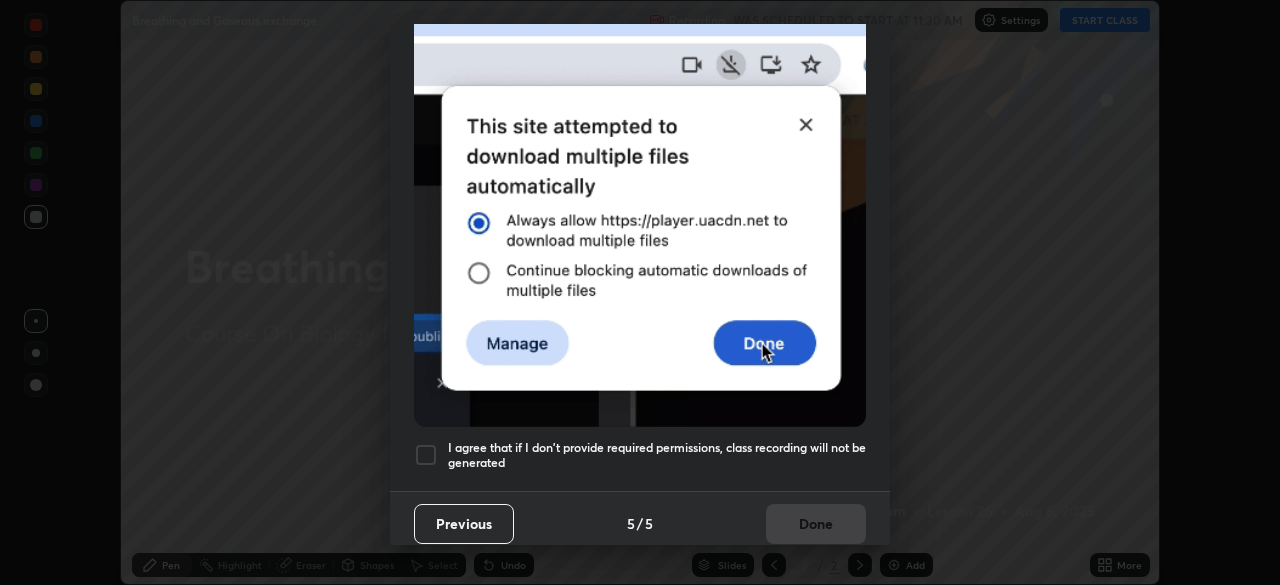 click on "I agree that if I don't provide required permissions, class recording will not be generated" at bounding box center [657, 455] 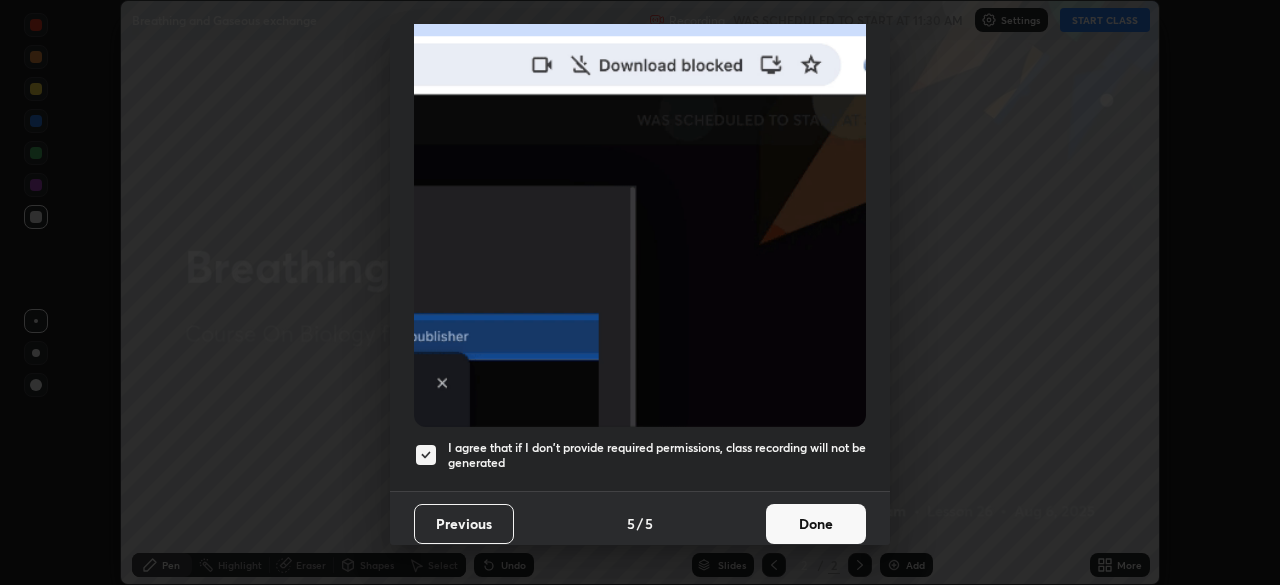 click on "Done" at bounding box center (816, 524) 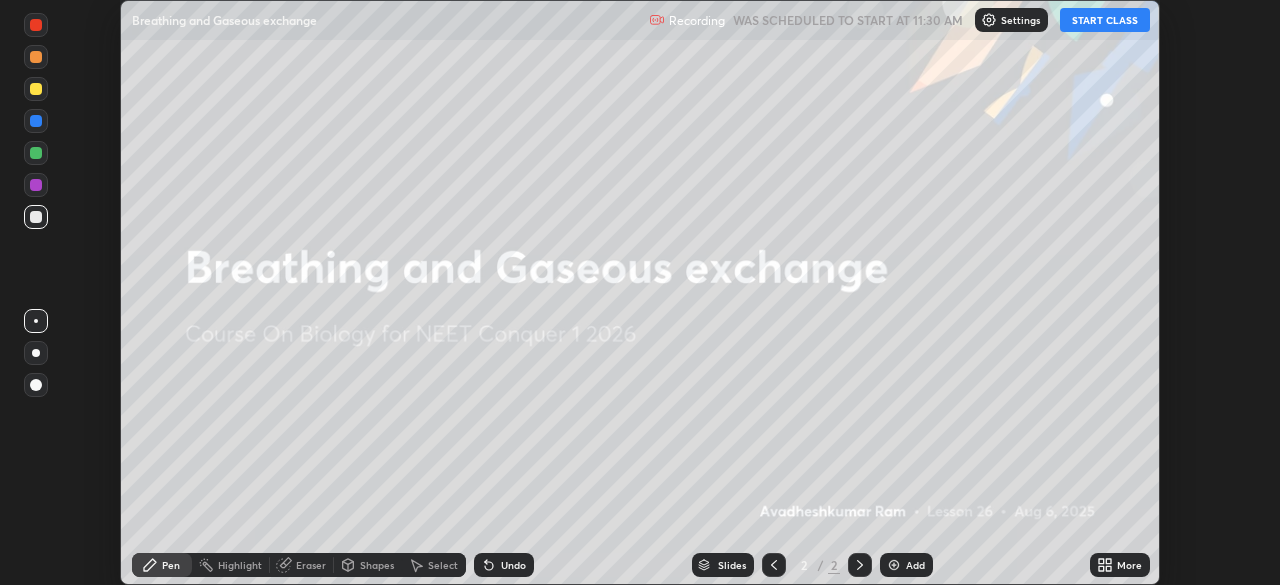 click on "START CLASS" at bounding box center [1105, 20] 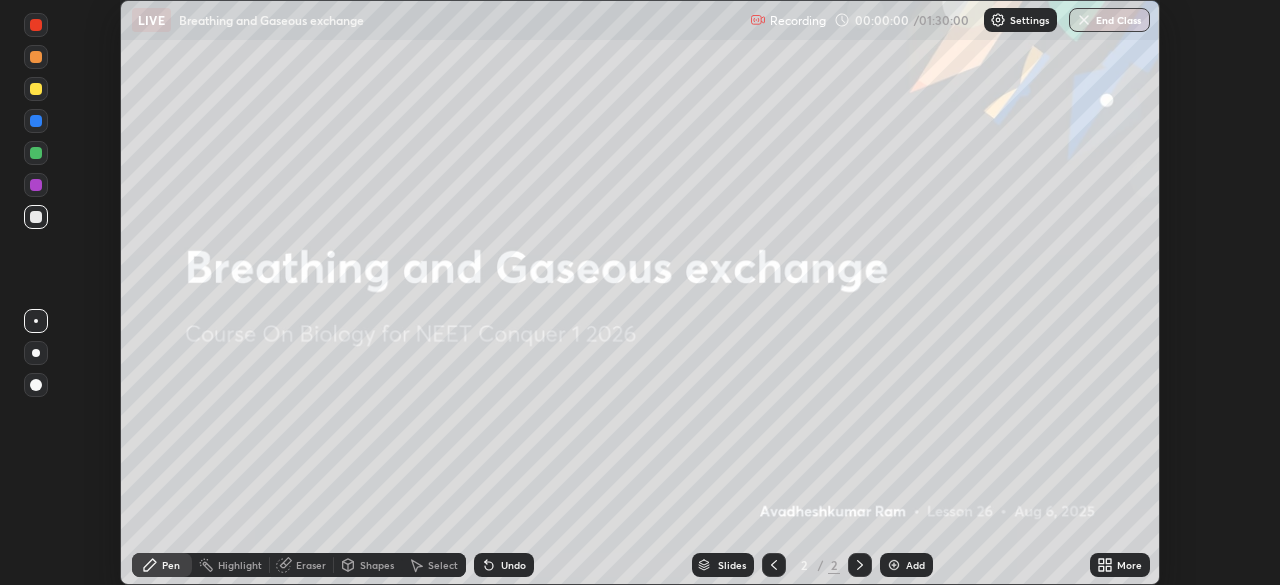 click 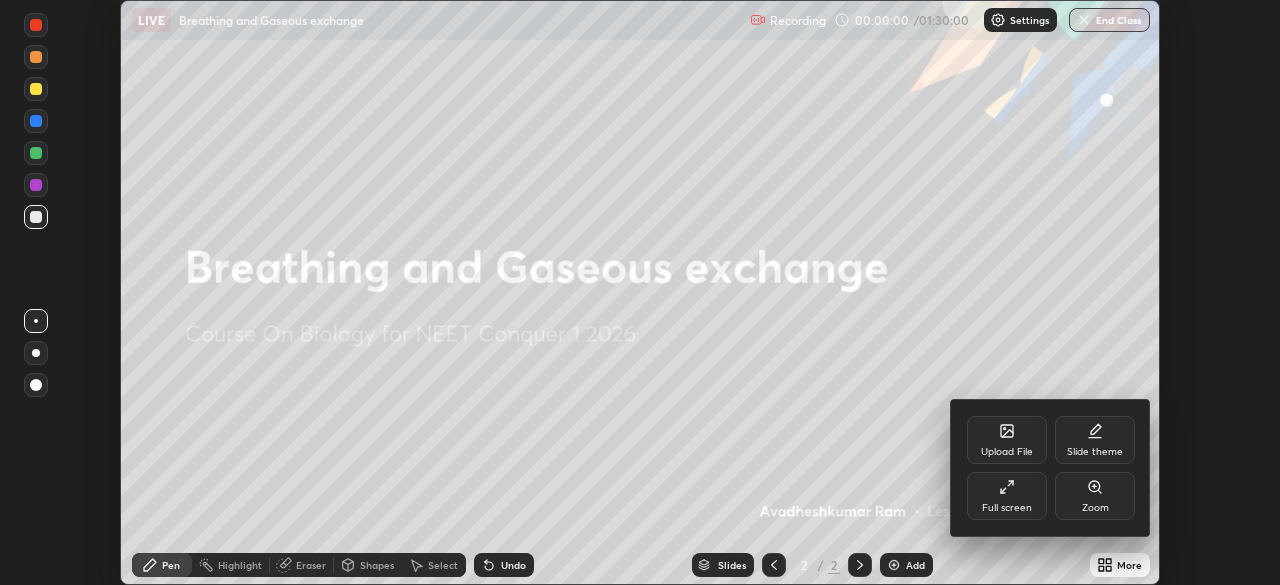 click on "Full screen" at bounding box center [1007, 496] 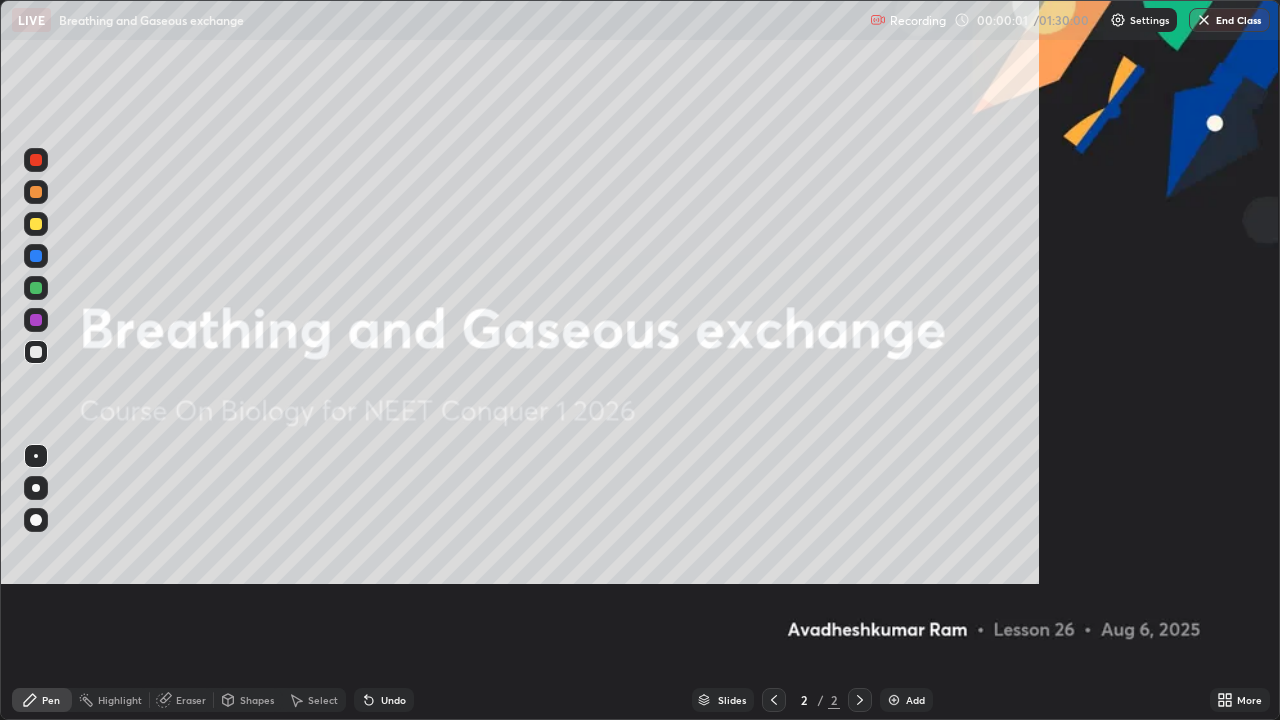 scroll, scrollTop: 99280, scrollLeft: 98720, axis: both 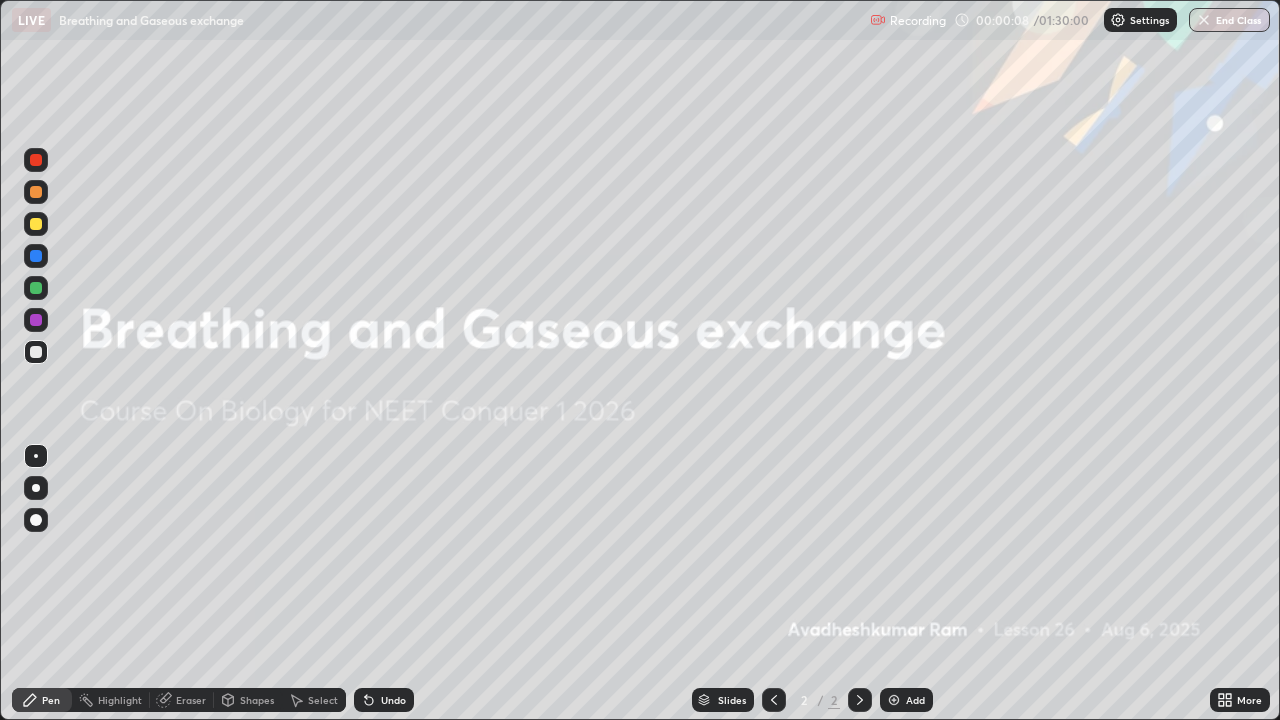 click on "Add" at bounding box center [906, 700] 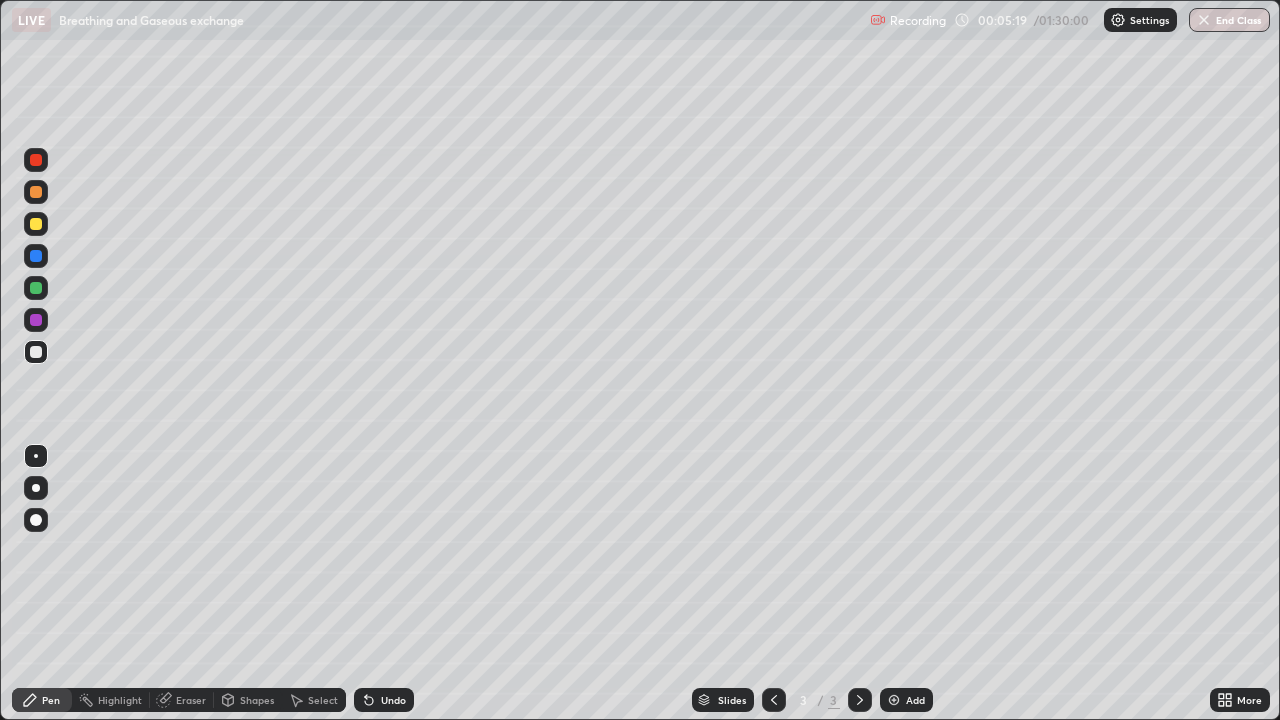 click at bounding box center [36, 224] 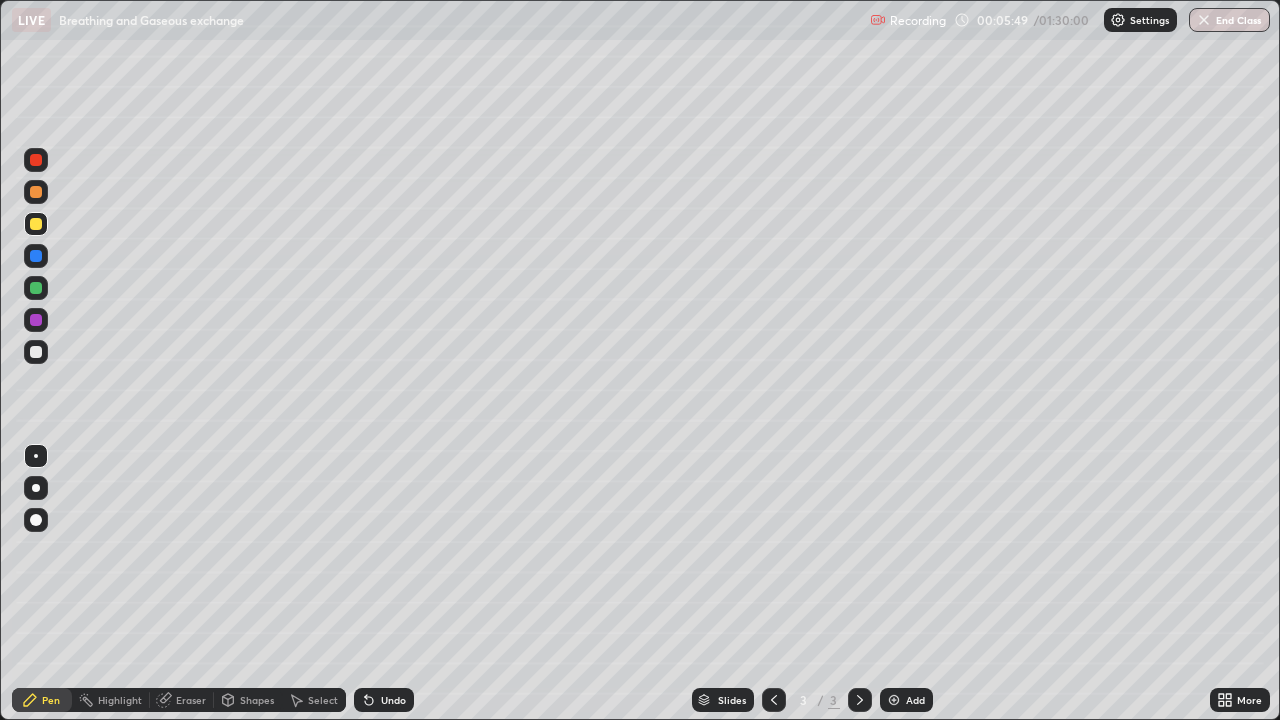 click at bounding box center (36, 192) 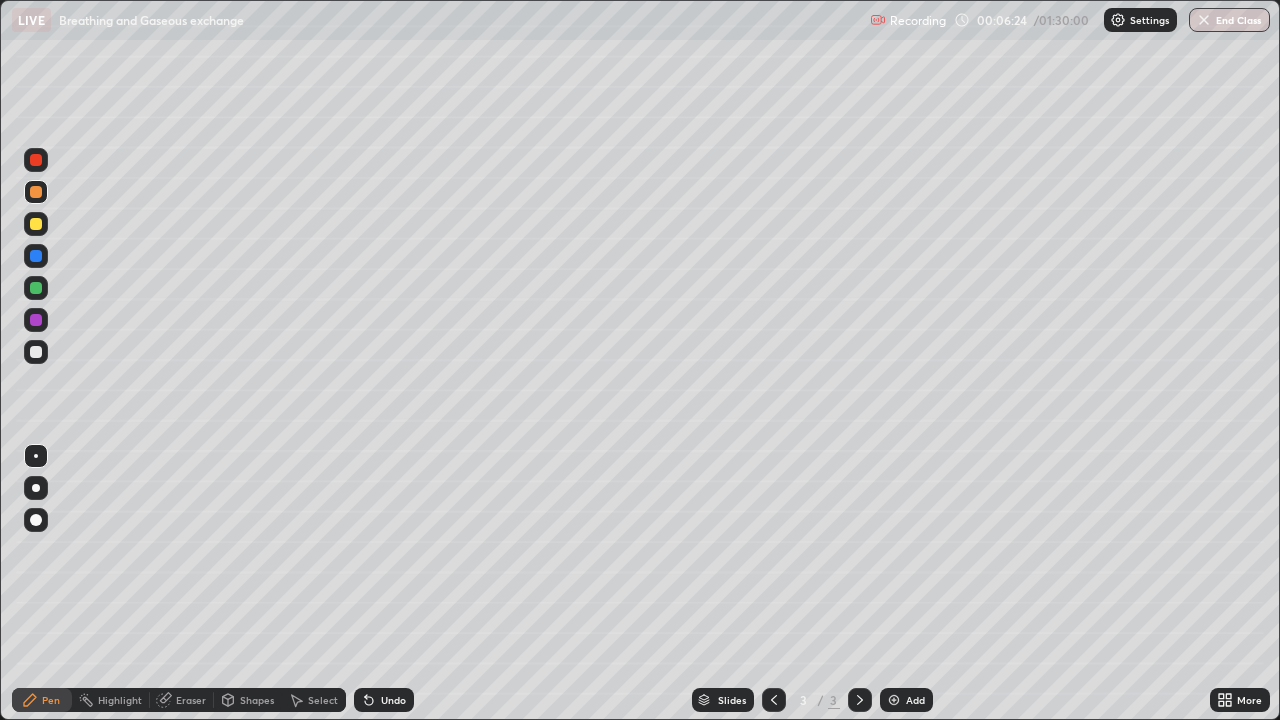 click at bounding box center [36, 256] 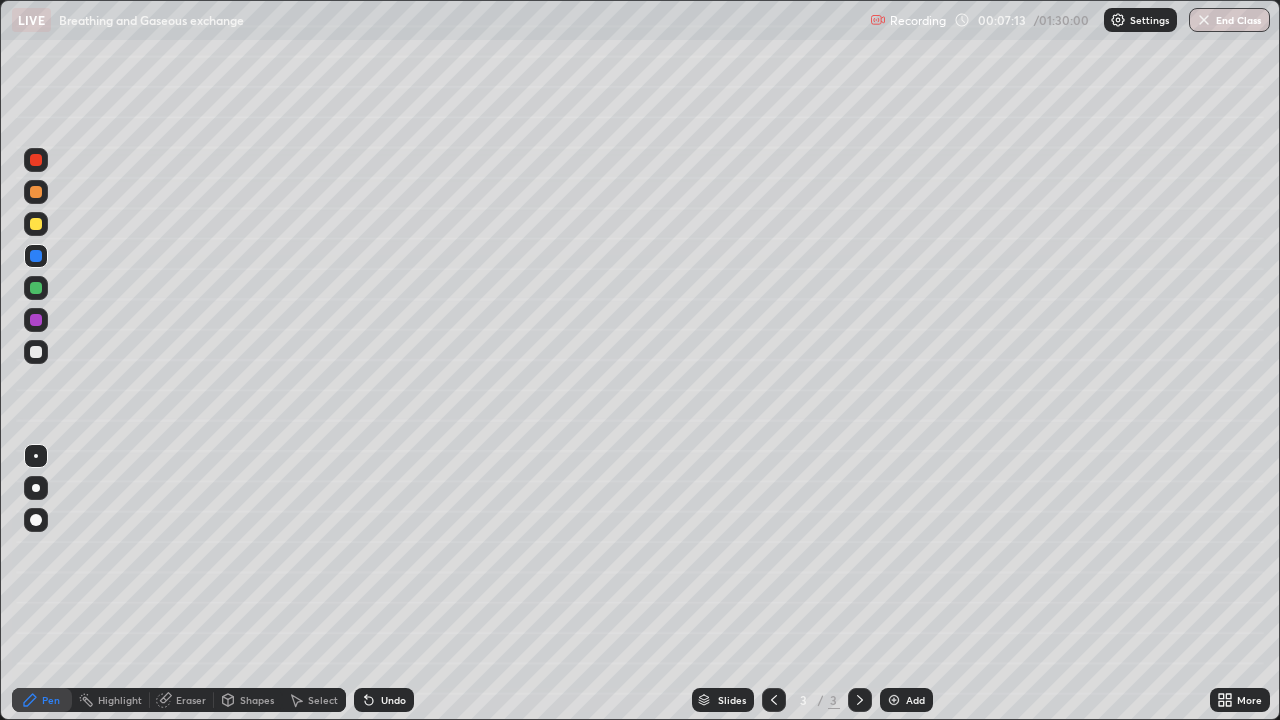 click at bounding box center [36, 352] 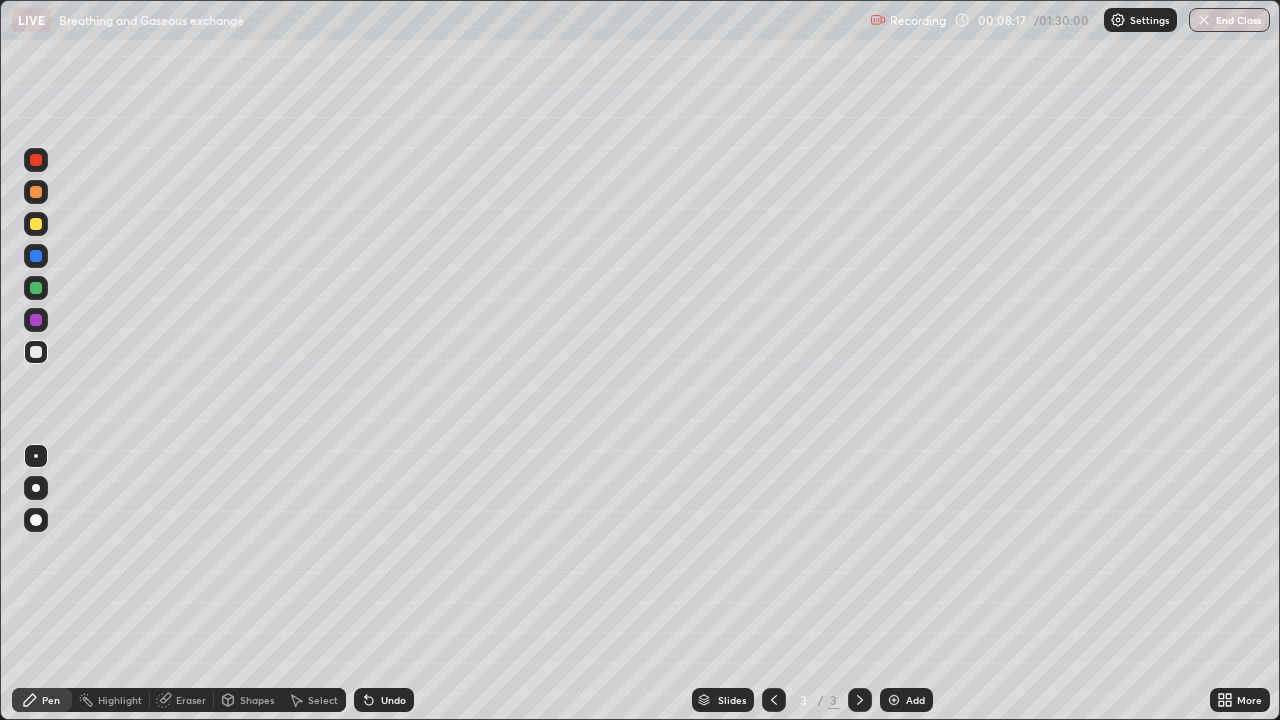 click on "Undo" at bounding box center [384, 700] 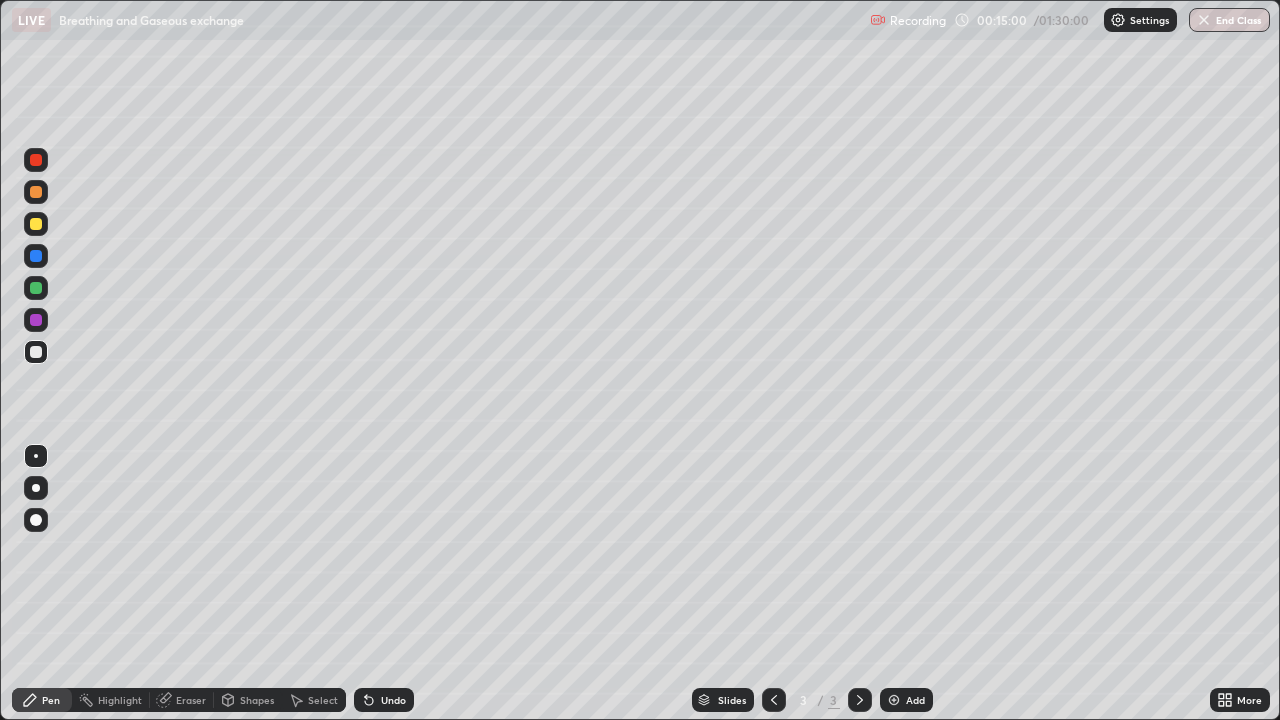 click on "Add" at bounding box center (915, 700) 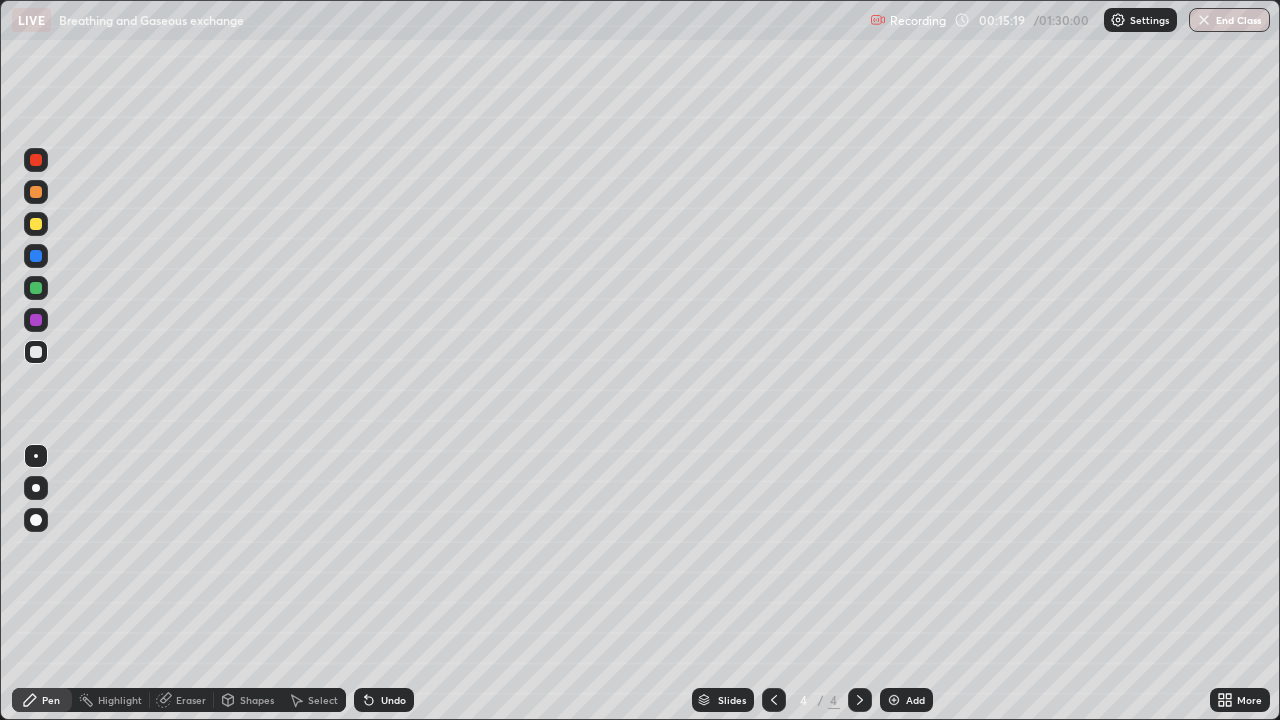 click at bounding box center [36, 160] 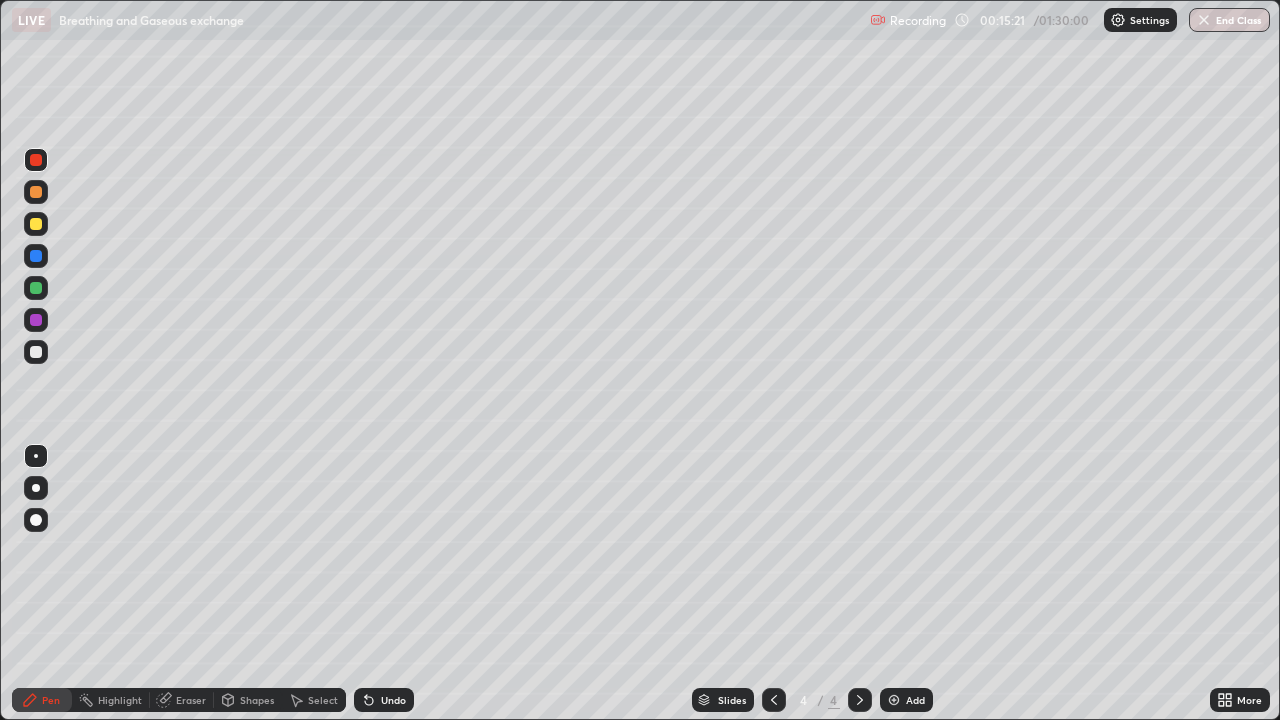 click at bounding box center (36, 192) 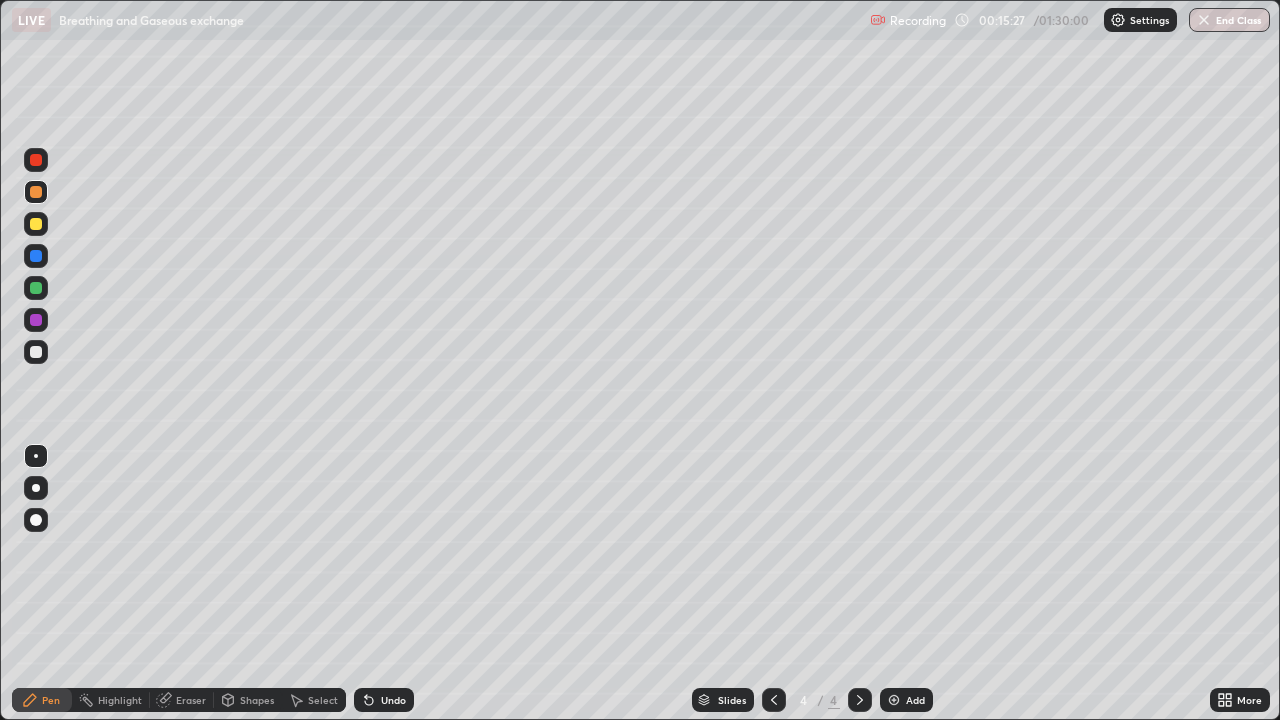 click at bounding box center (36, 160) 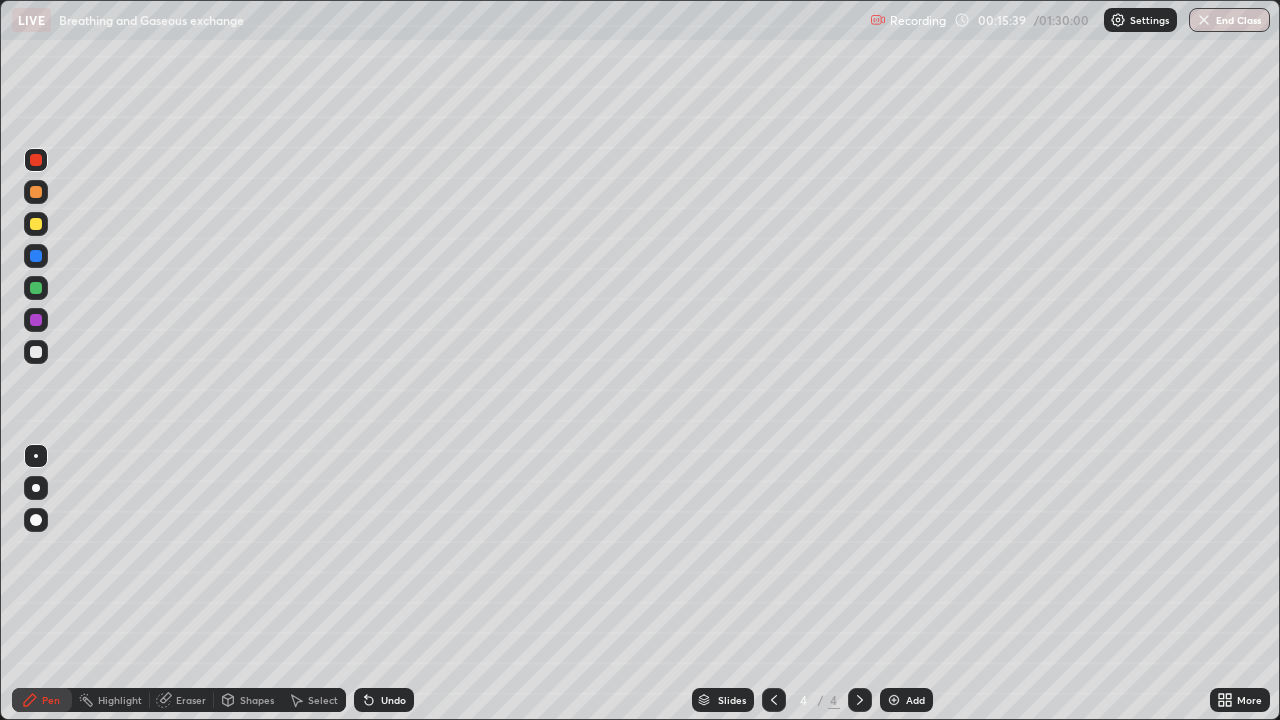 click at bounding box center (36, 352) 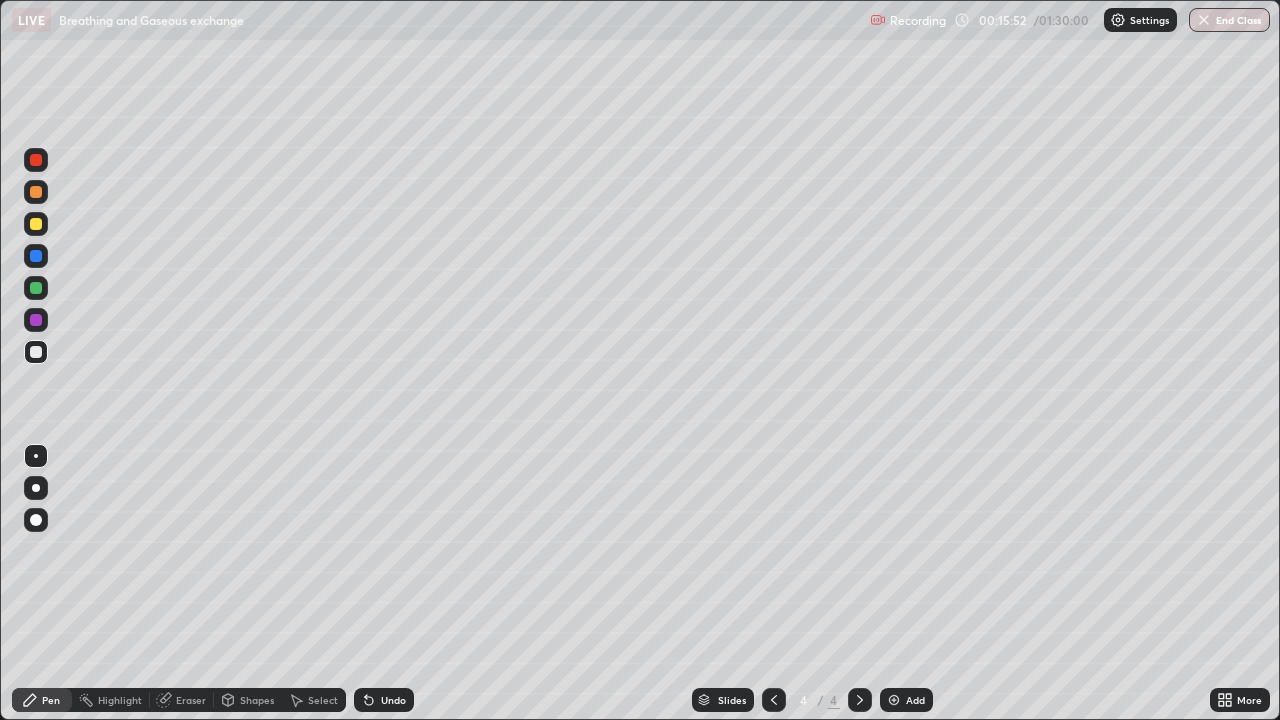 click at bounding box center (36, 288) 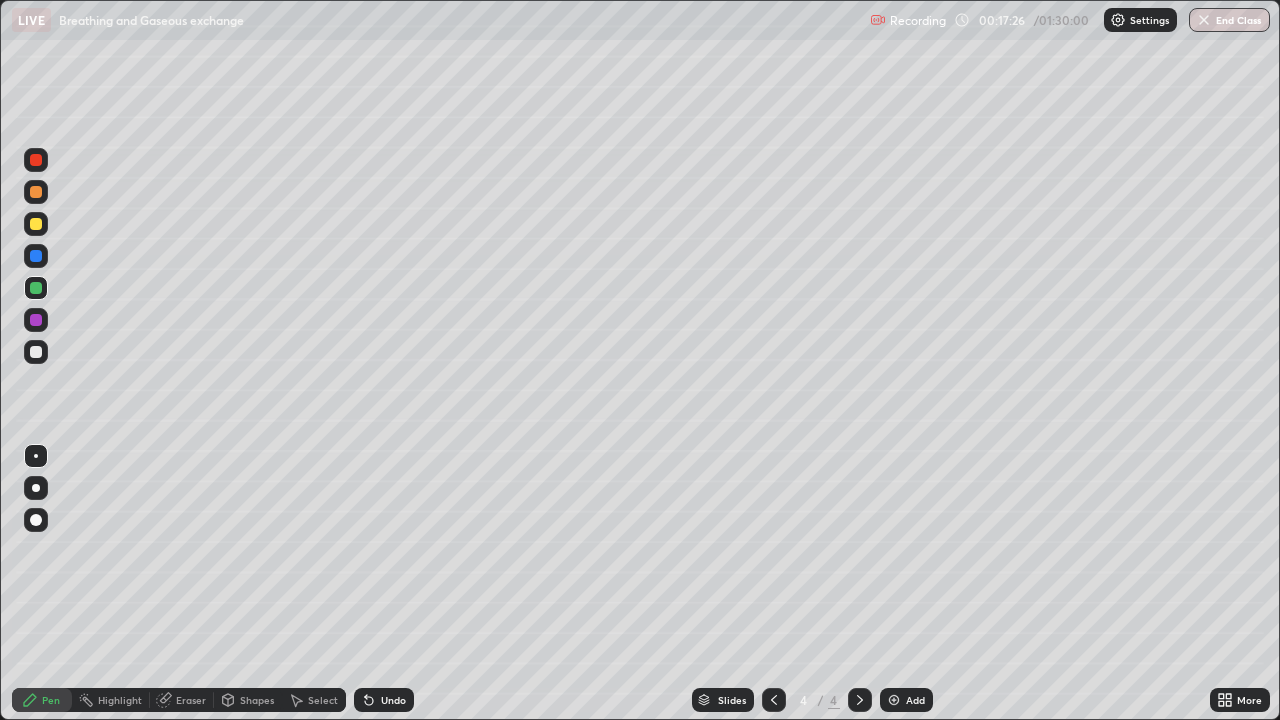 click on "Undo" at bounding box center (384, 700) 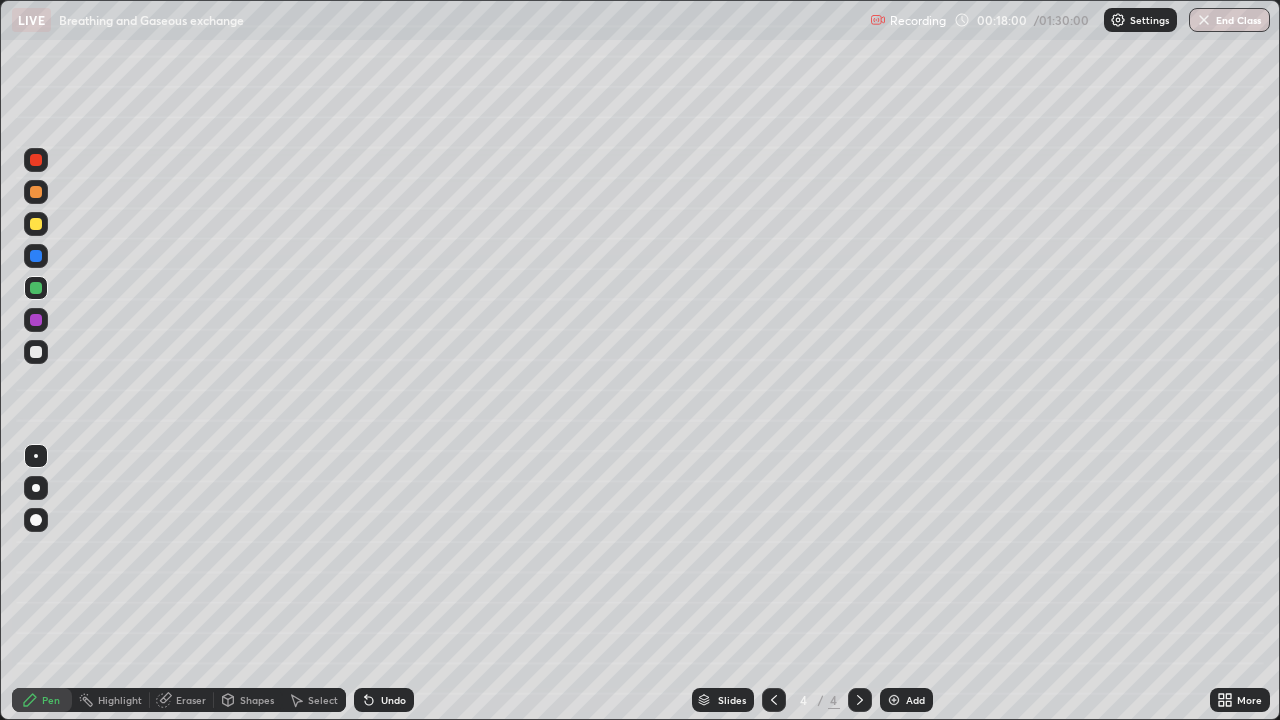 click on "Undo" at bounding box center [393, 700] 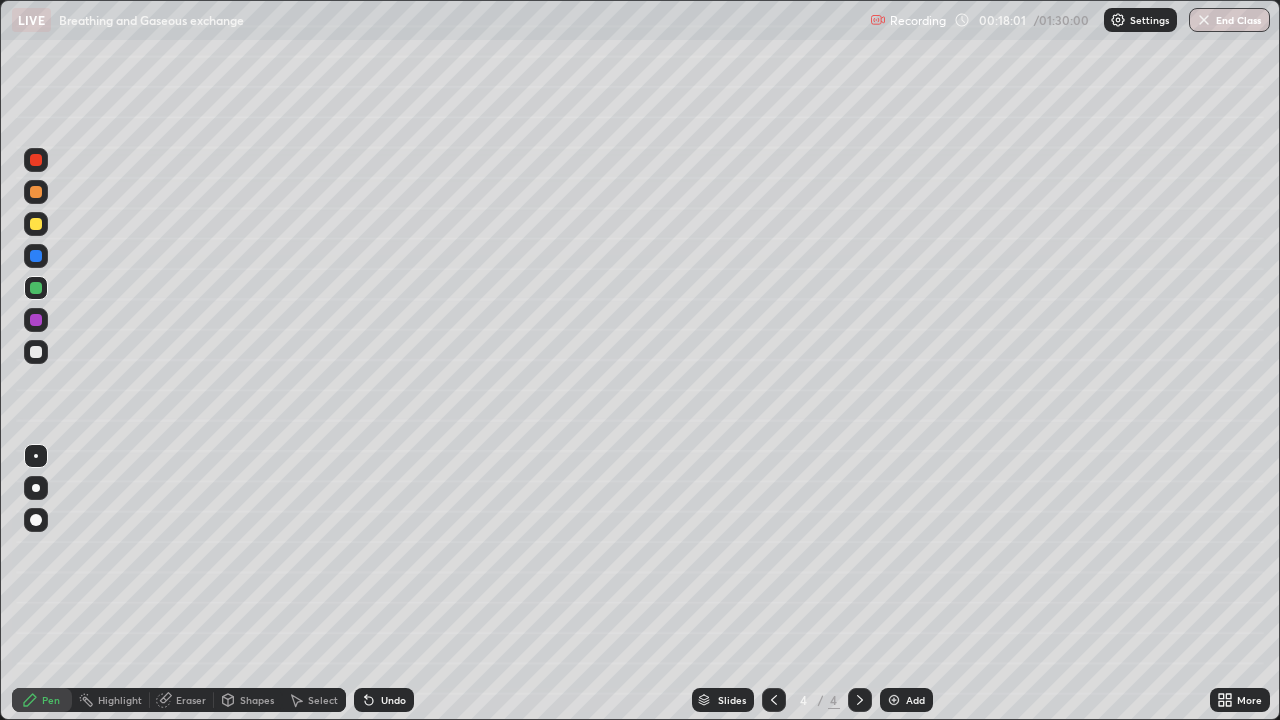 click at bounding box center [36, 160] 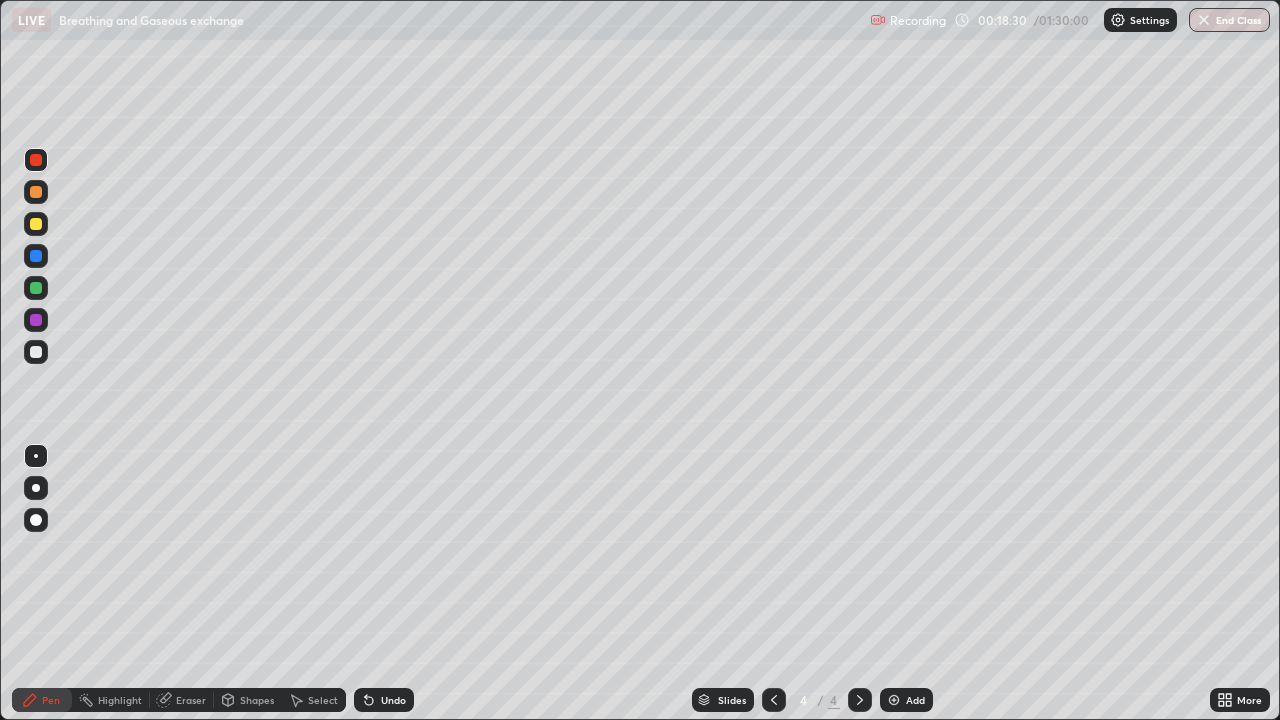 click at bounding box center [36, 352] 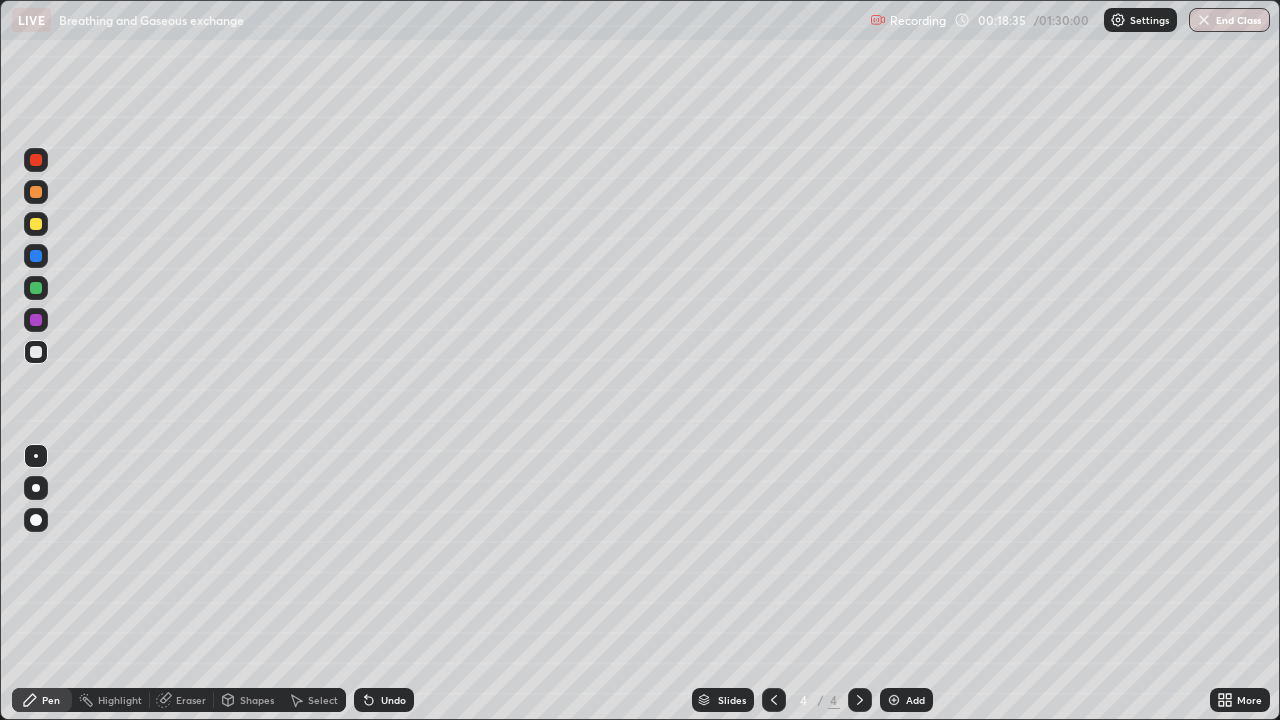 click on "Eraser" at bounding box center [191, 700] 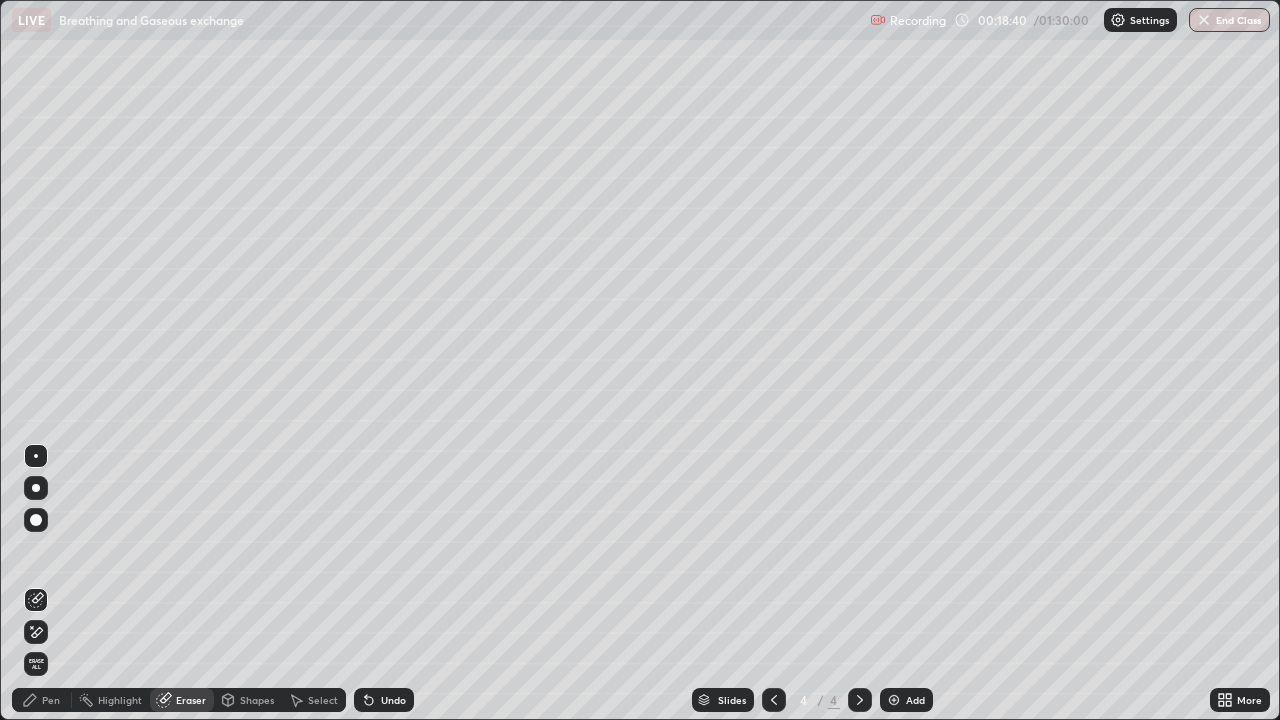 click on "Pen" at bounding box center (51, 700) 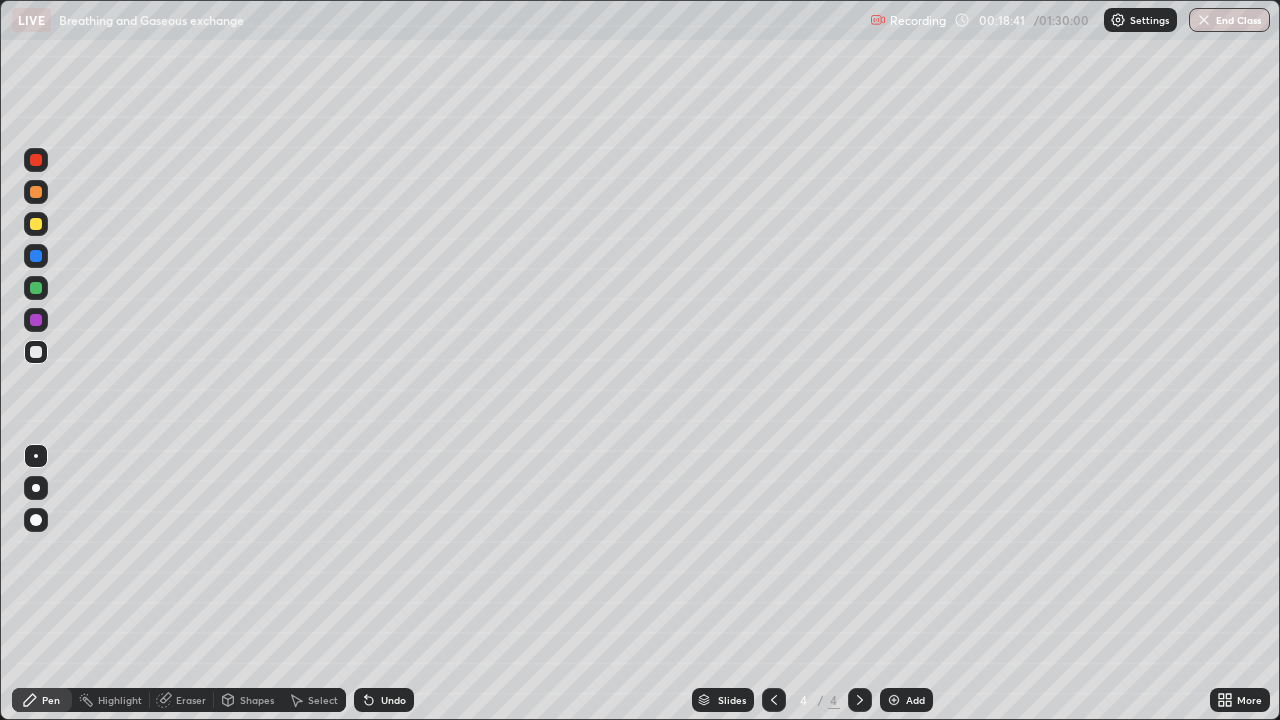 click at bounding box center (36, 256) 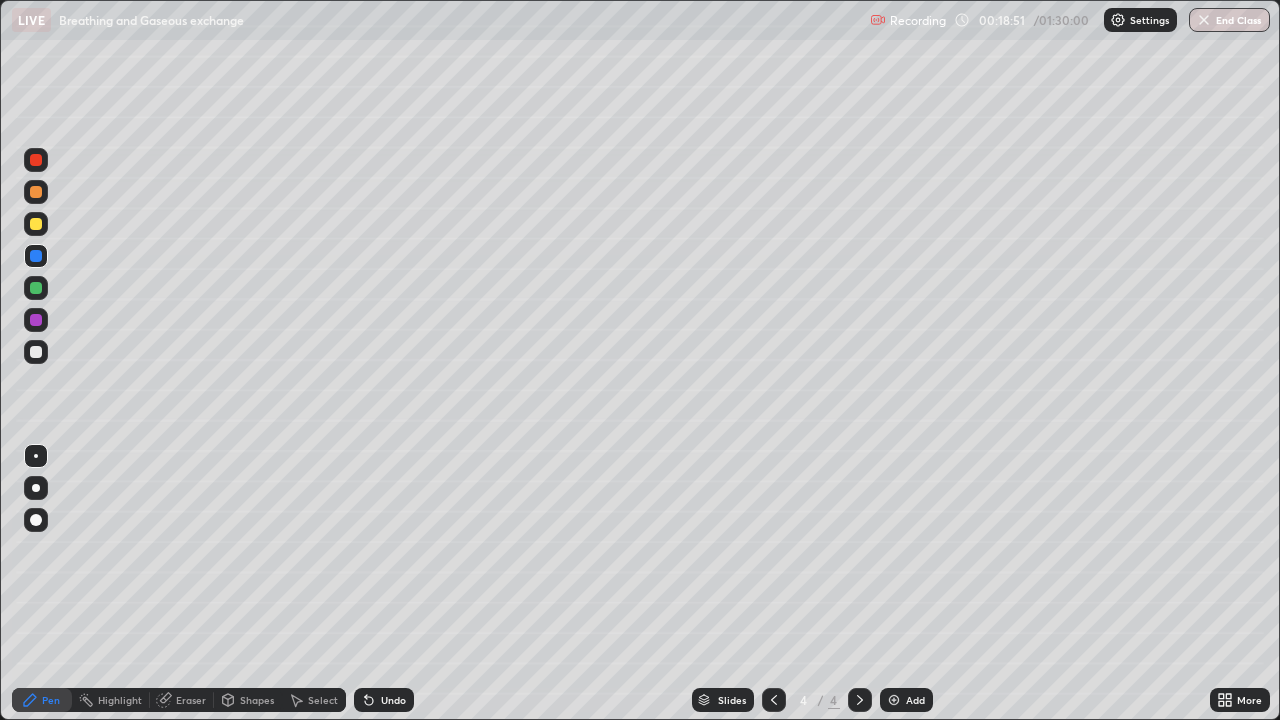 click at bounding box center [36, 352] 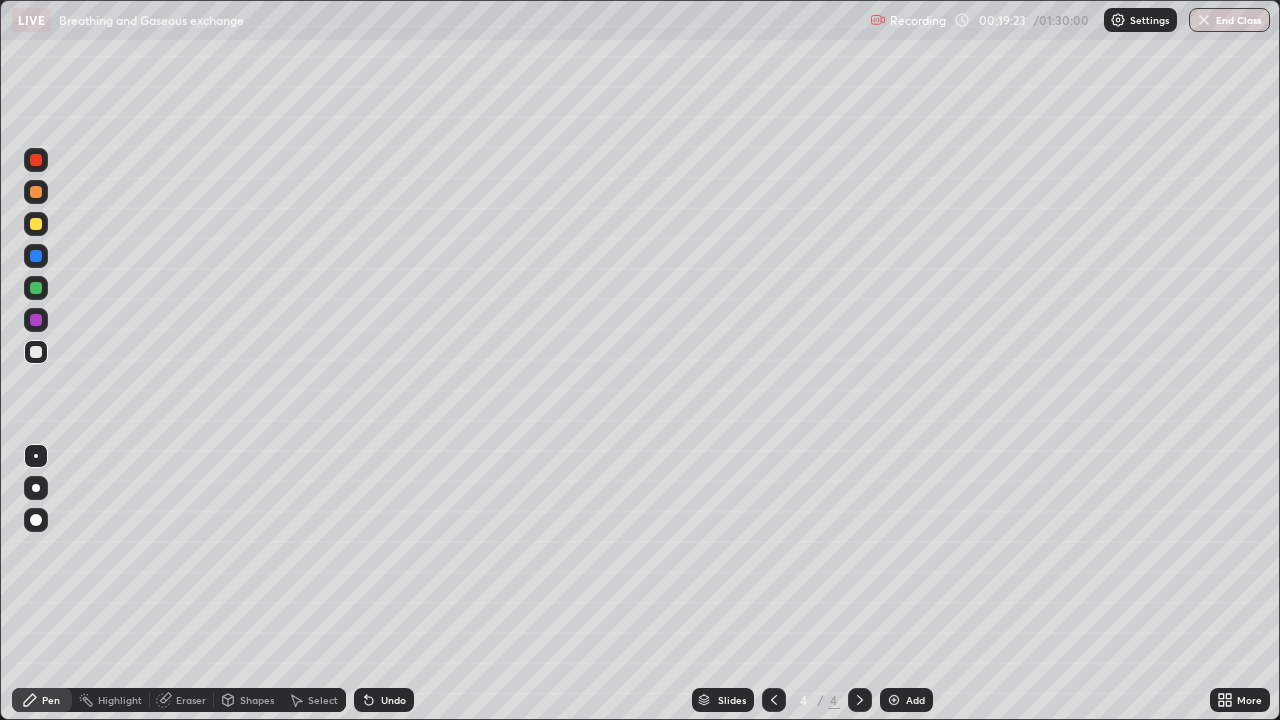 click on "Eraser" at bounding box center [191, 700] 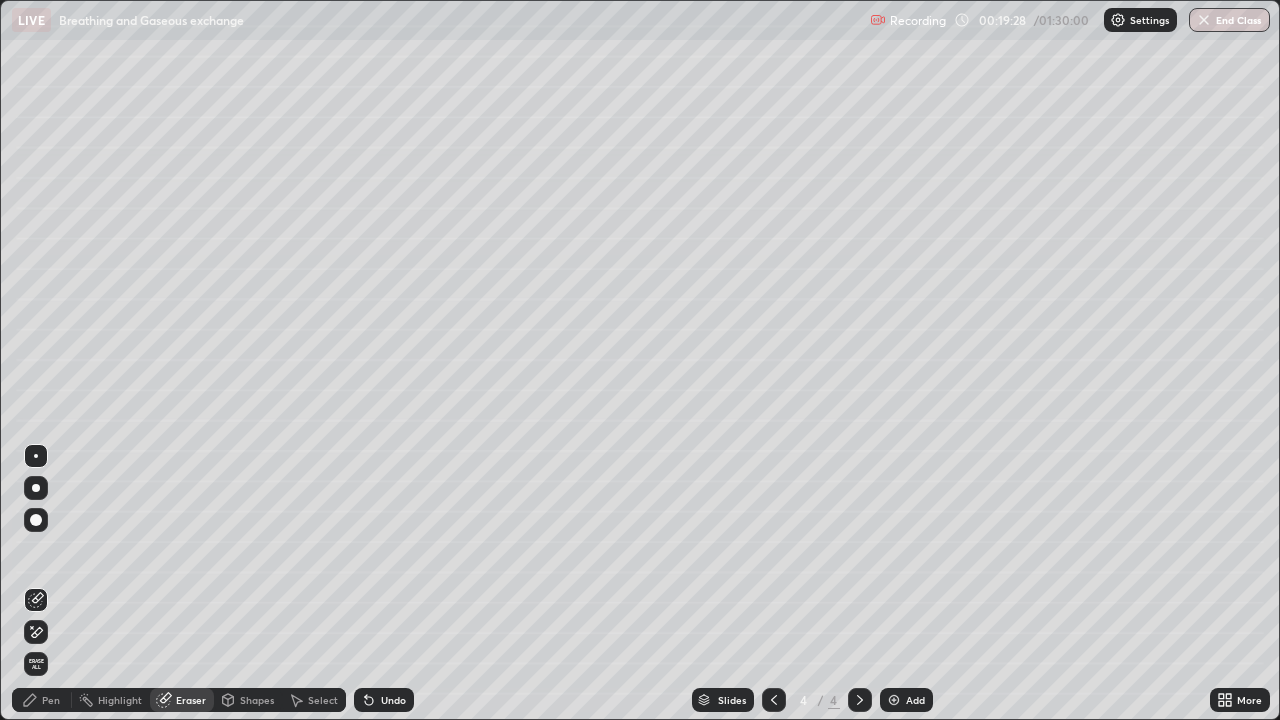 click on "Pen" at bounding box center (51, 700) 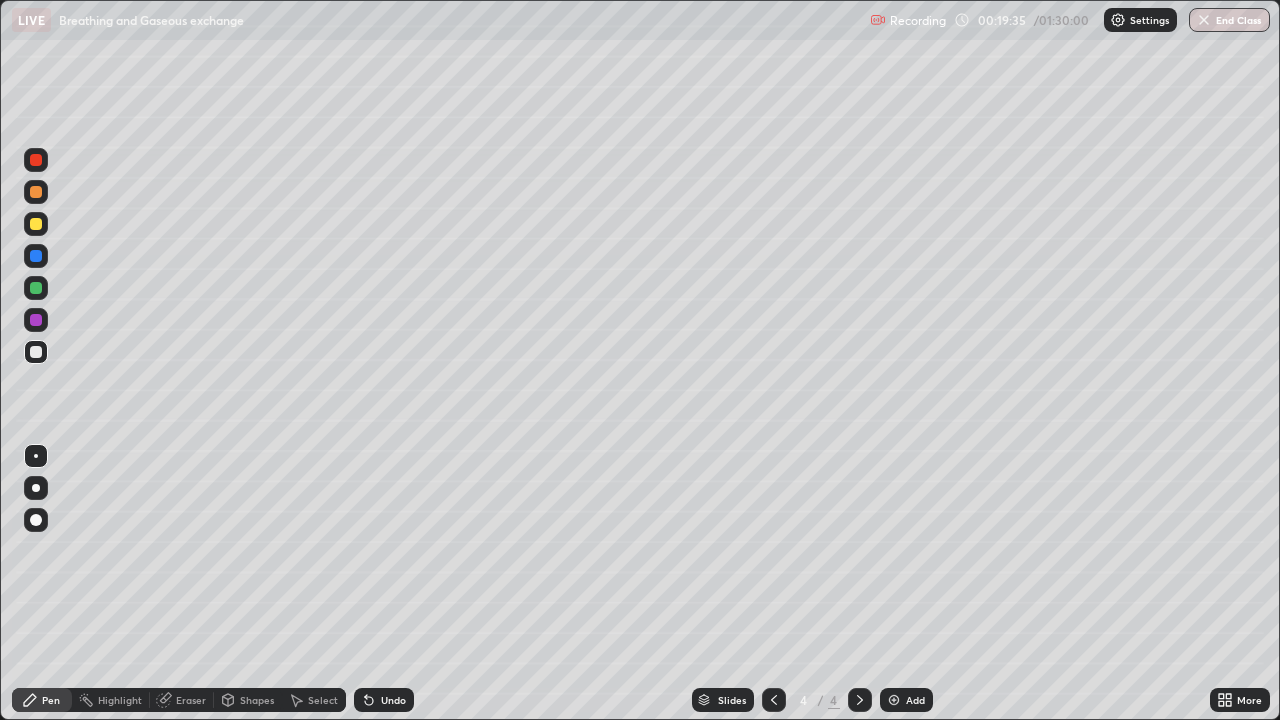 click on "Eraser" at bounding box center [191, 700] 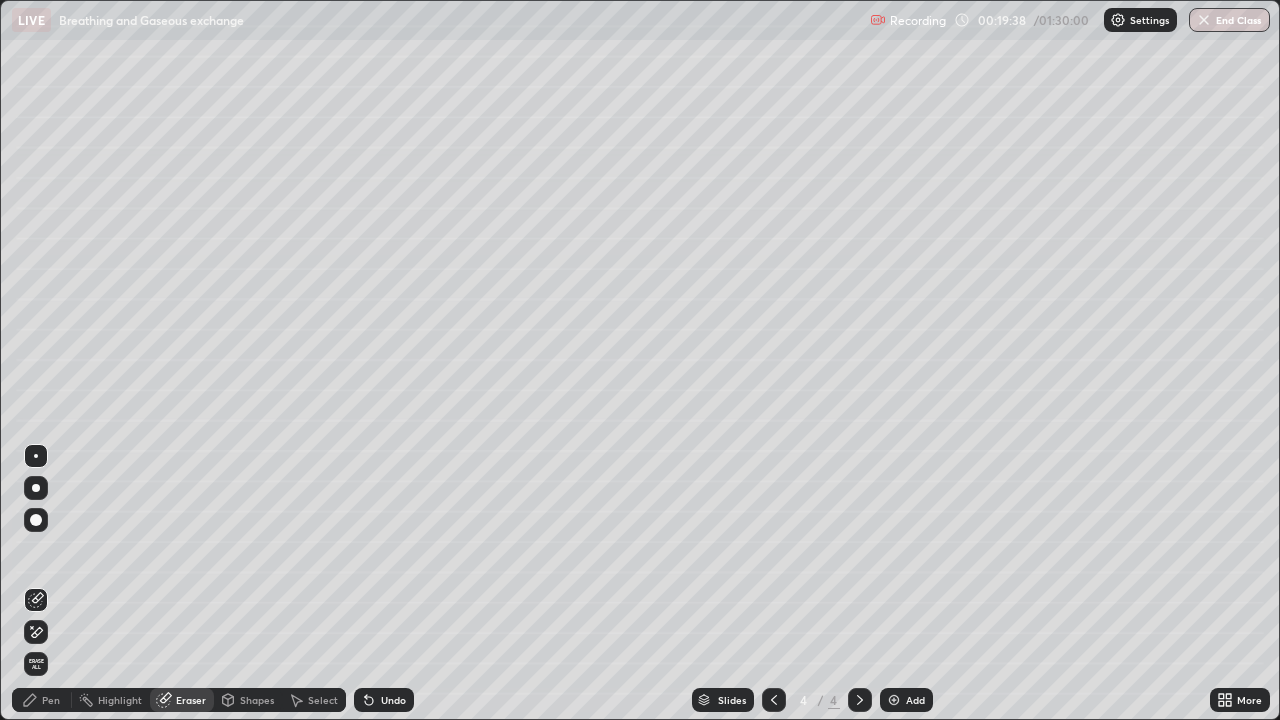 click on "Pen" at bounding box center (51, 700) 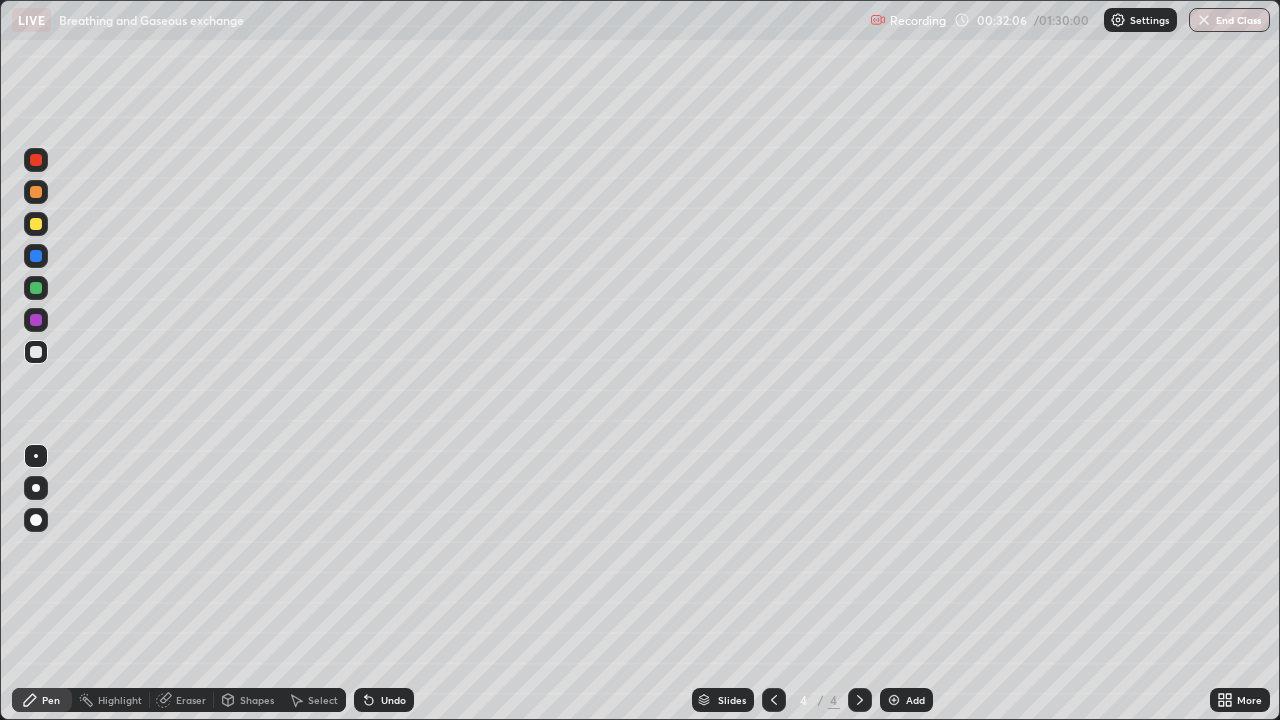 click on "Add" at bounding box center [915, 700] 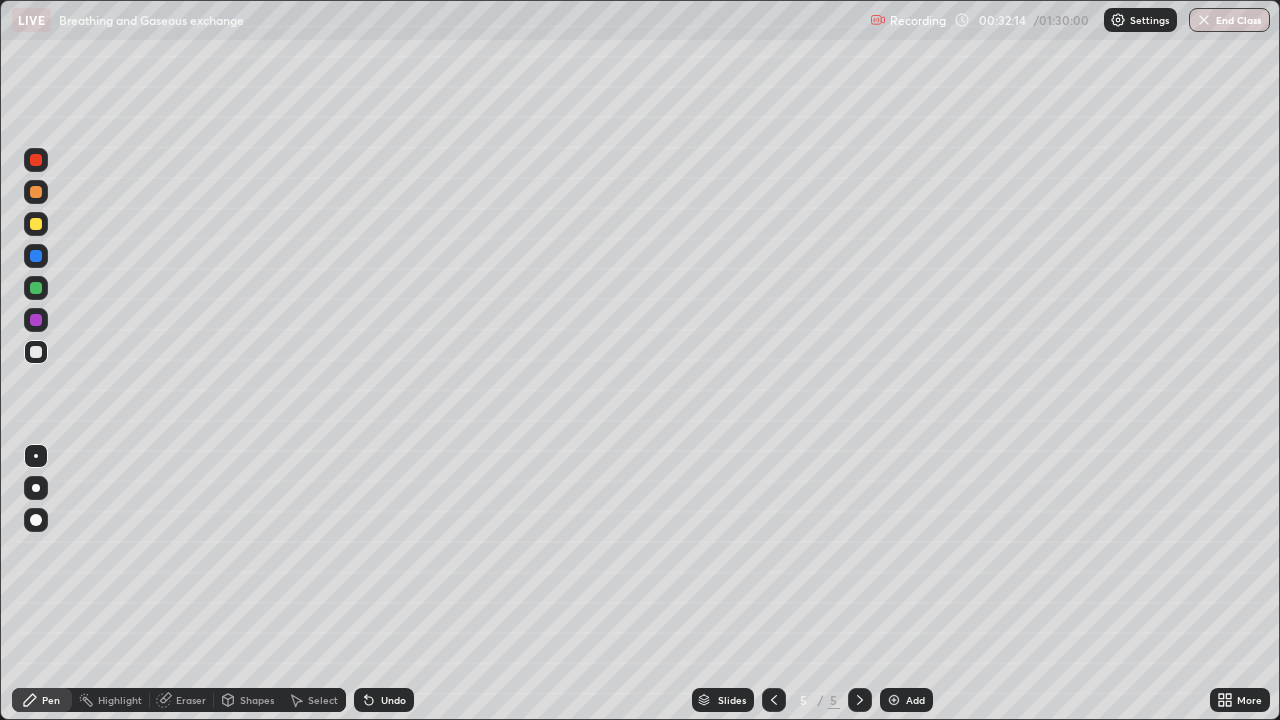 click at bounding box center [36, 160] 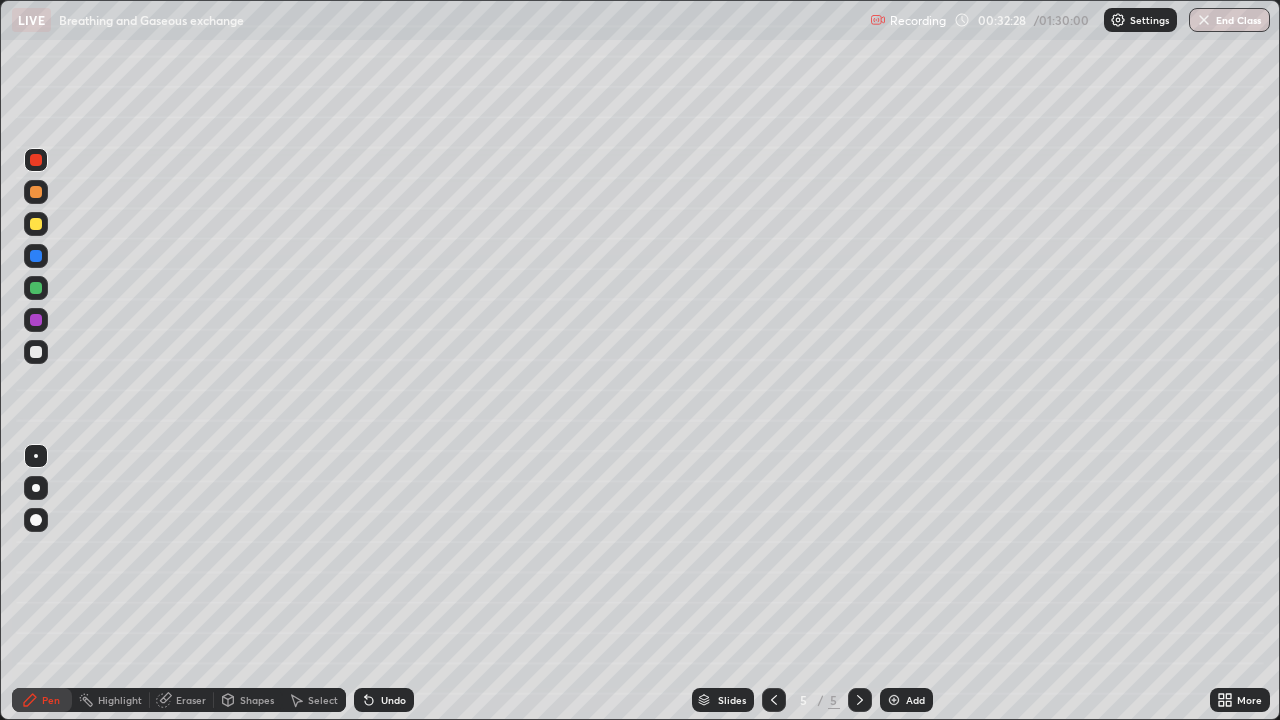click at bounding box center (36, 352) 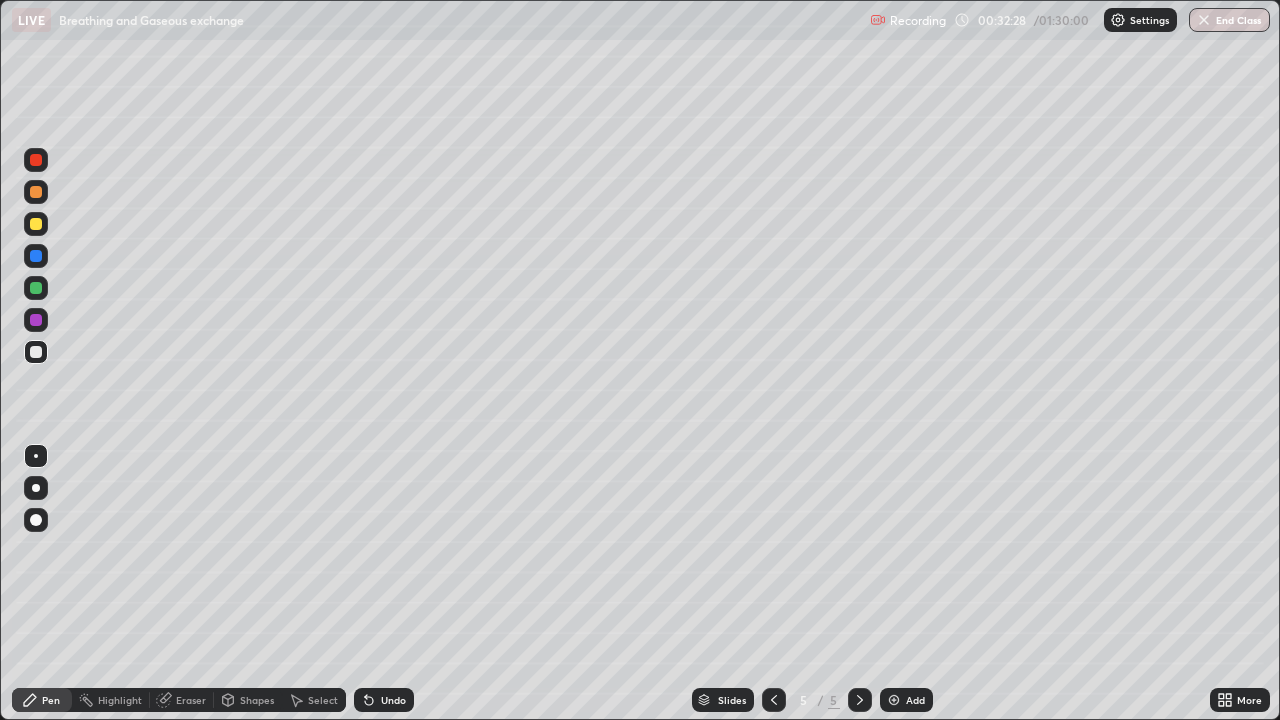 click at bounding box center [36, 456] 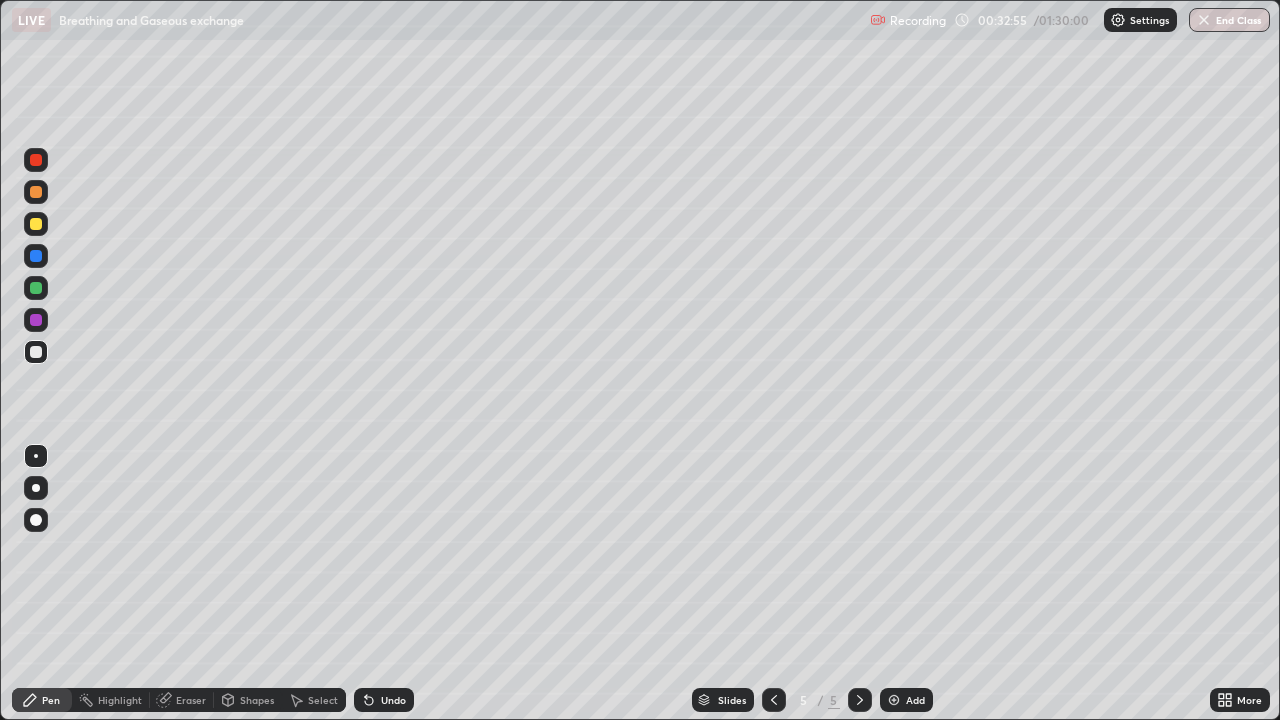 click on "Undo" at bounding box center (393, 700) 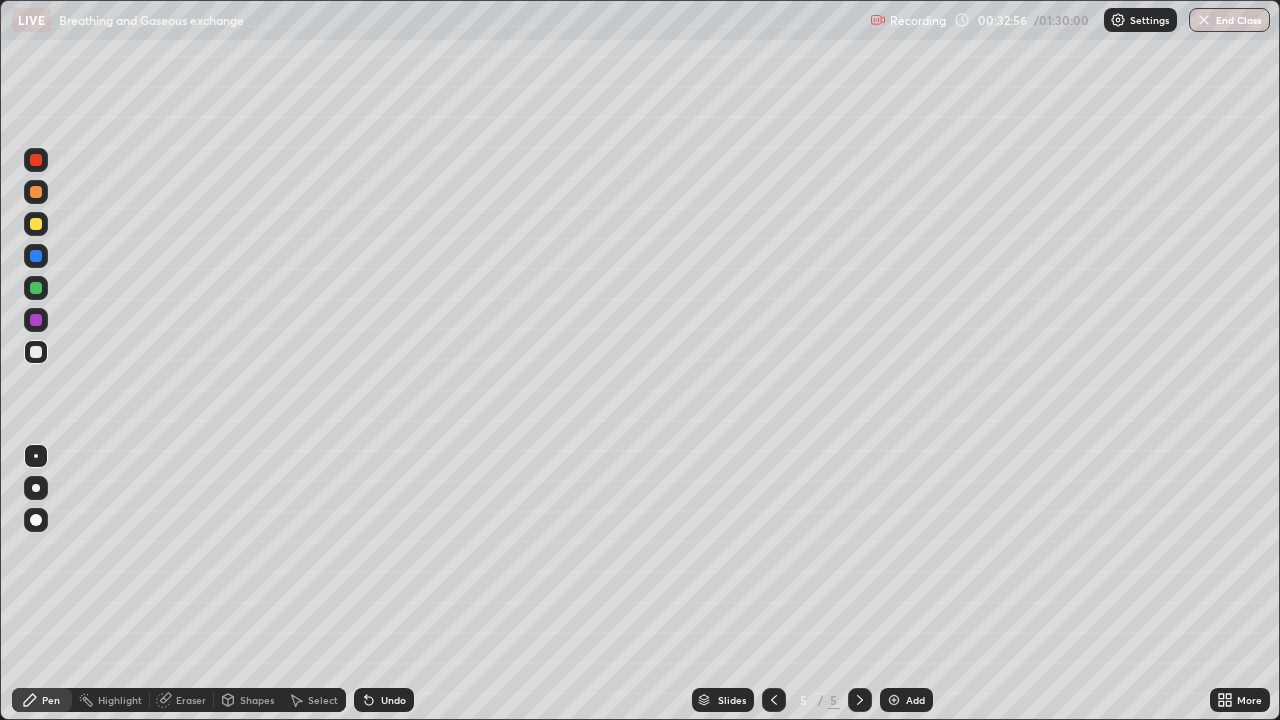 click 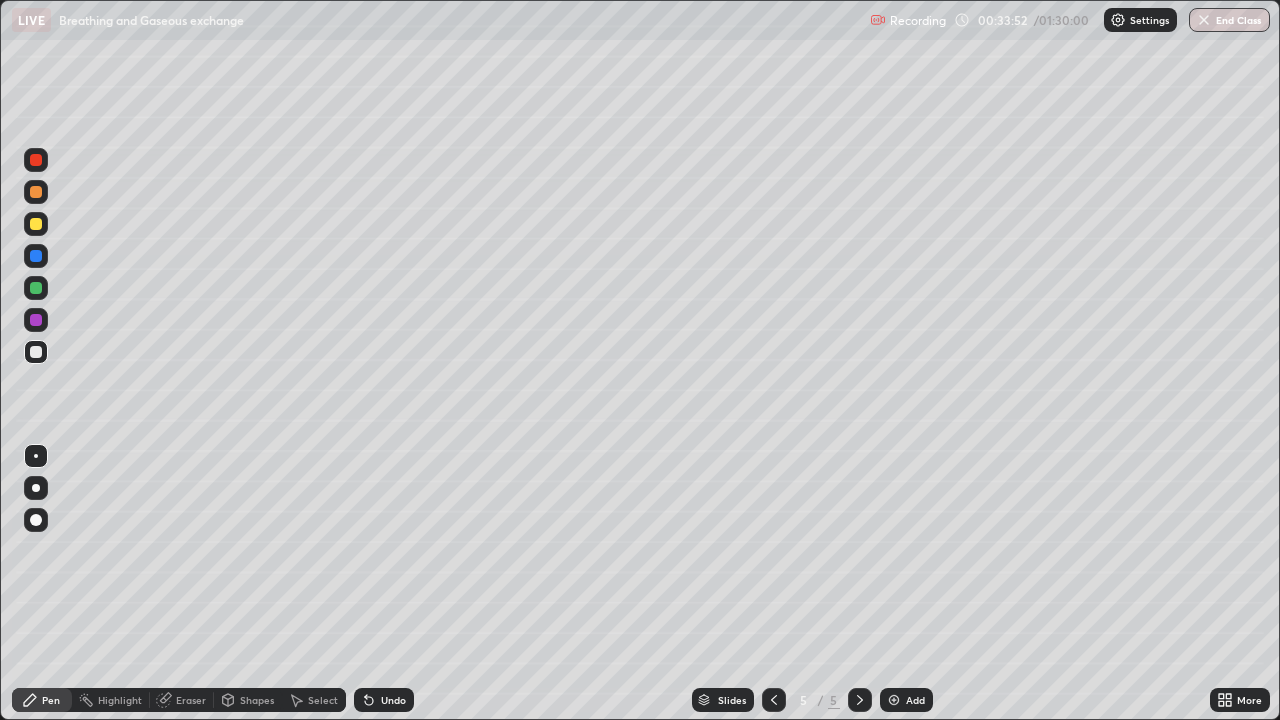click 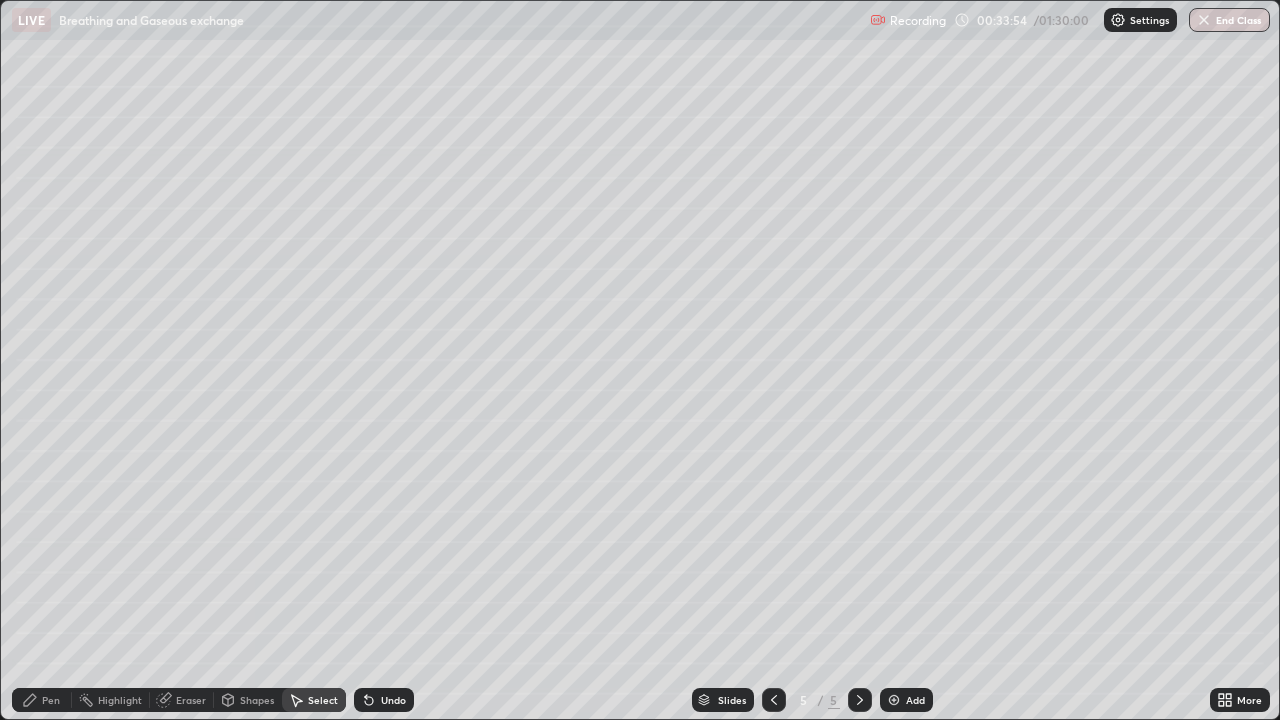 click on "Shapes" at bounding box center (257, 700) 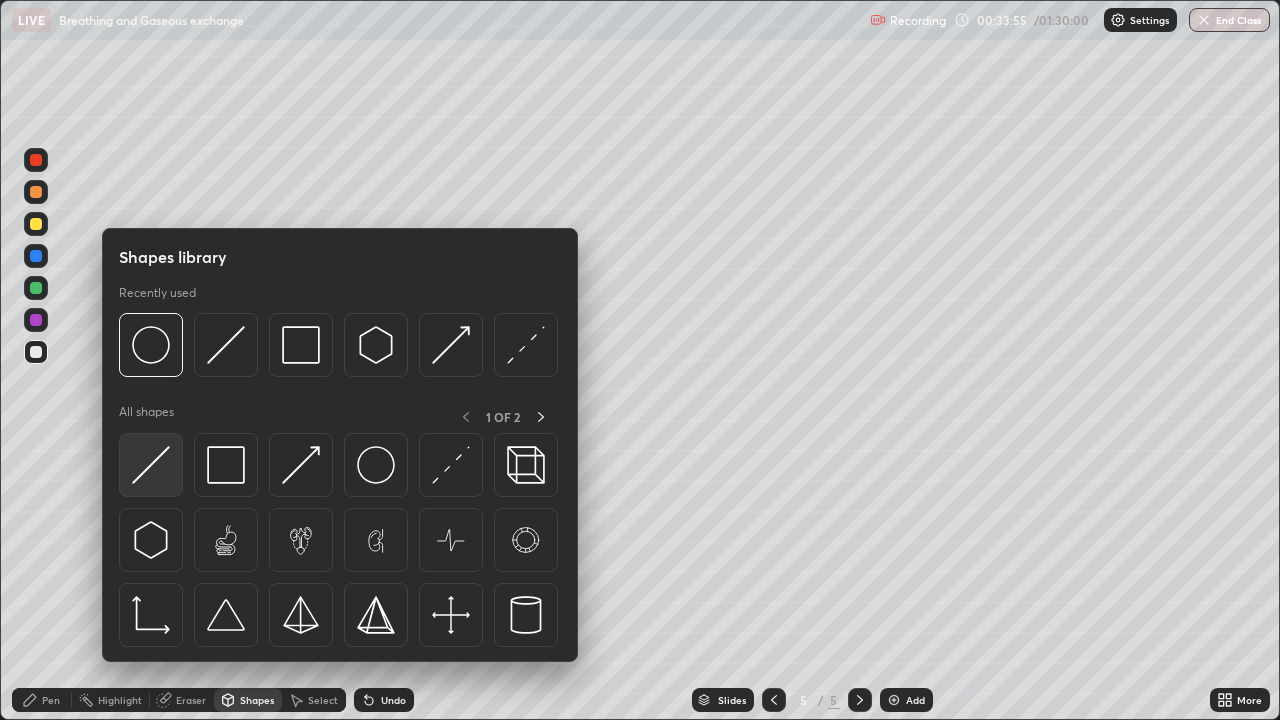 click at bounding box center (151, 465) 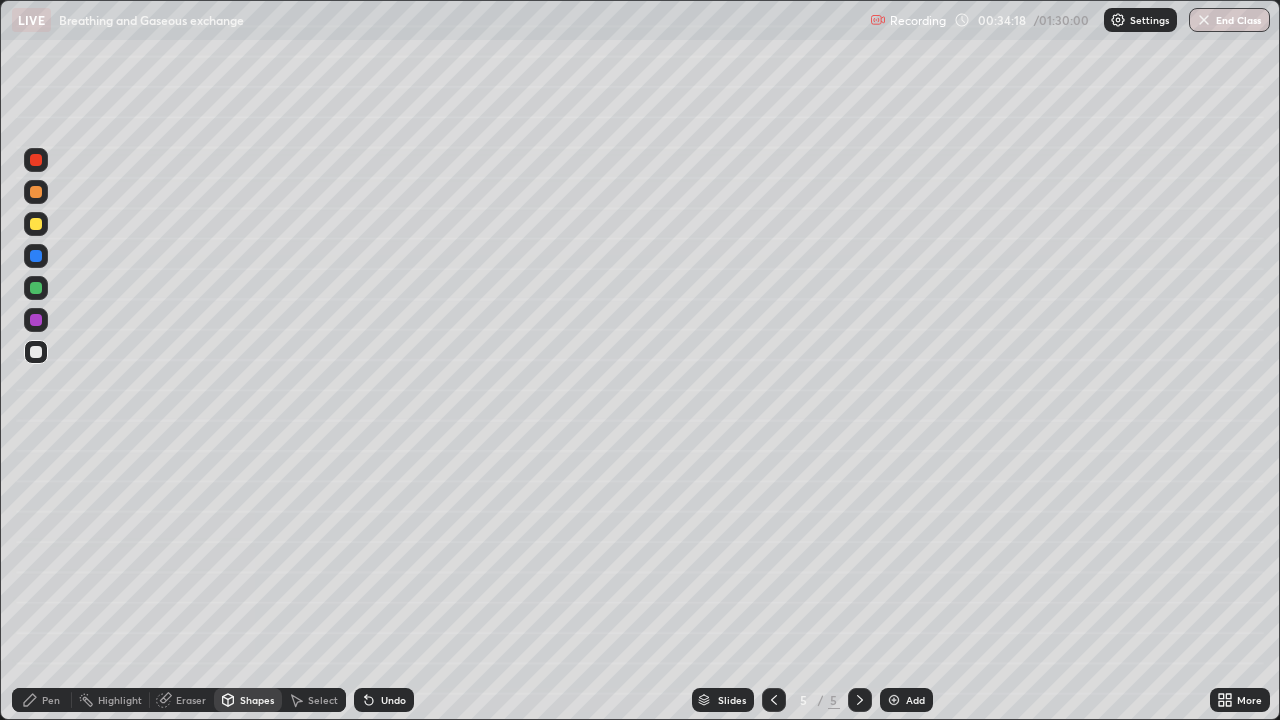 click on "Undo" at bounding box center [384, 700] 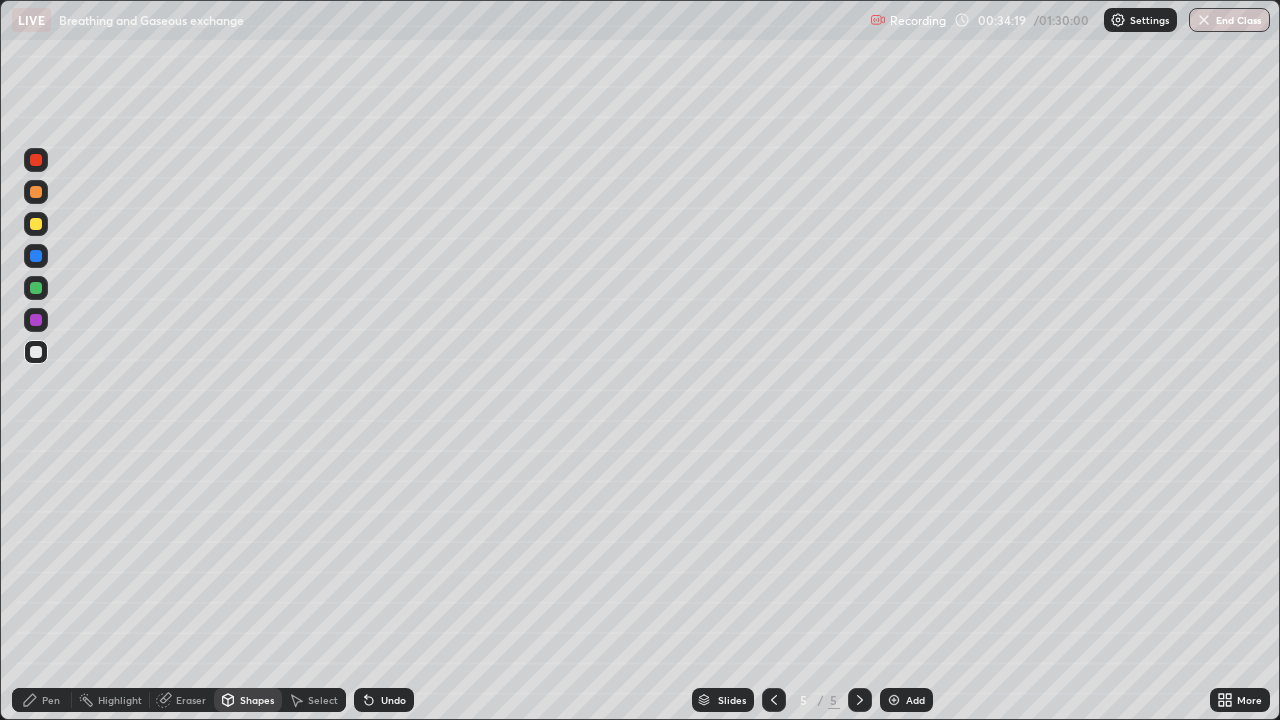 click on "Undo" at bounding box center [393, 700] 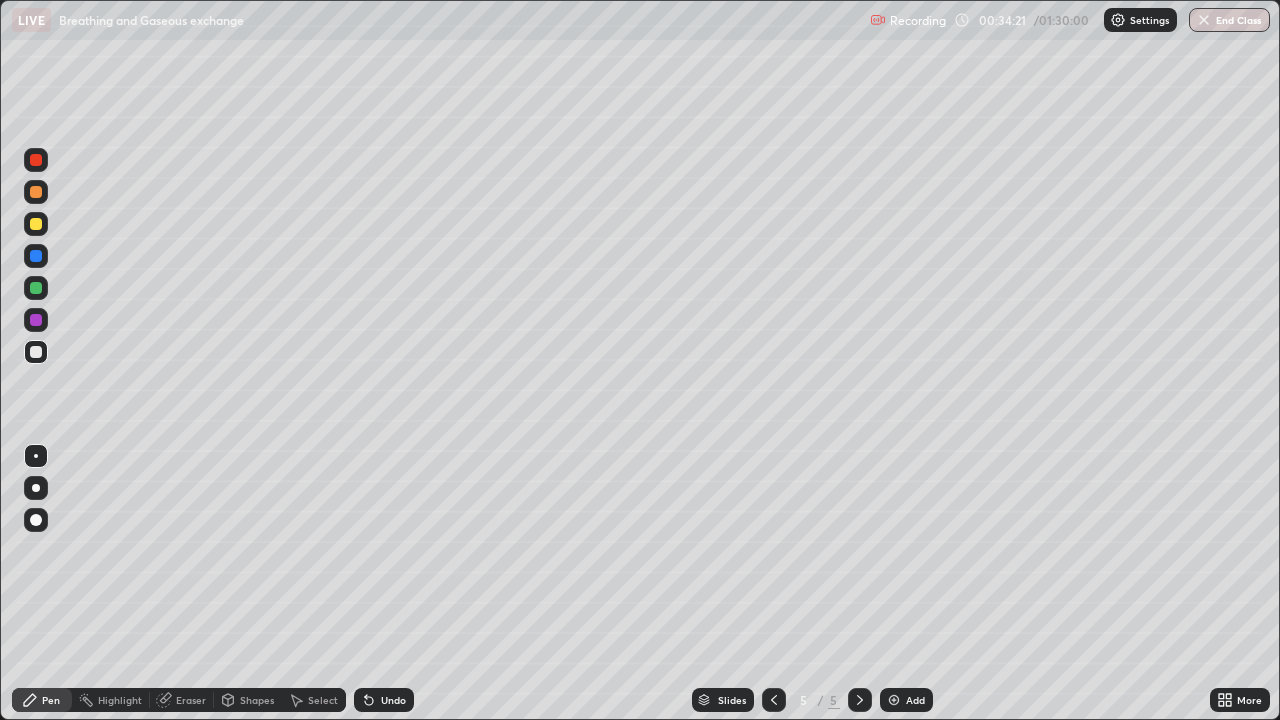 click on "Select" at bounding box center (323, 700) 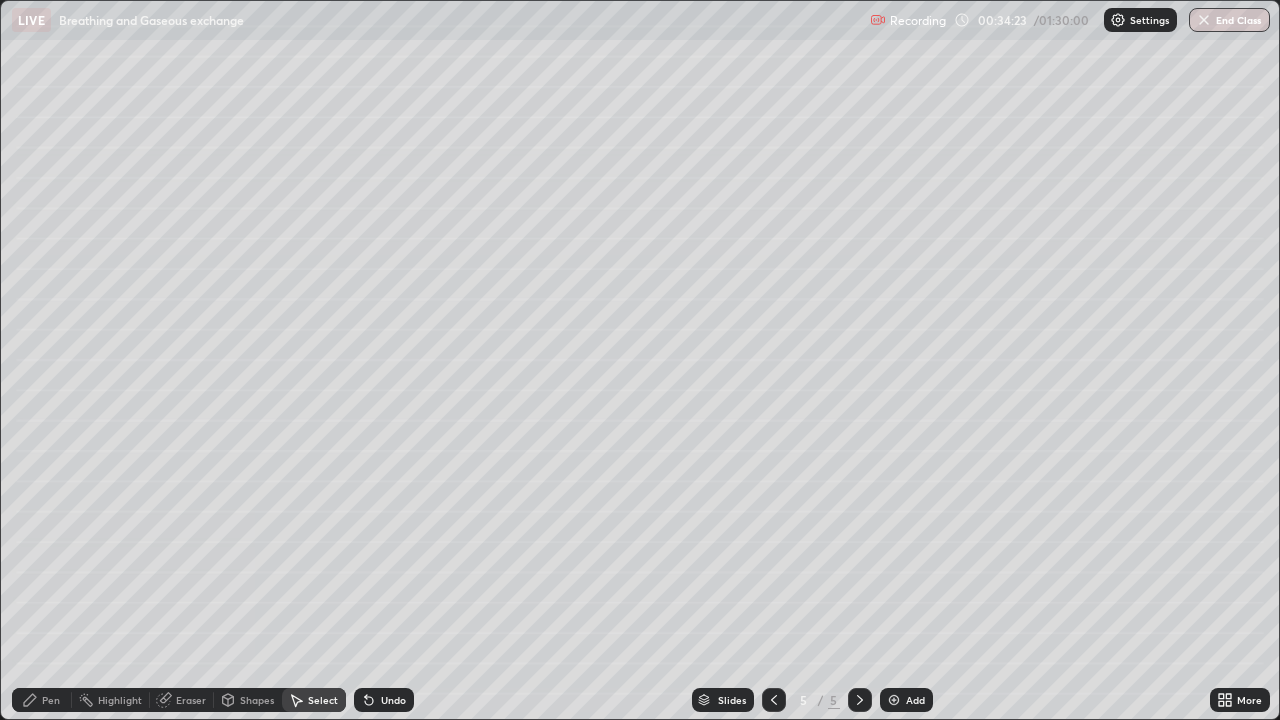 click on "Shapes" at bounding box center [257, 700] 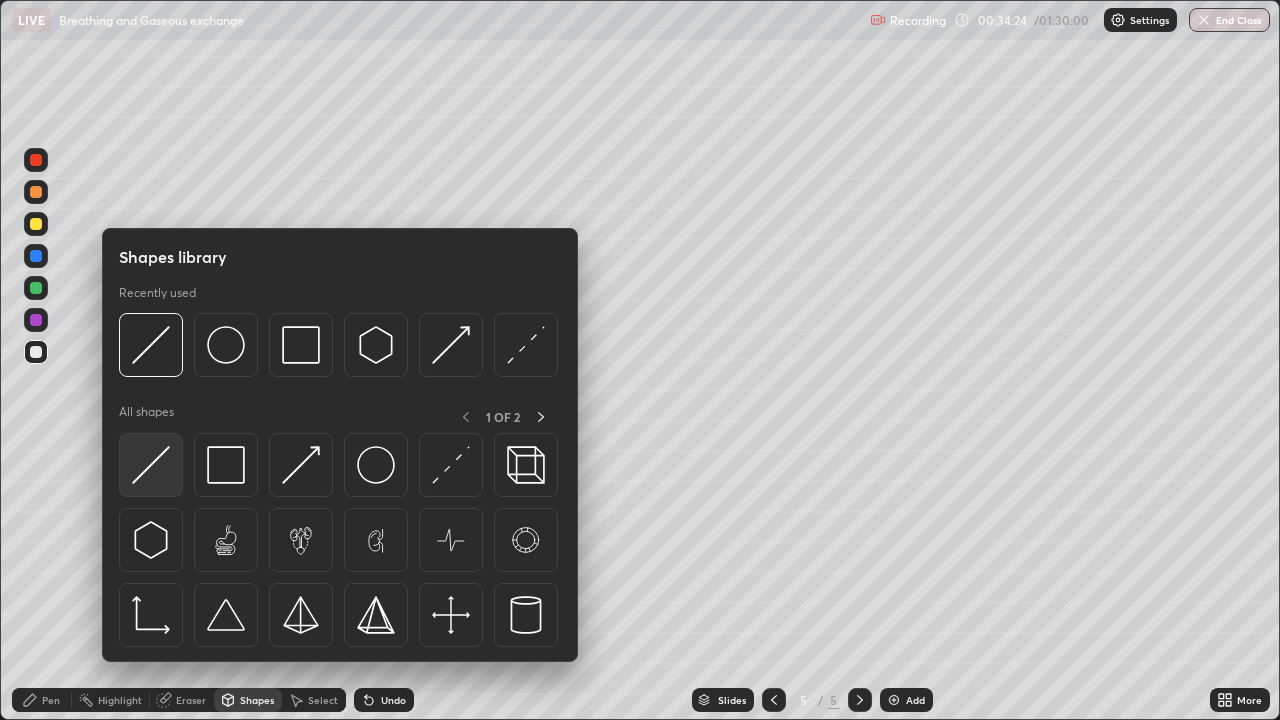 click at bounding box center [151, 465] 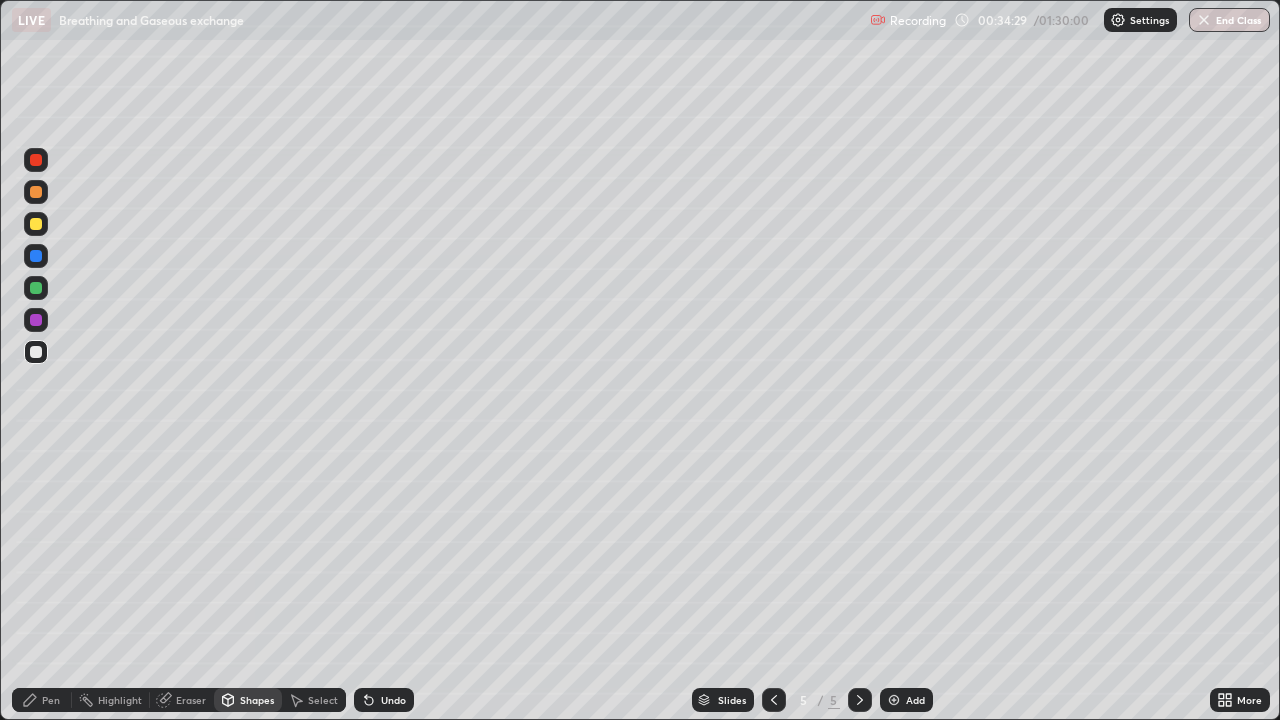 click on "Pen" at bounding box center (42, 700) 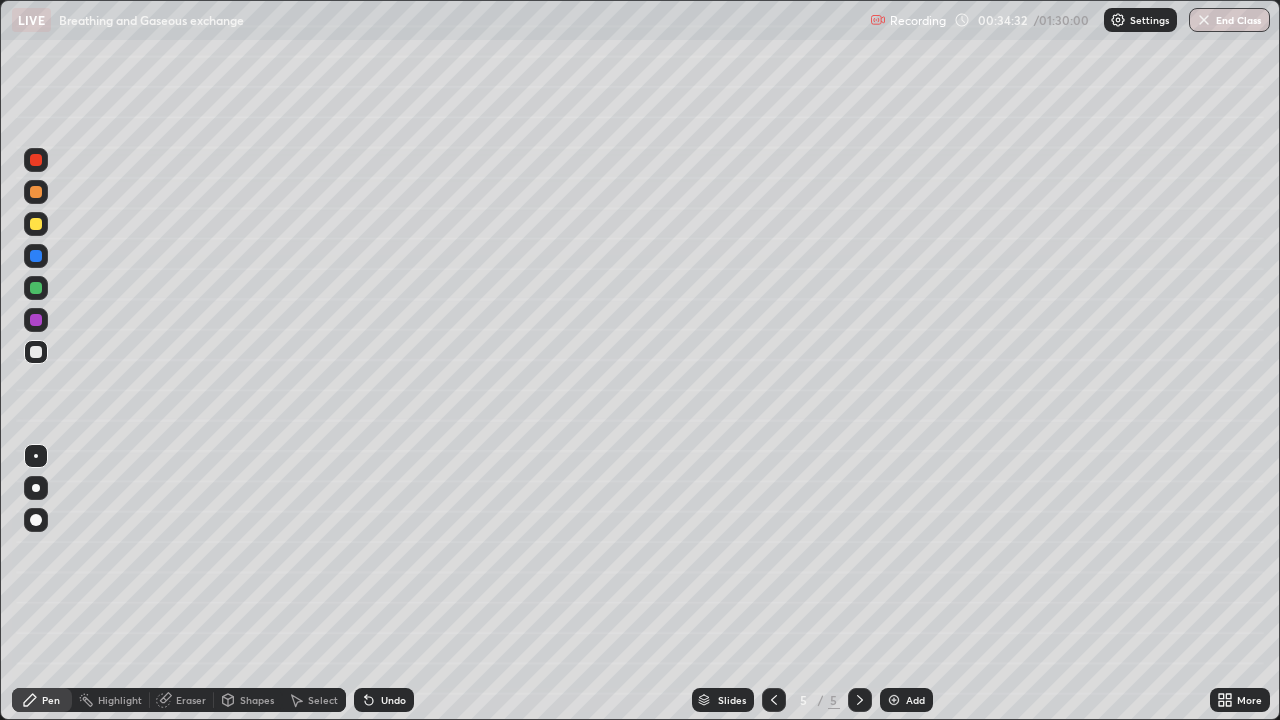 click at bounding box center (36, 224) 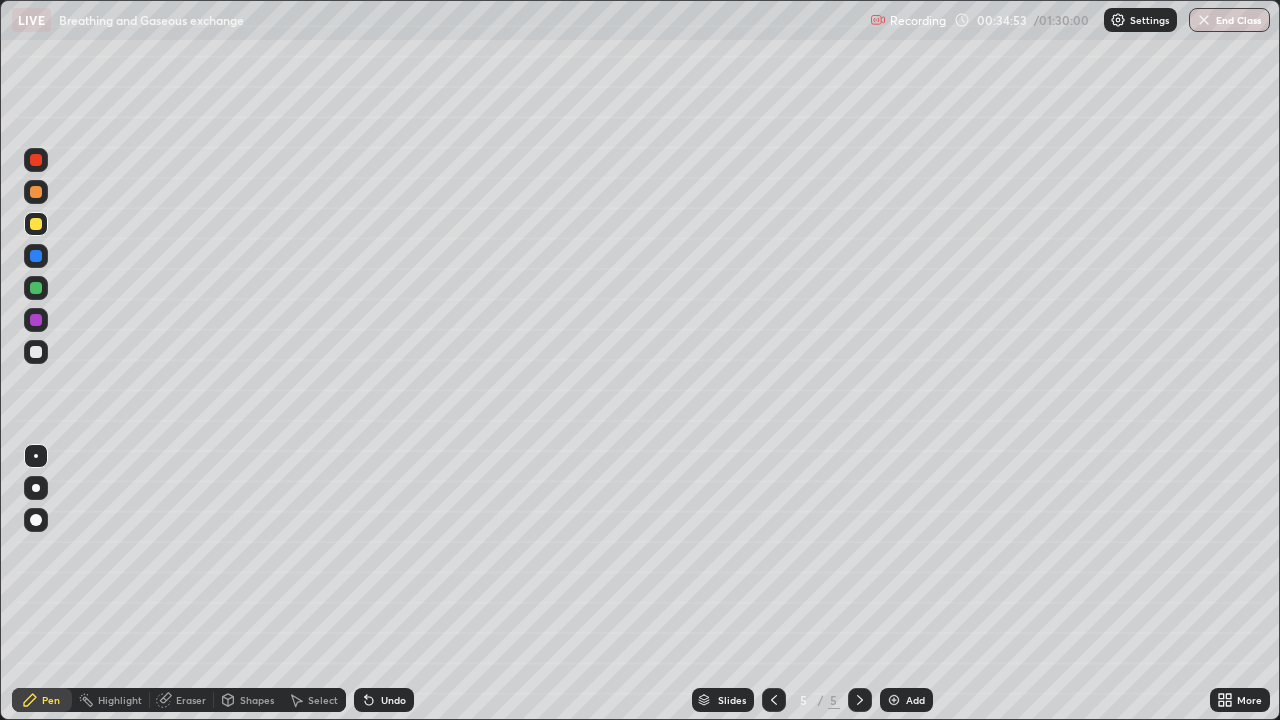 click 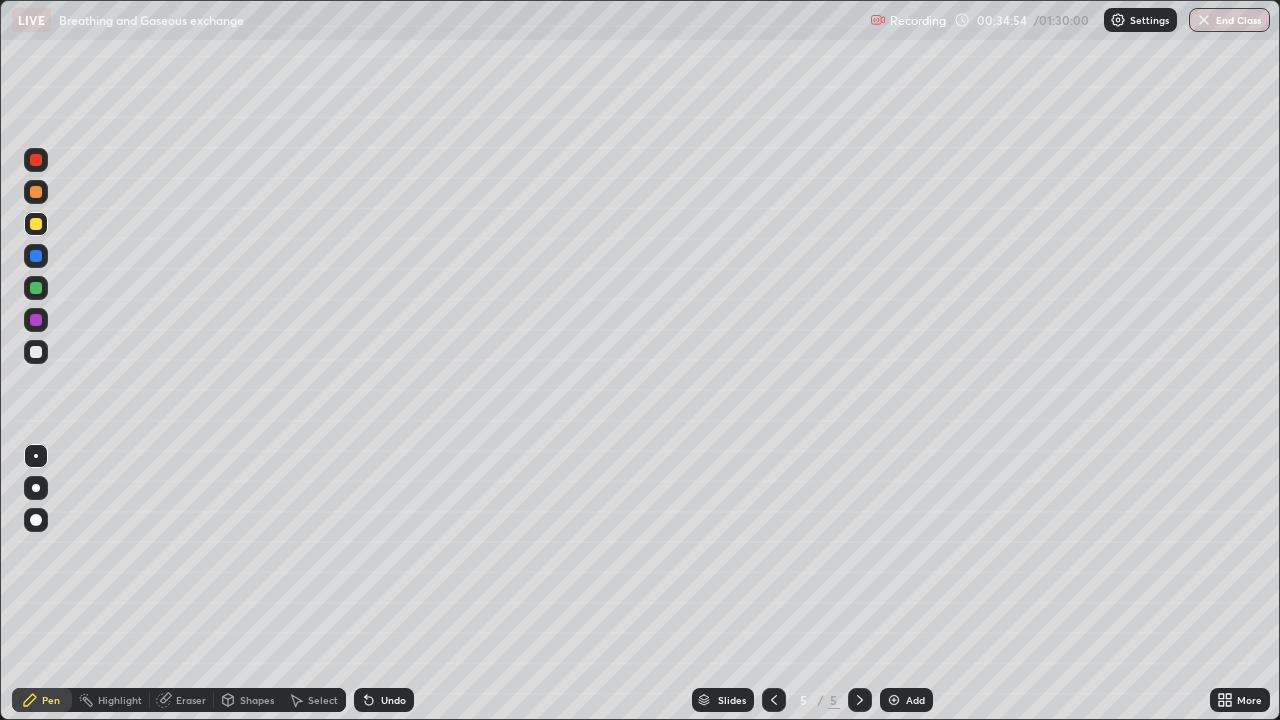 click at bounding box center (36, 352) 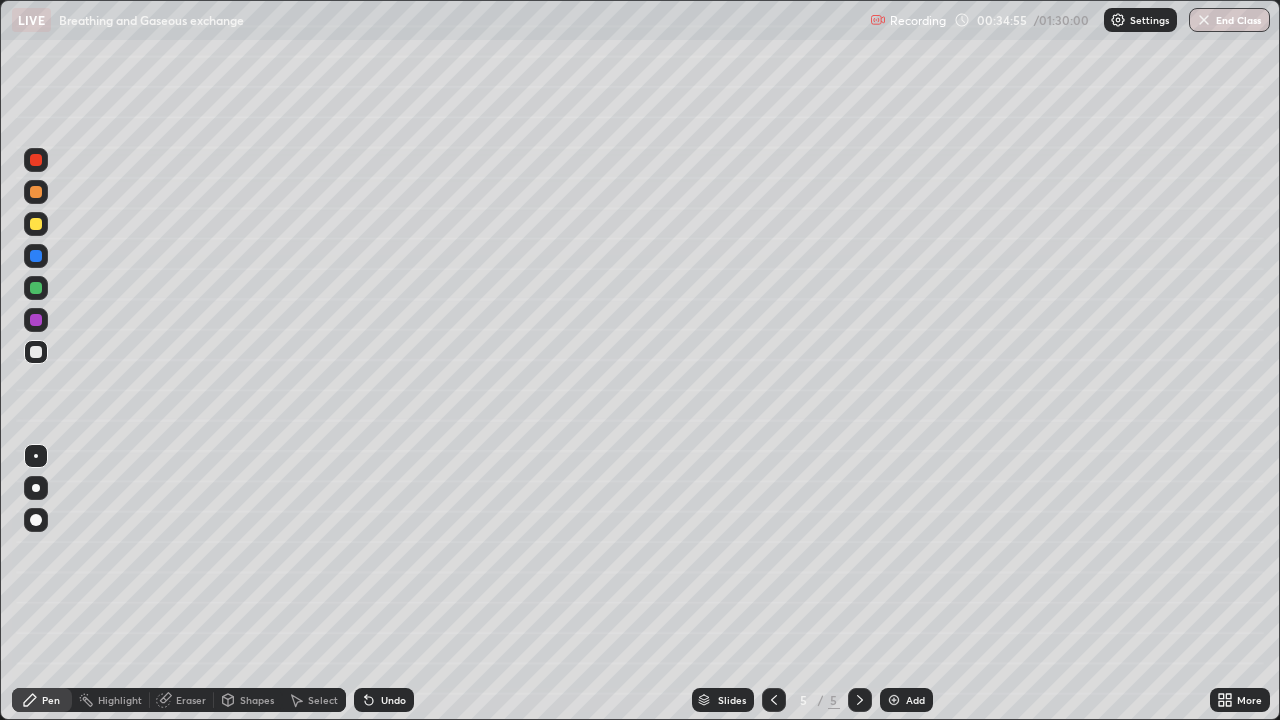 click 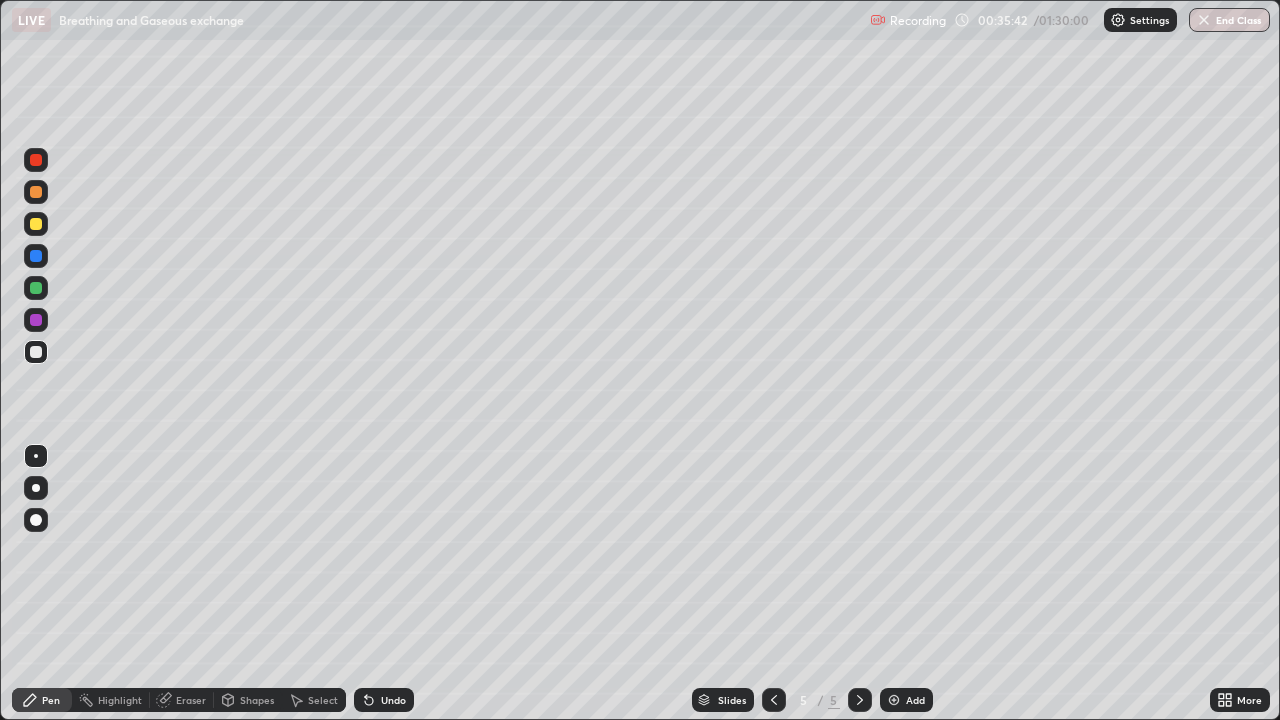 click at bounding box center (36, 288) 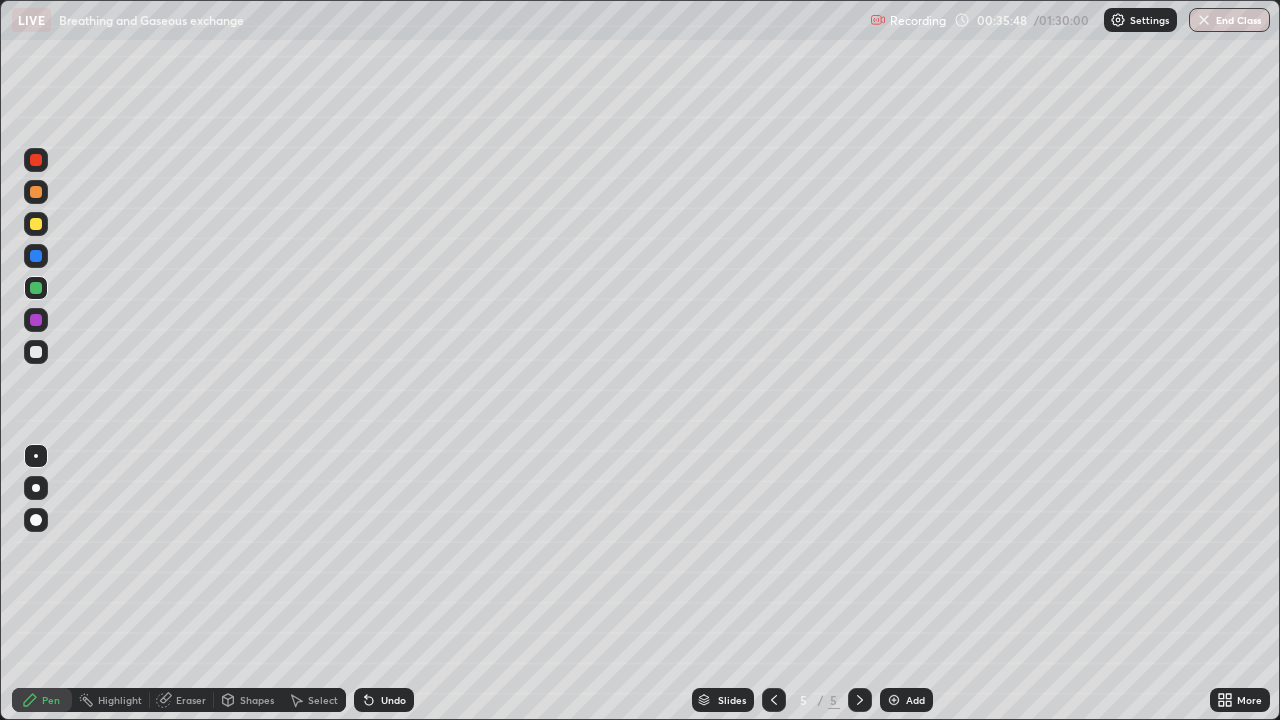 click 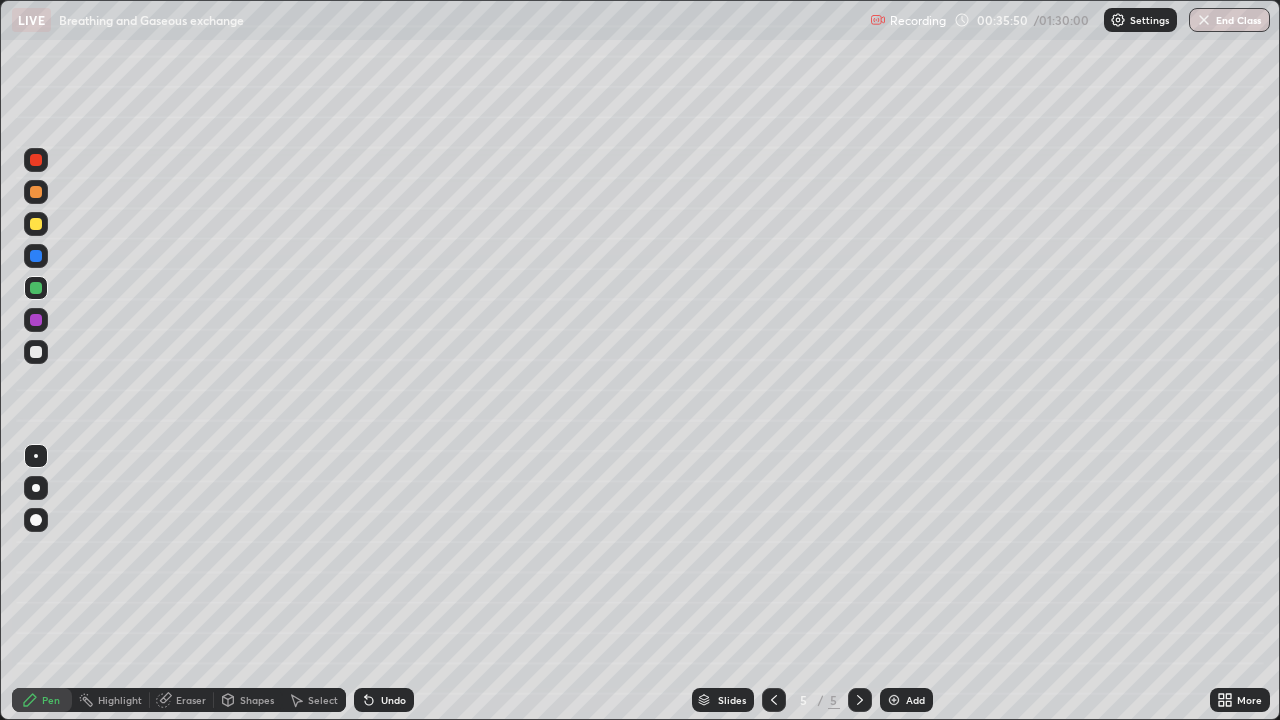 click at bounding box center [36, 352] 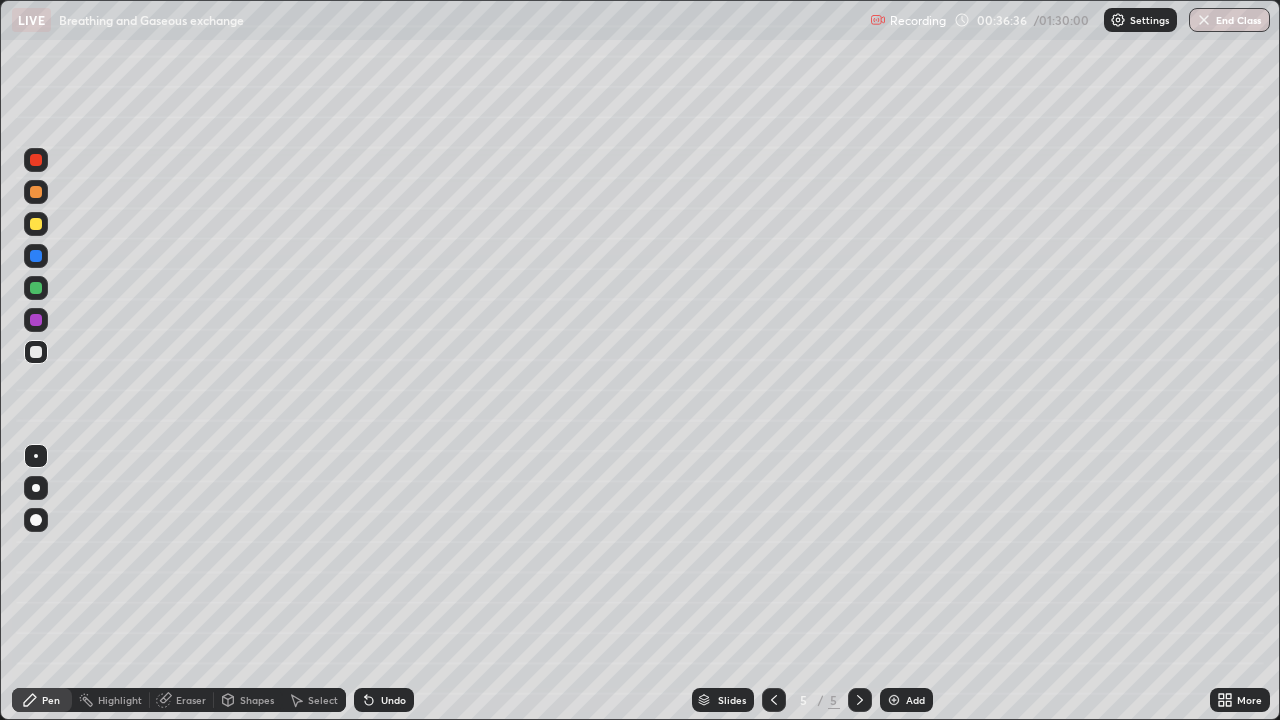 click at bounding box center (36, 224) 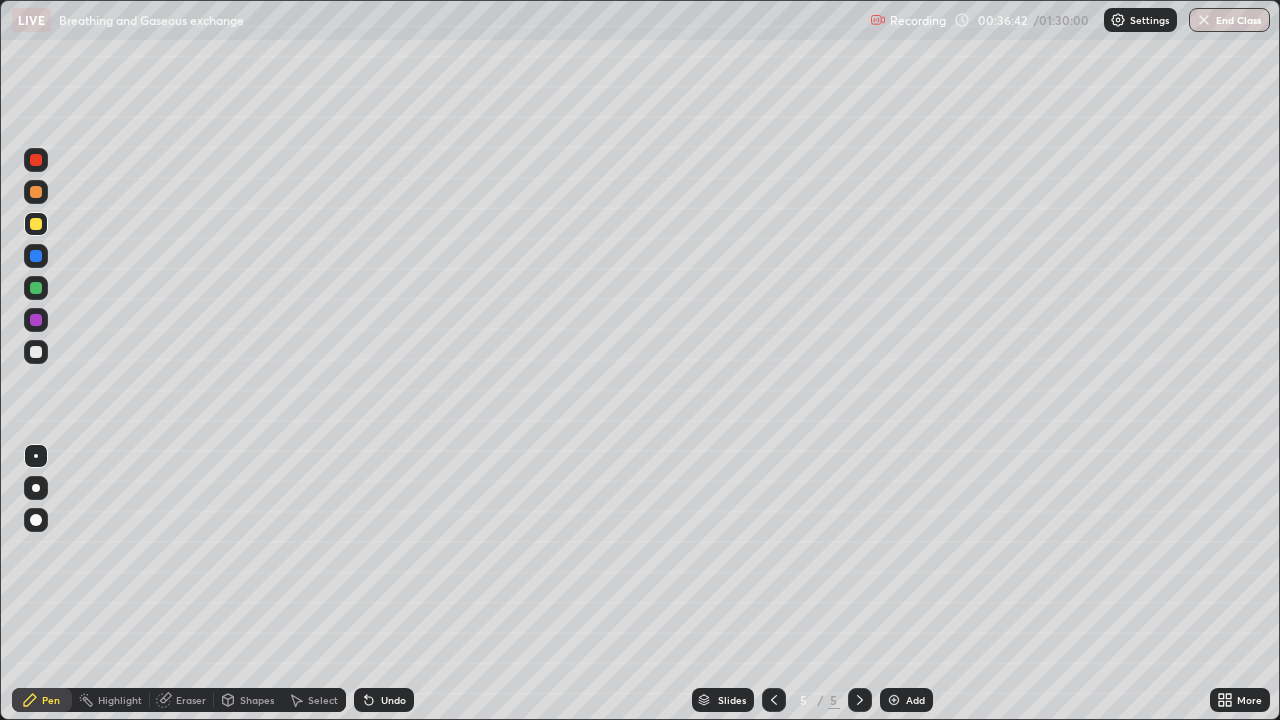 click on "Undo" at bounding box center (393, 700) 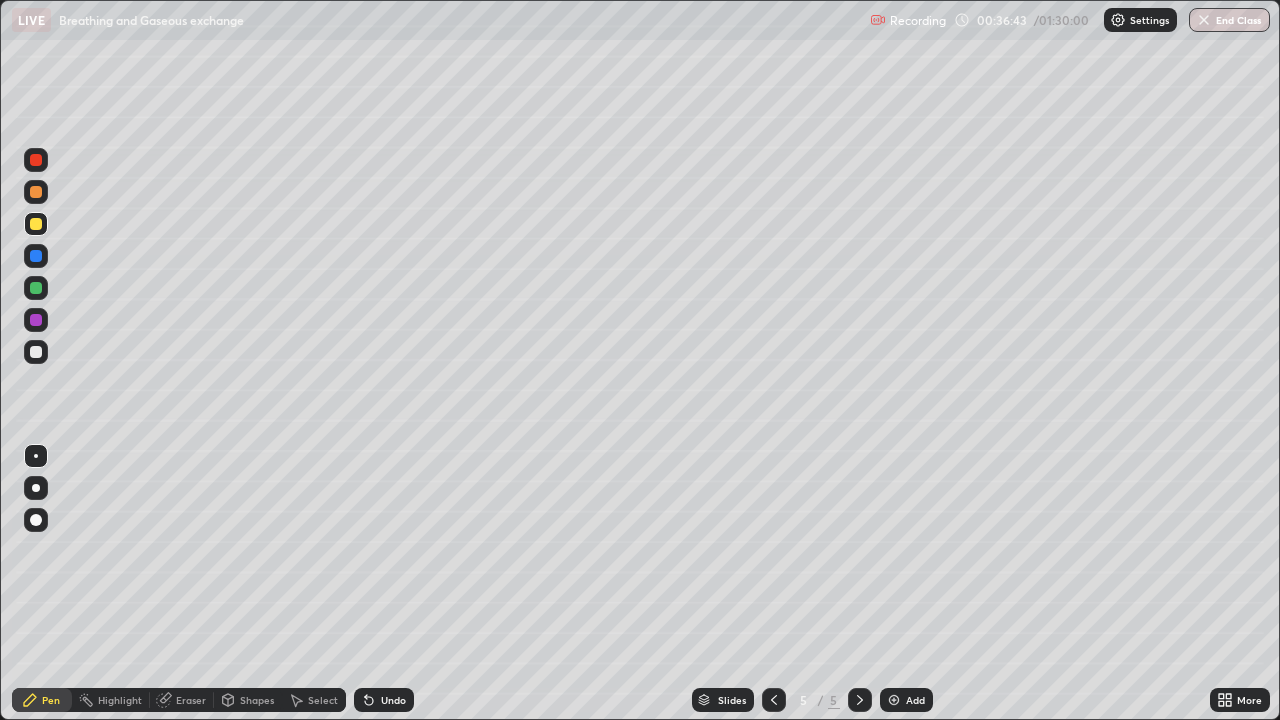 click on "Undo" at bounding box center [384, 700] 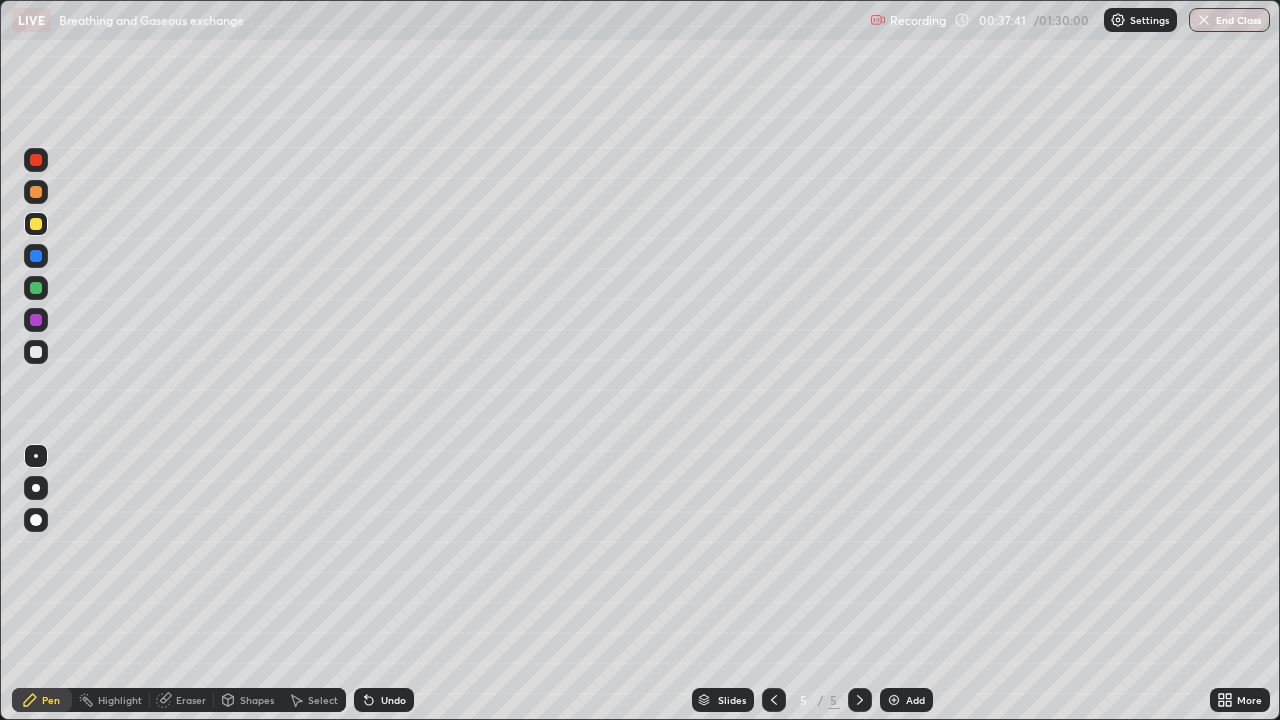 click at bounding box center (36, 352) 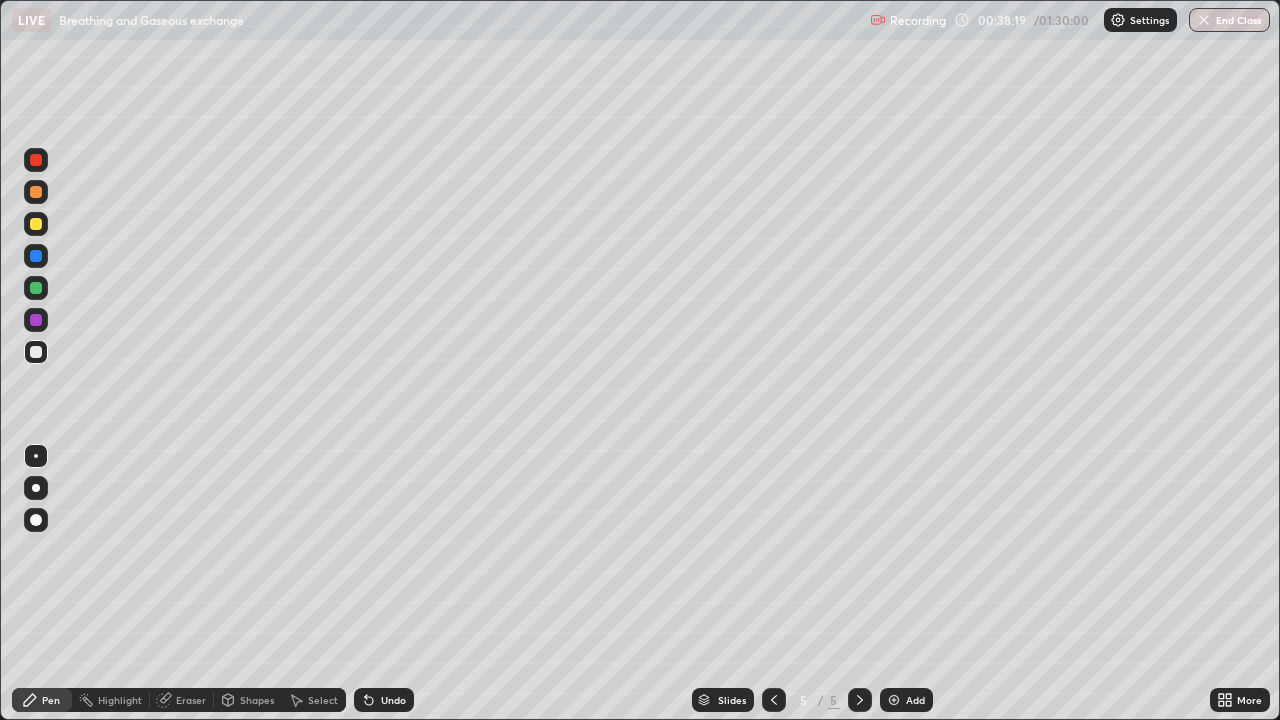 click on "Undo" at bounding box center (393, 700) 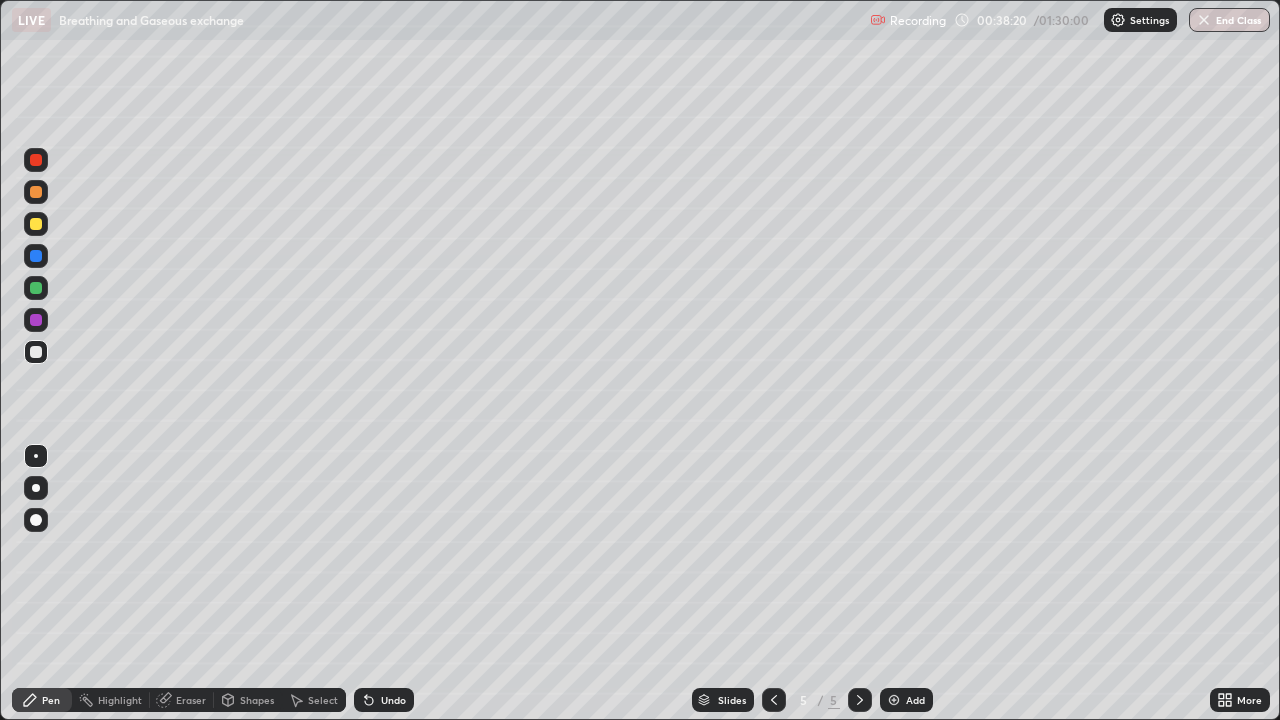 click on "Undo" at bounding box center [393, 700] 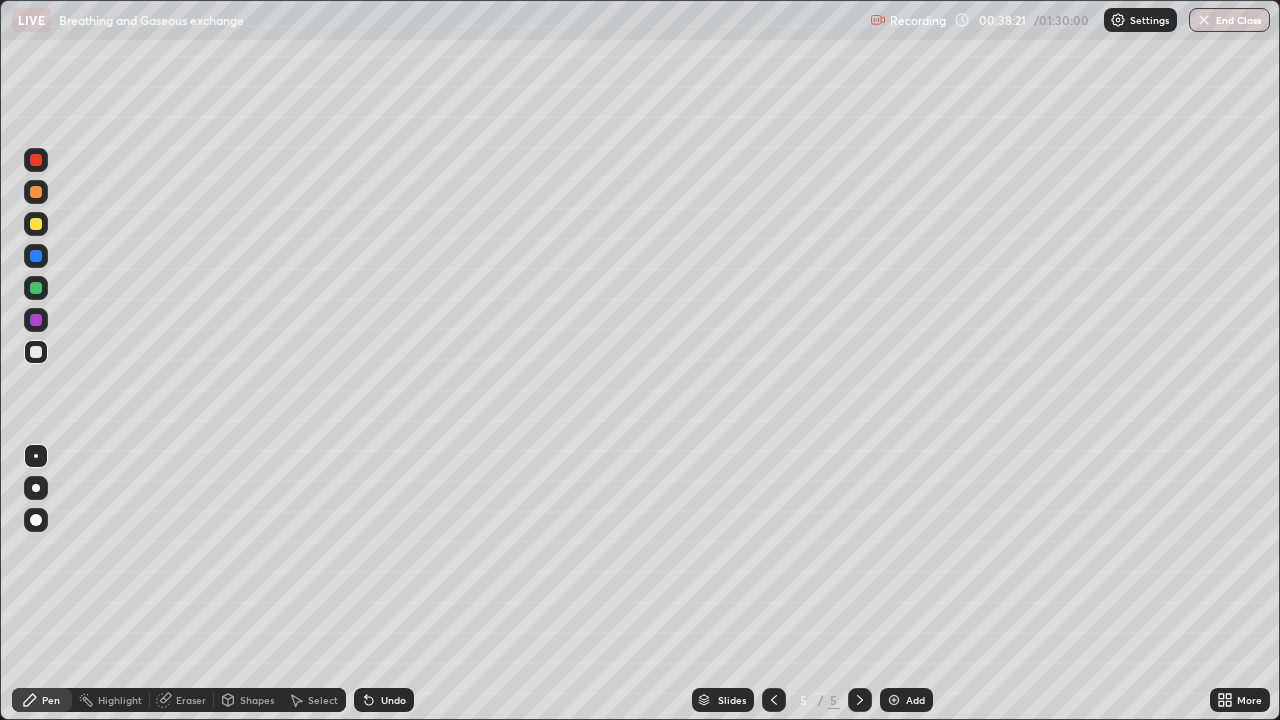 click on "Undo" at bounding box center (393, 700) 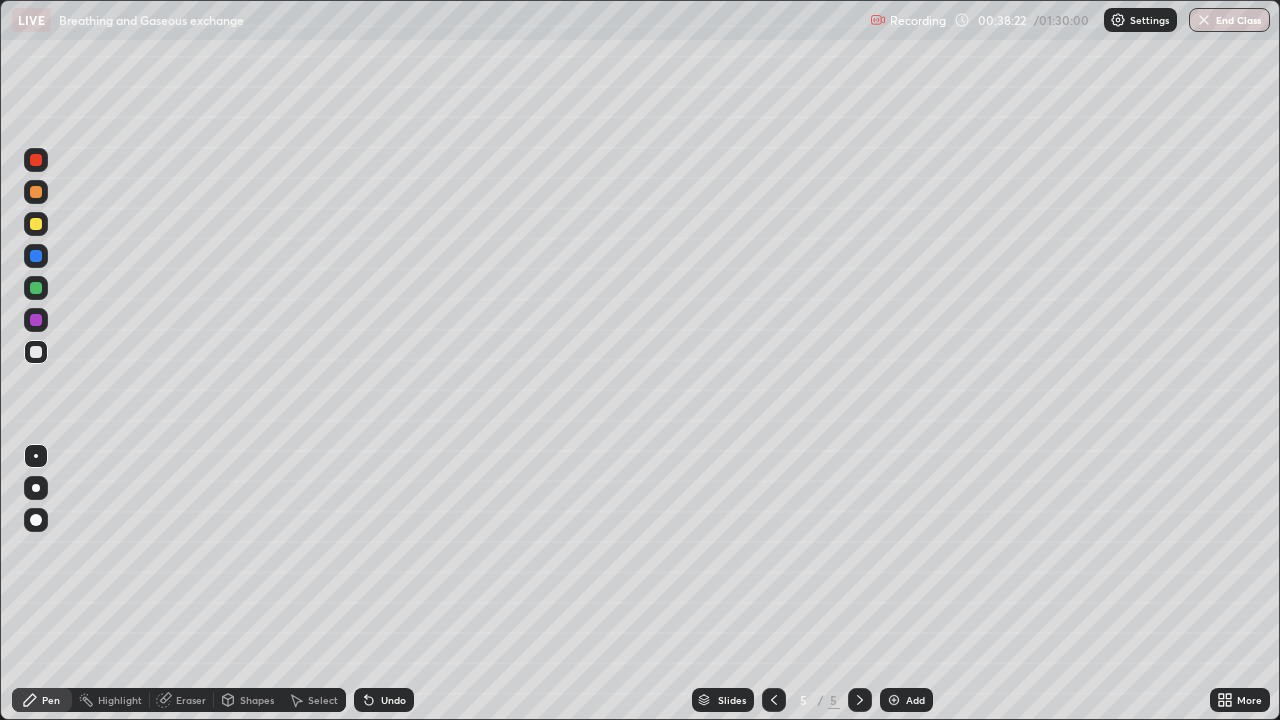 click on "Undo" at bounding box center [384, 700] 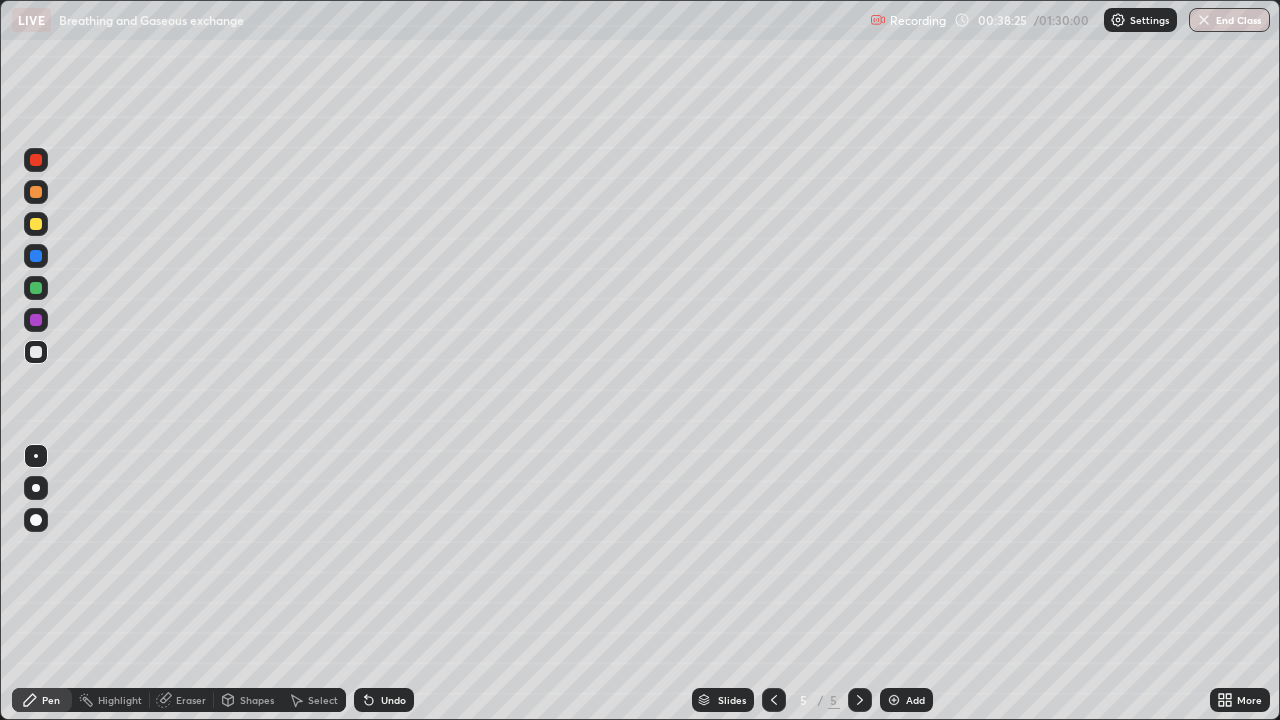 click on "Eraser" at bounding box center (191, 700) 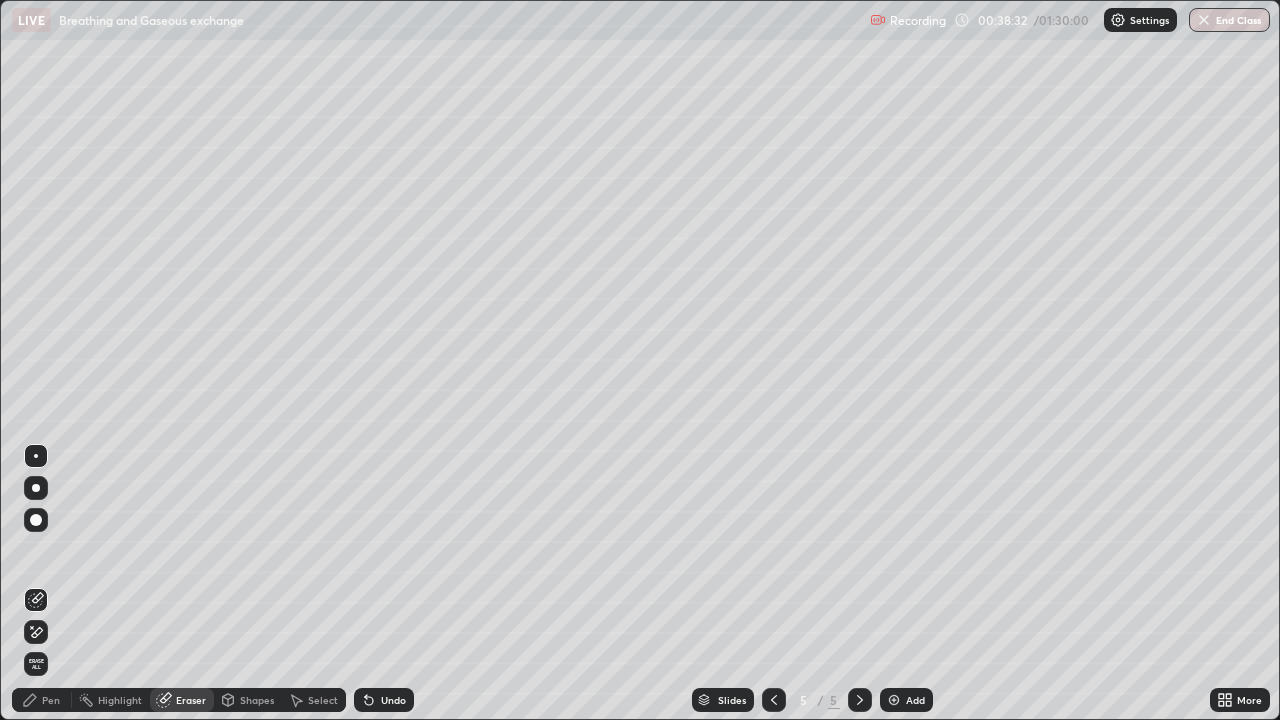 click on "Pen" at bounding box center [42, 700] 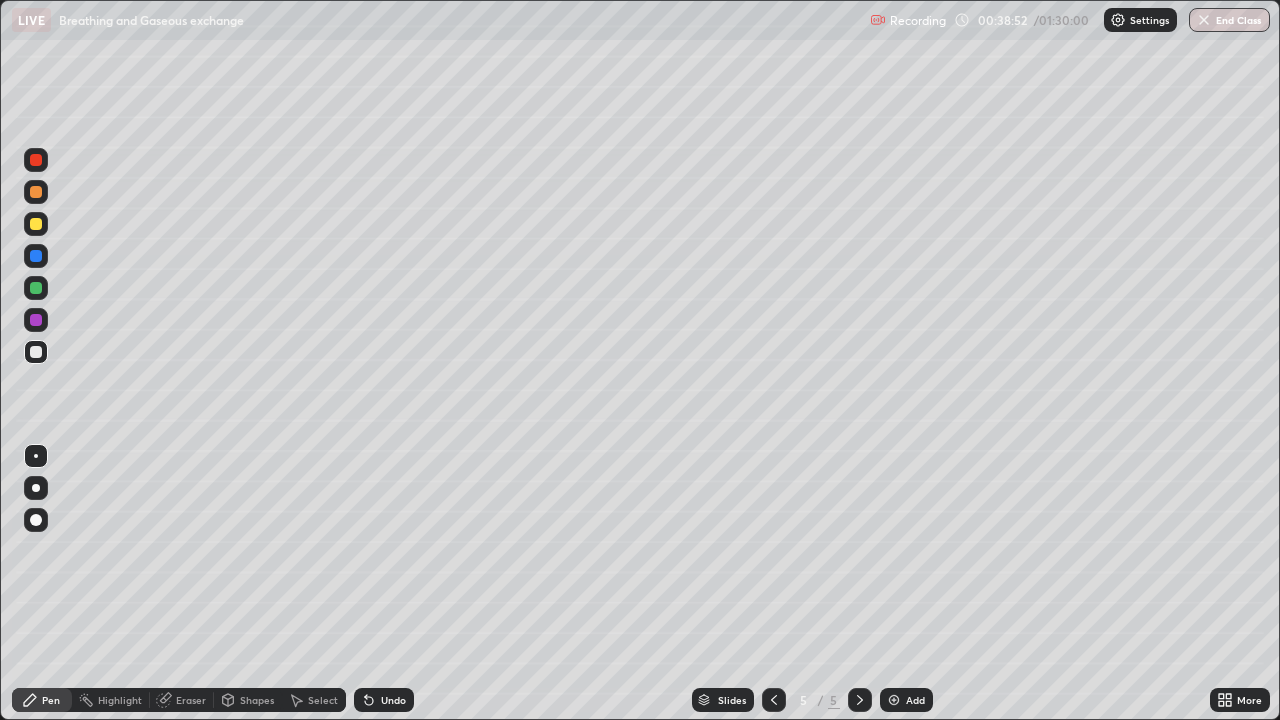 click on "Eraser" at bounding box center (191, 700) 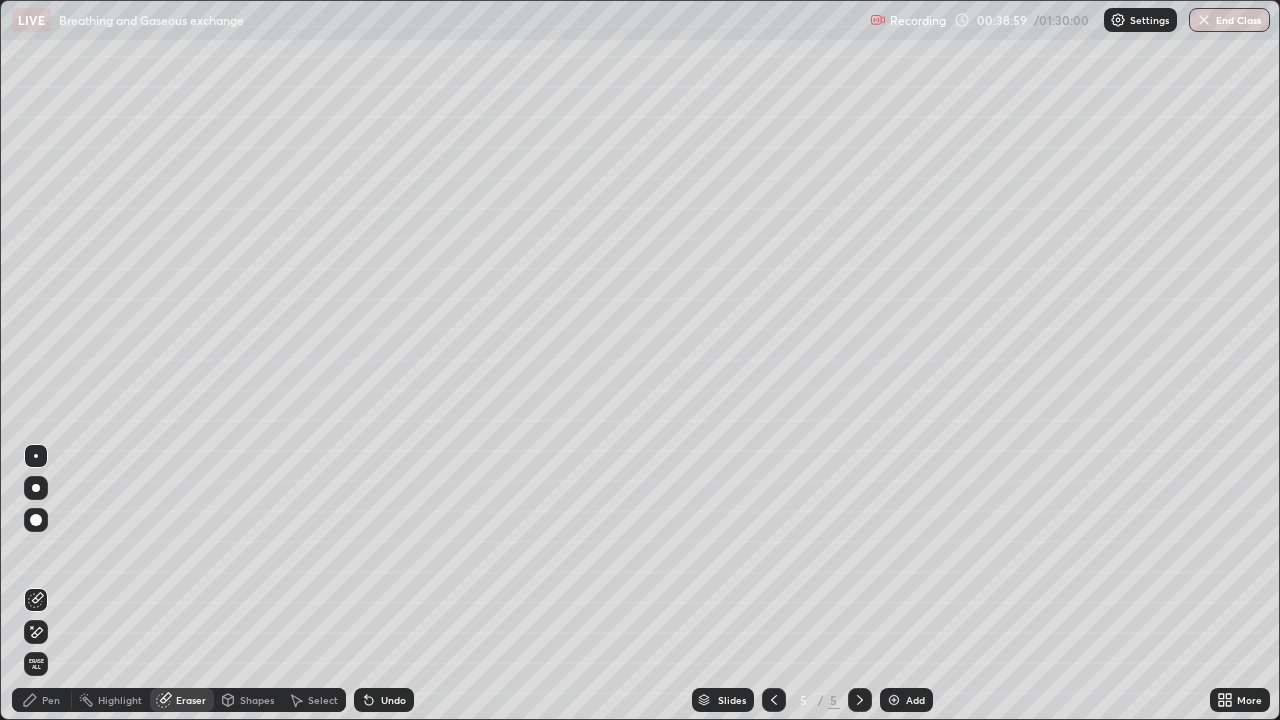 click 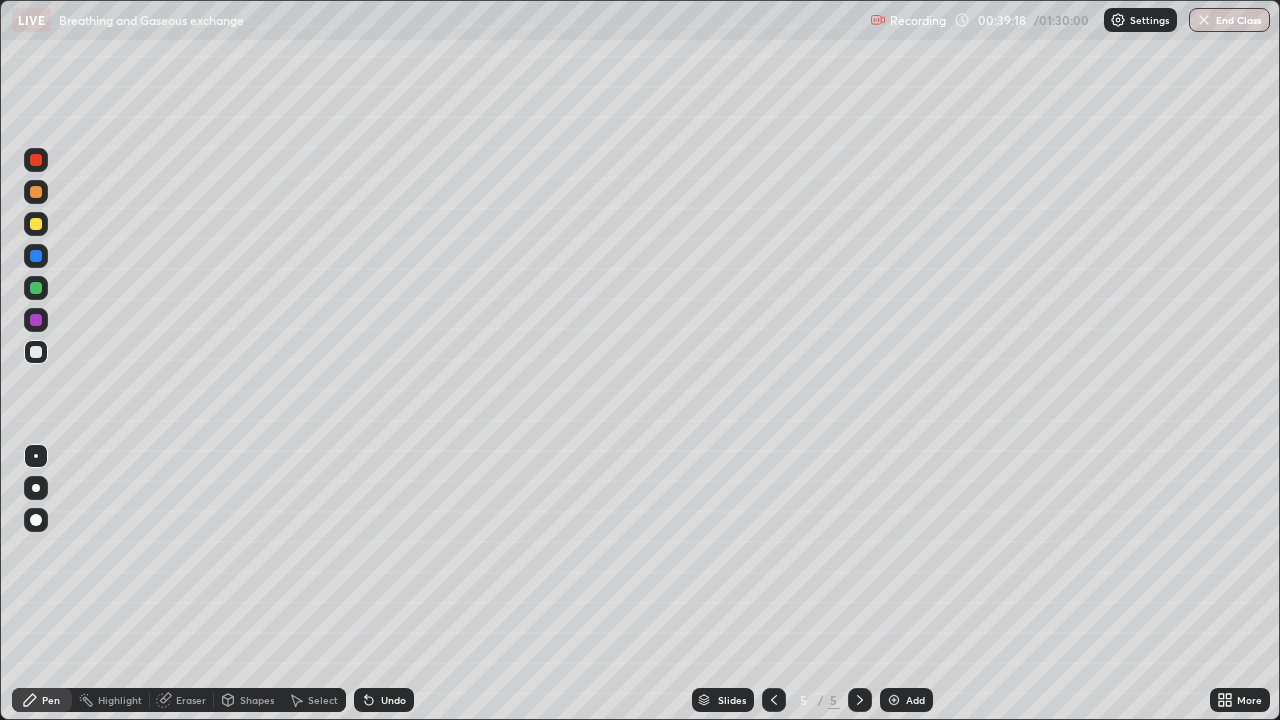 click on "Undo" at bounding box center (384, 700) 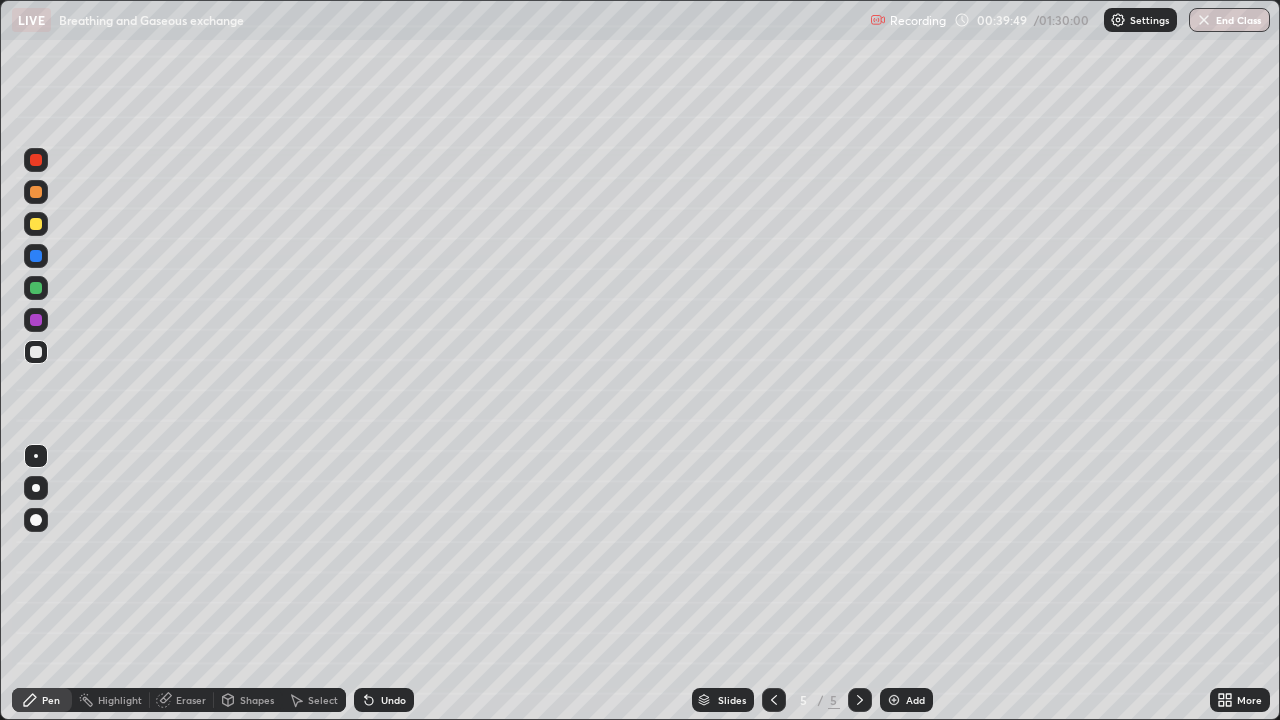 click on "Eraser" at bounding box center (191, 700) 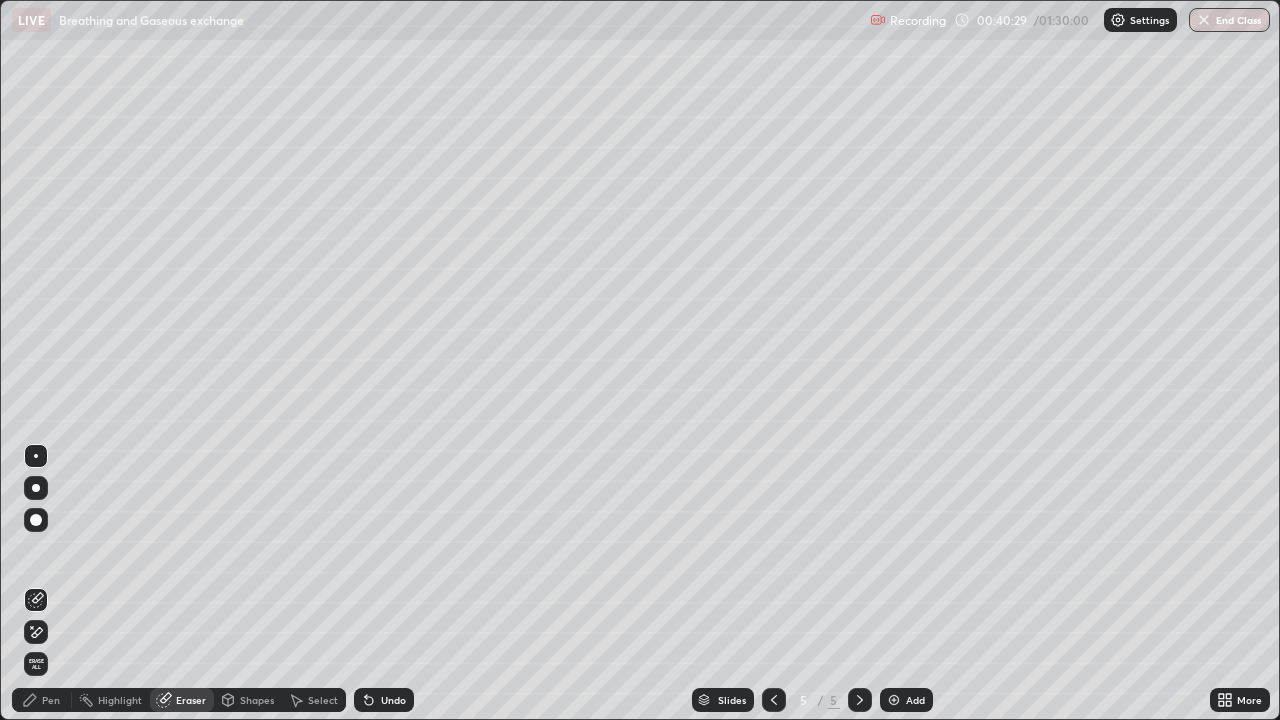click on "Pen" at bounding box center [42, 700] 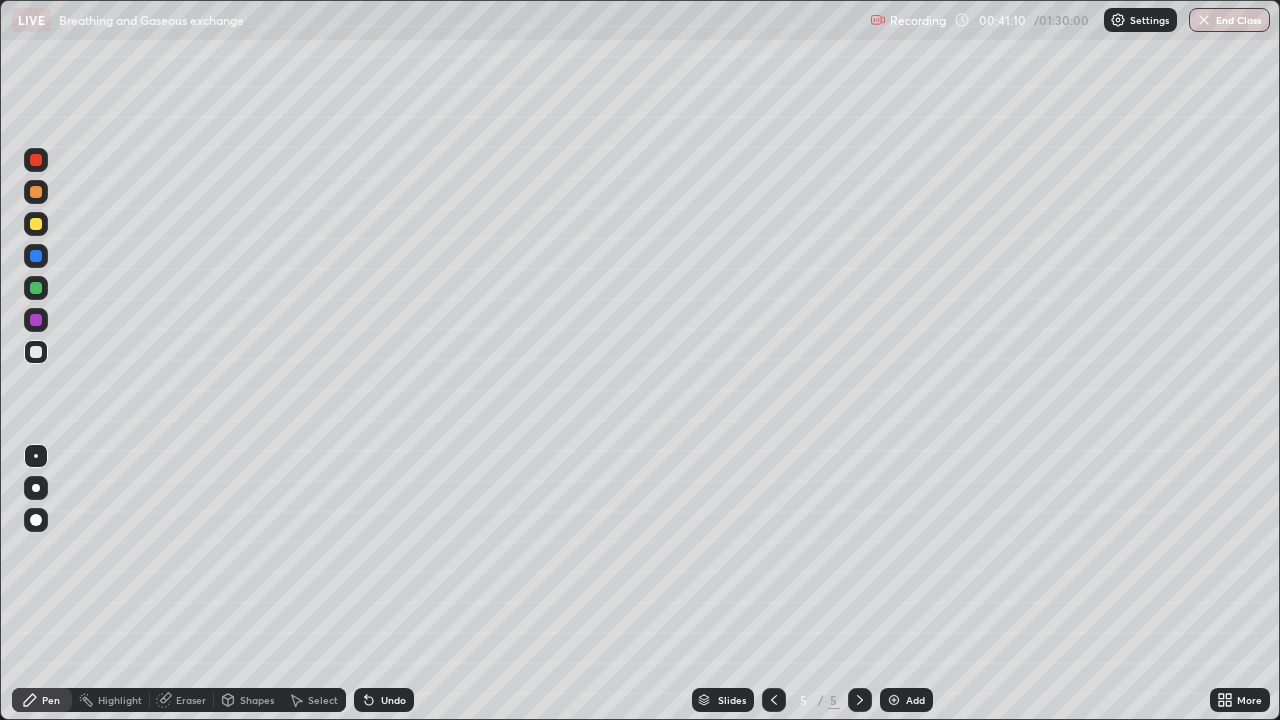 click on "Eraser" at bounding box center [191, 700] 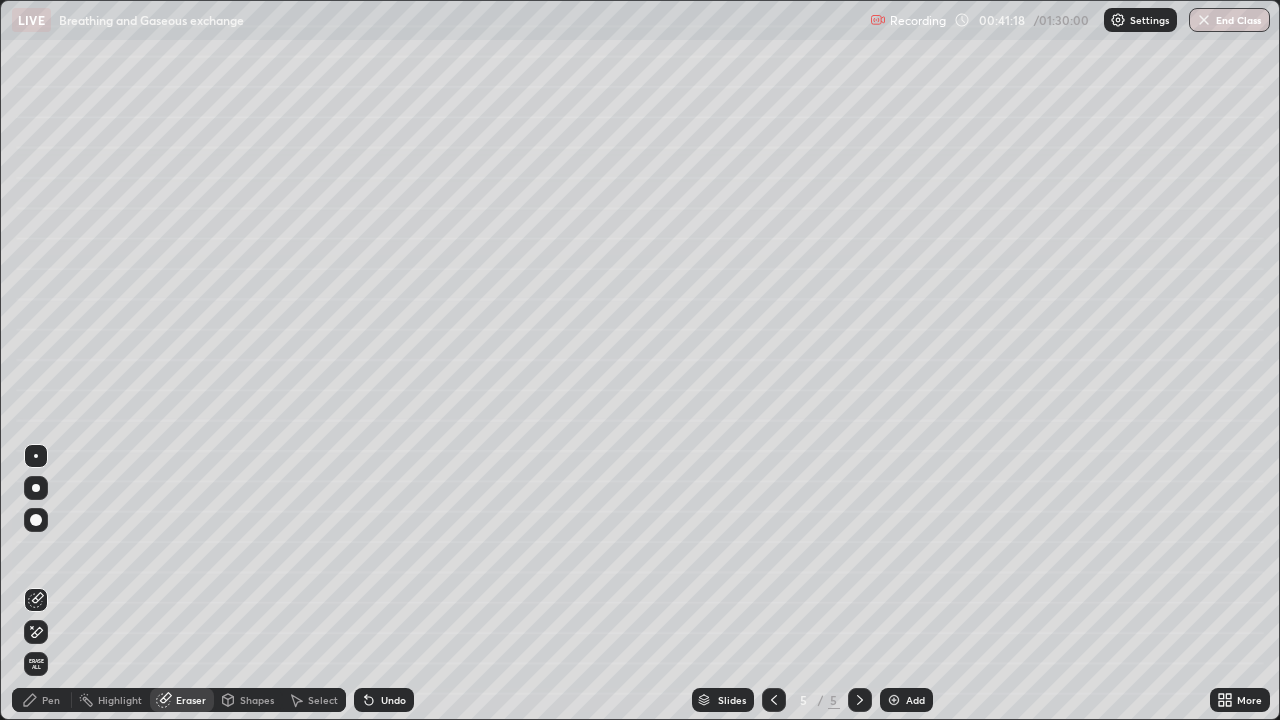 click 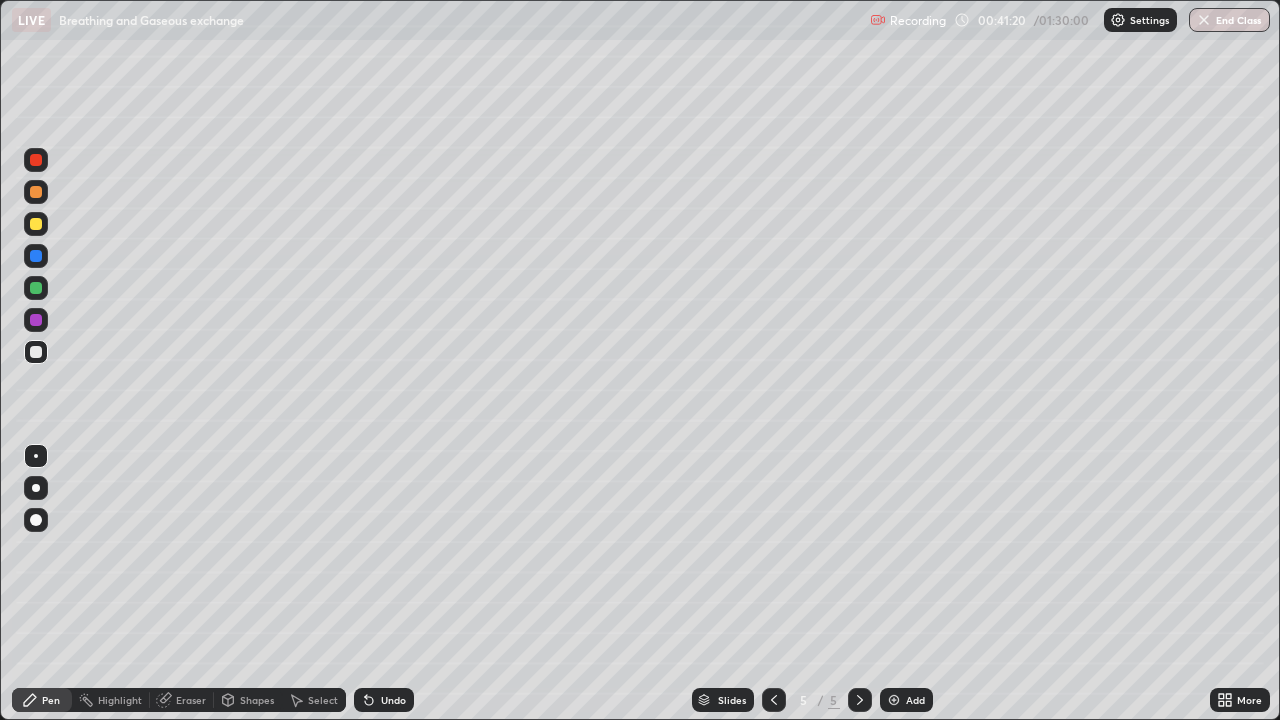 click at bounding box center [36, 224] 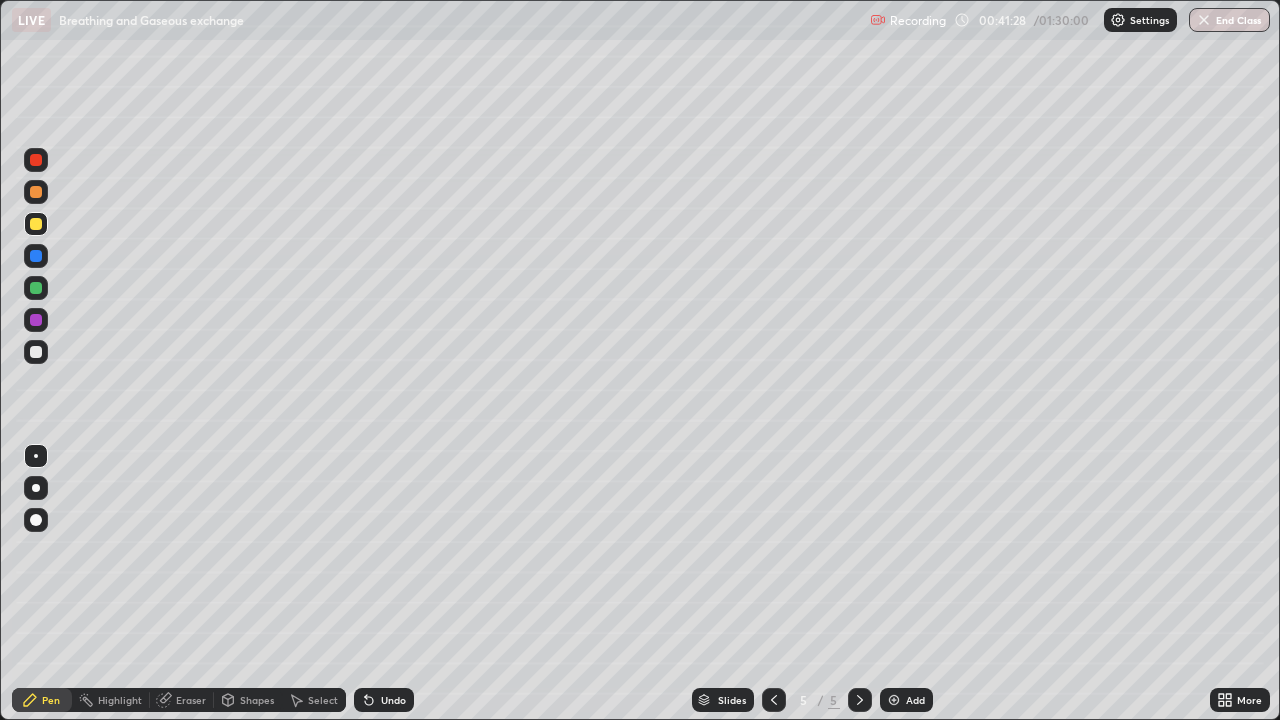 click on "Eraser" at bounding box center (182, 700) 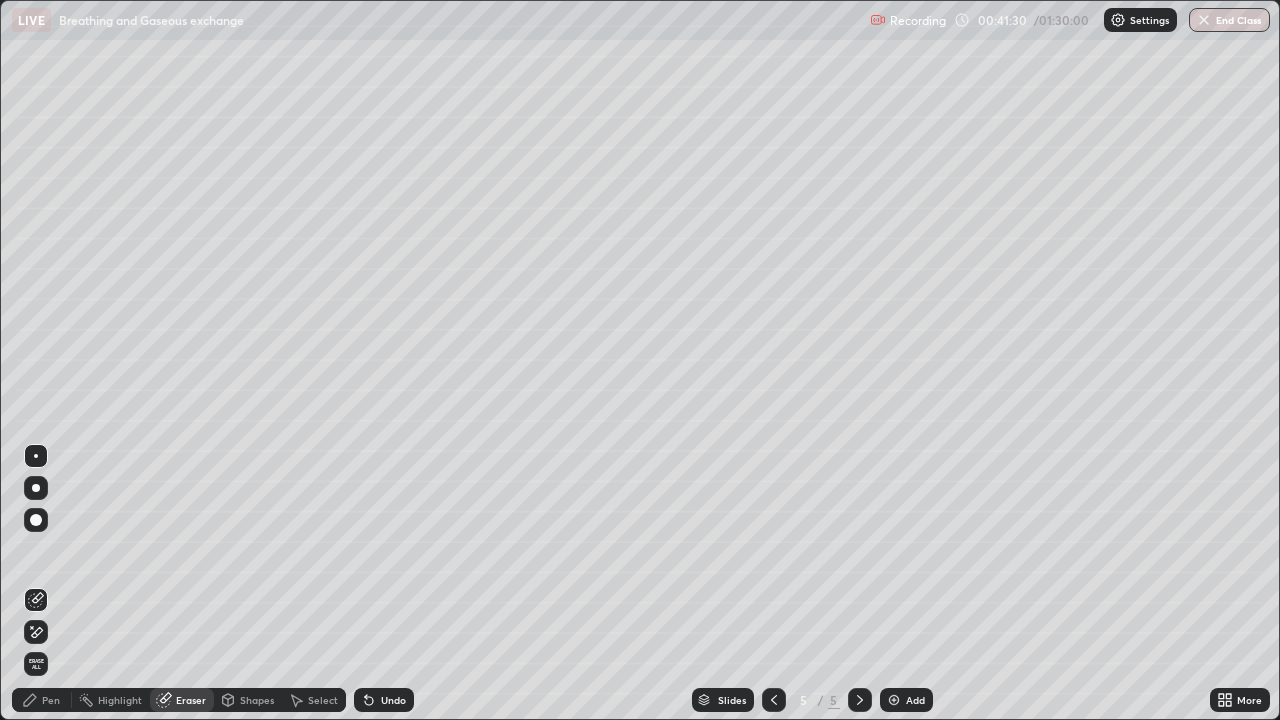 click on "Pen" at bounding box center (42, 700) 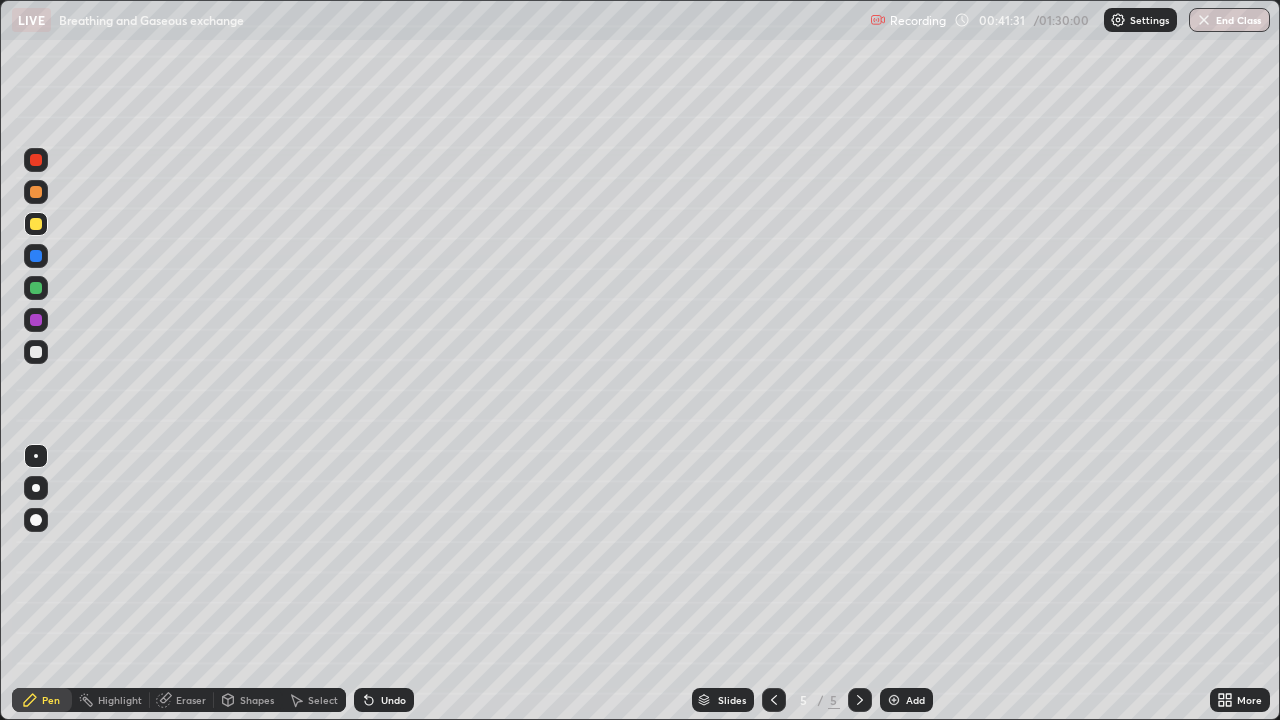 click at bounding box center [36, 352] 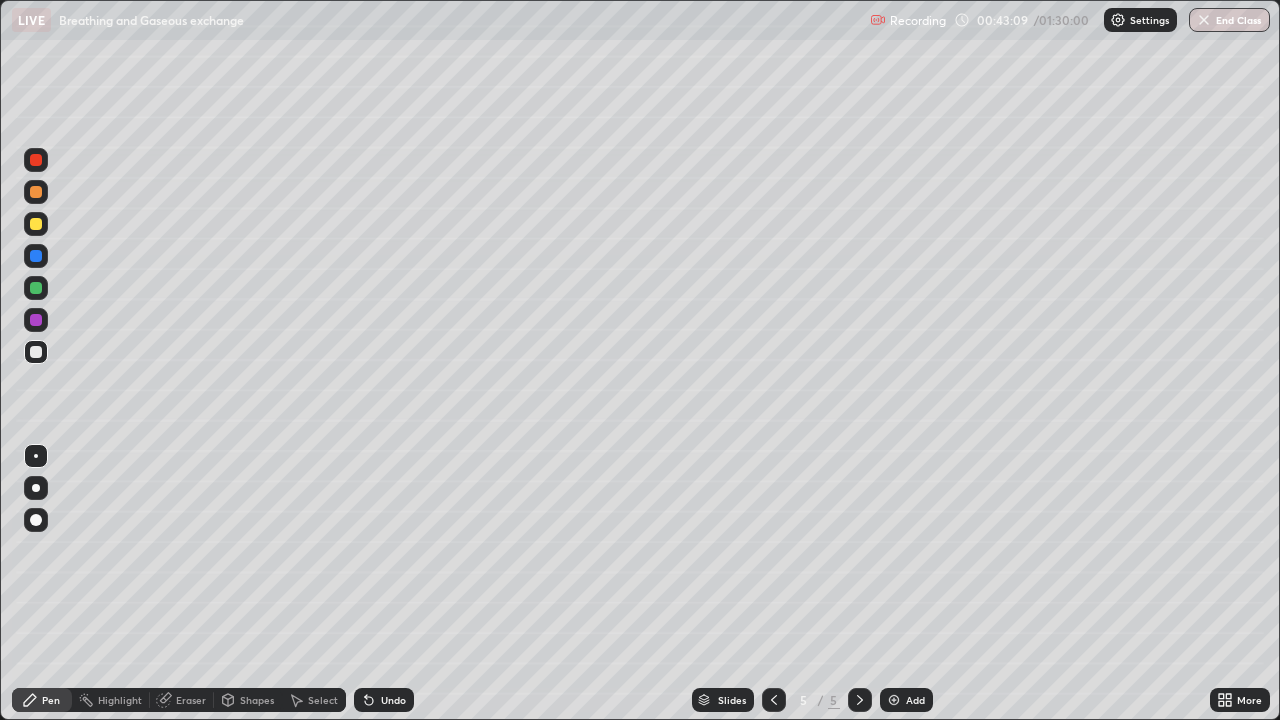click on "Eraser" at bounding box center (191, 700) 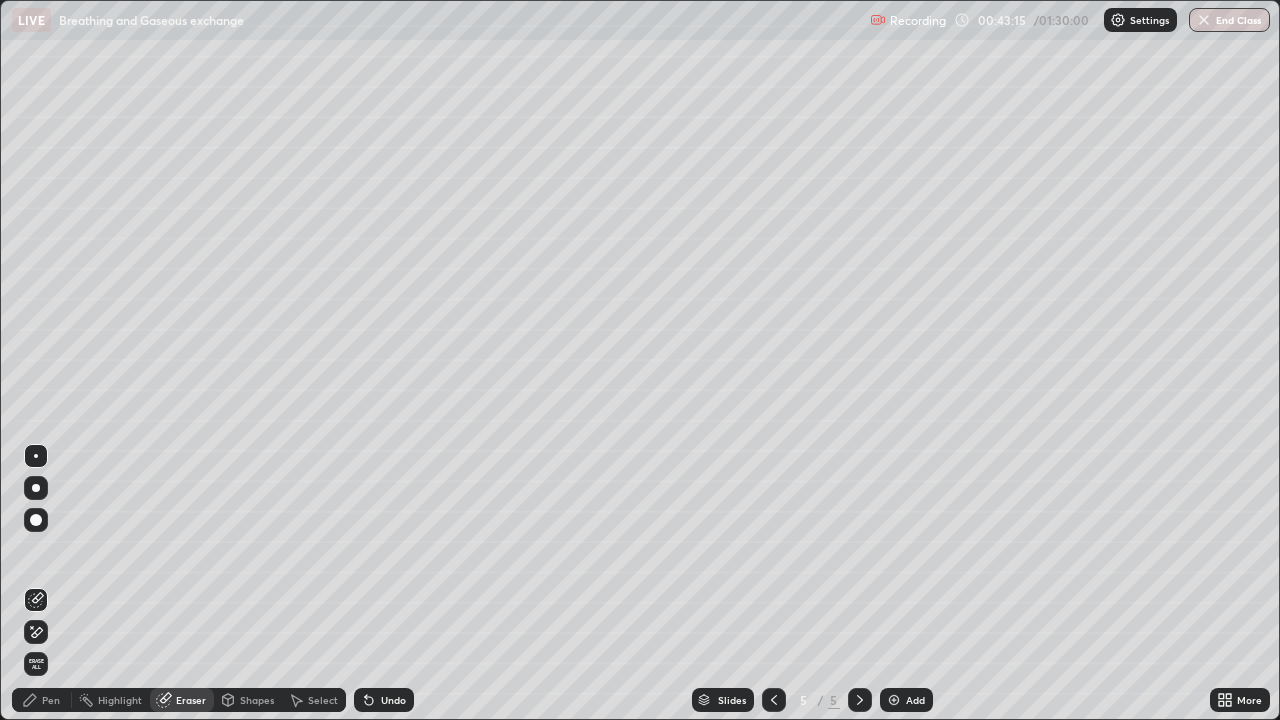 click on "Pen" at bounding box center (51, 700) 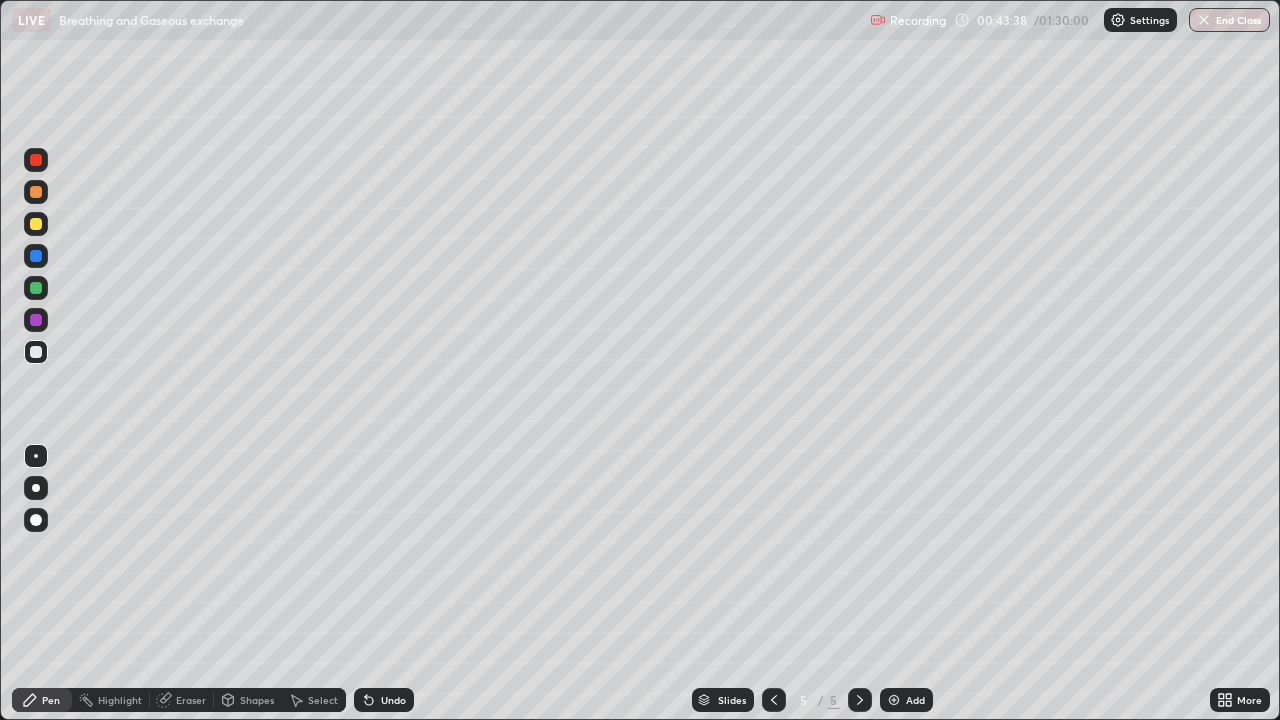 click at bounding box center (36, 224) 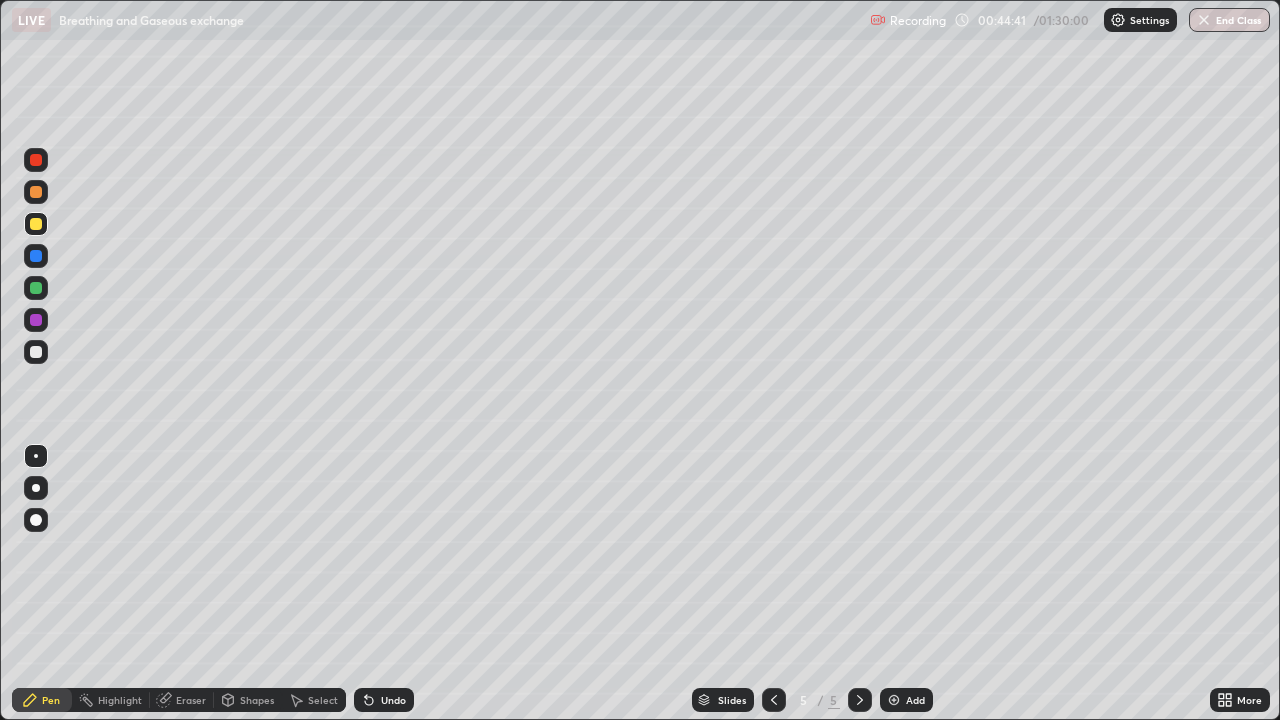 click at bounding box center [36, 192] 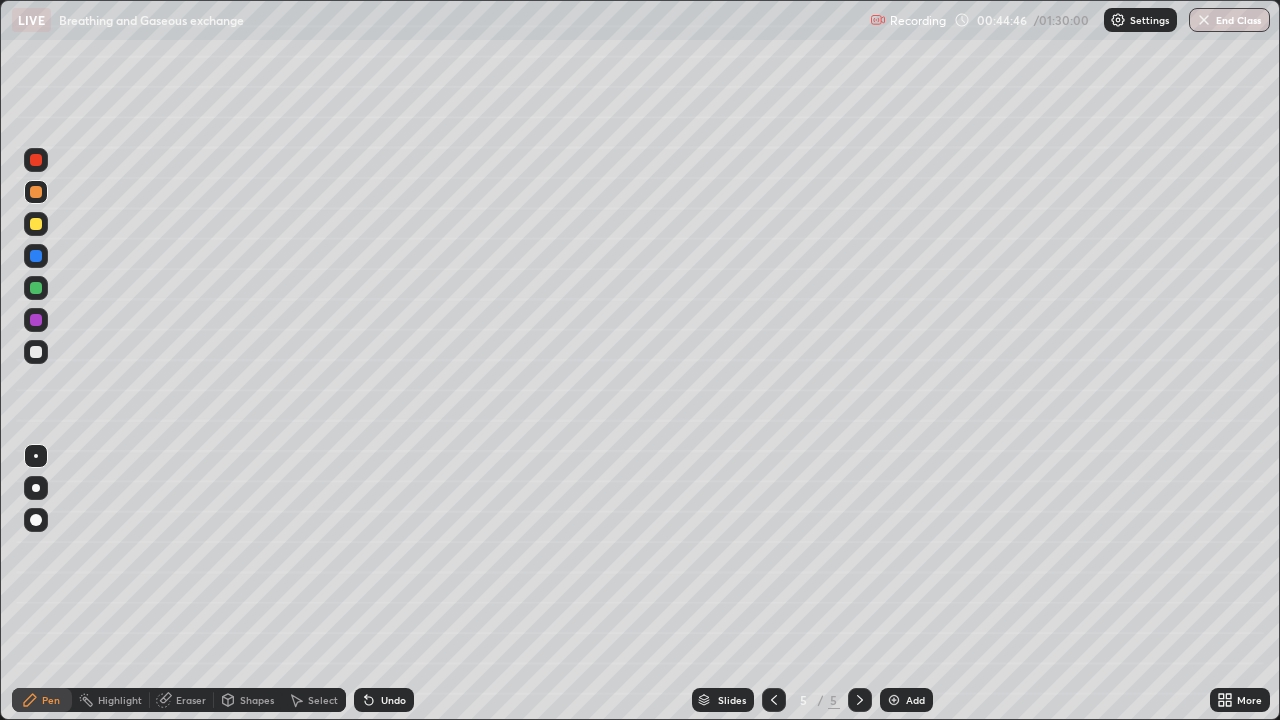click on "Undo" at bounding box center (393, 700) 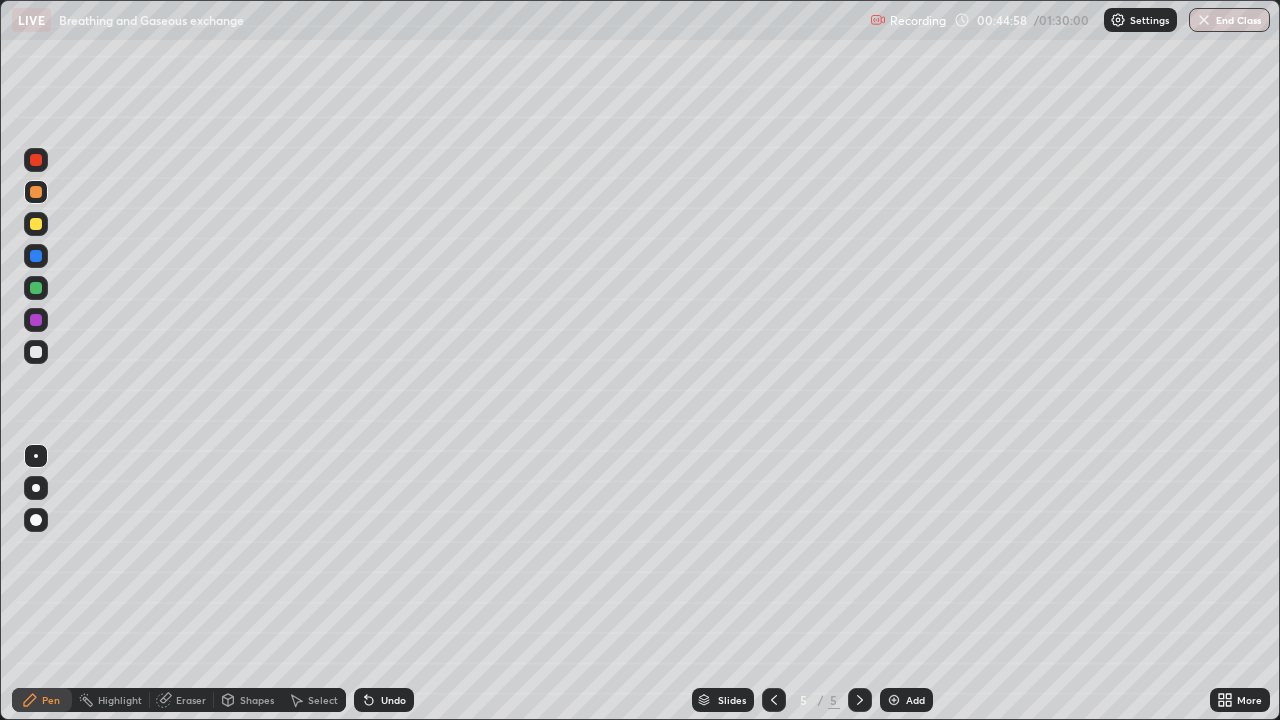 click at bounding box center (36, 256) 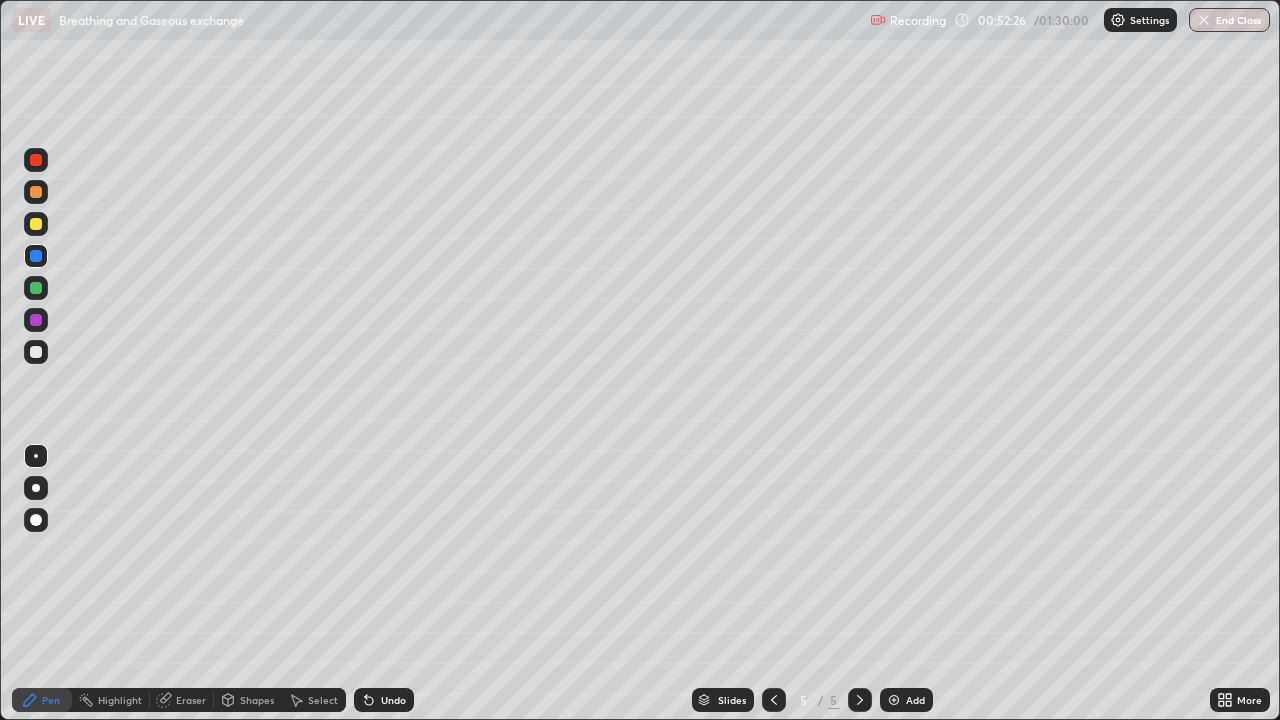 click on "Add" at bounding box center [915, 700] 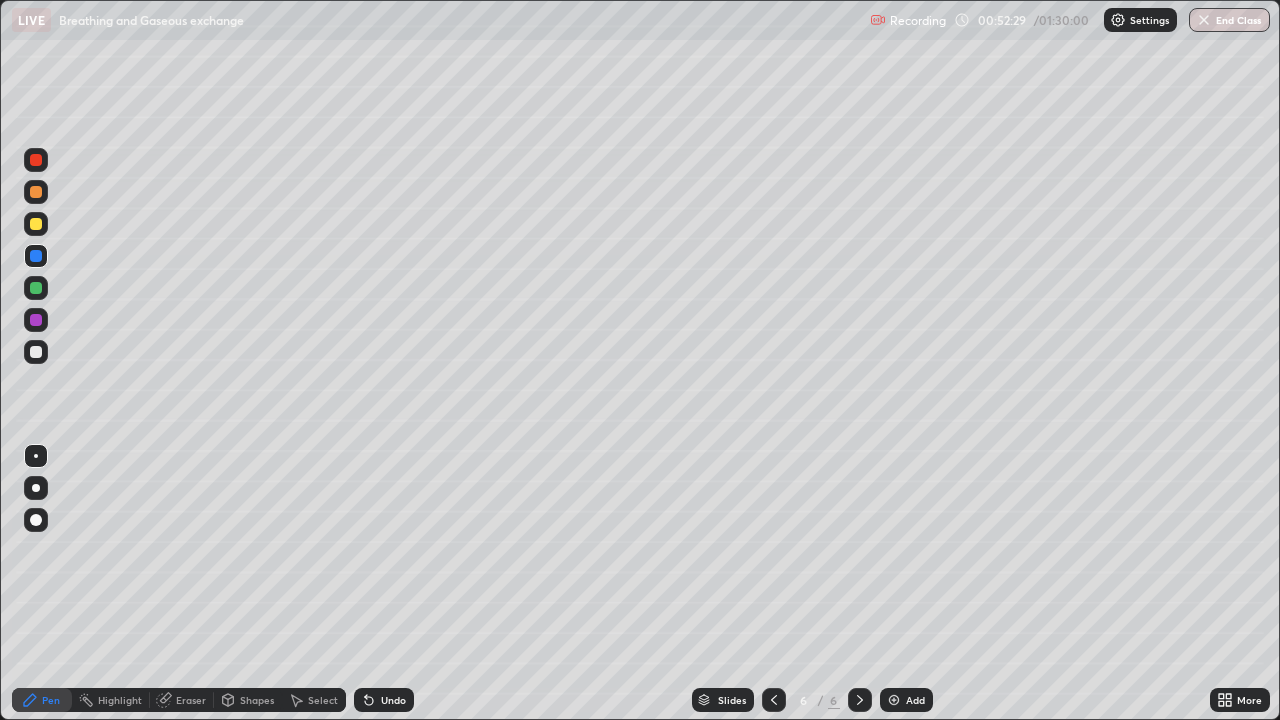 click 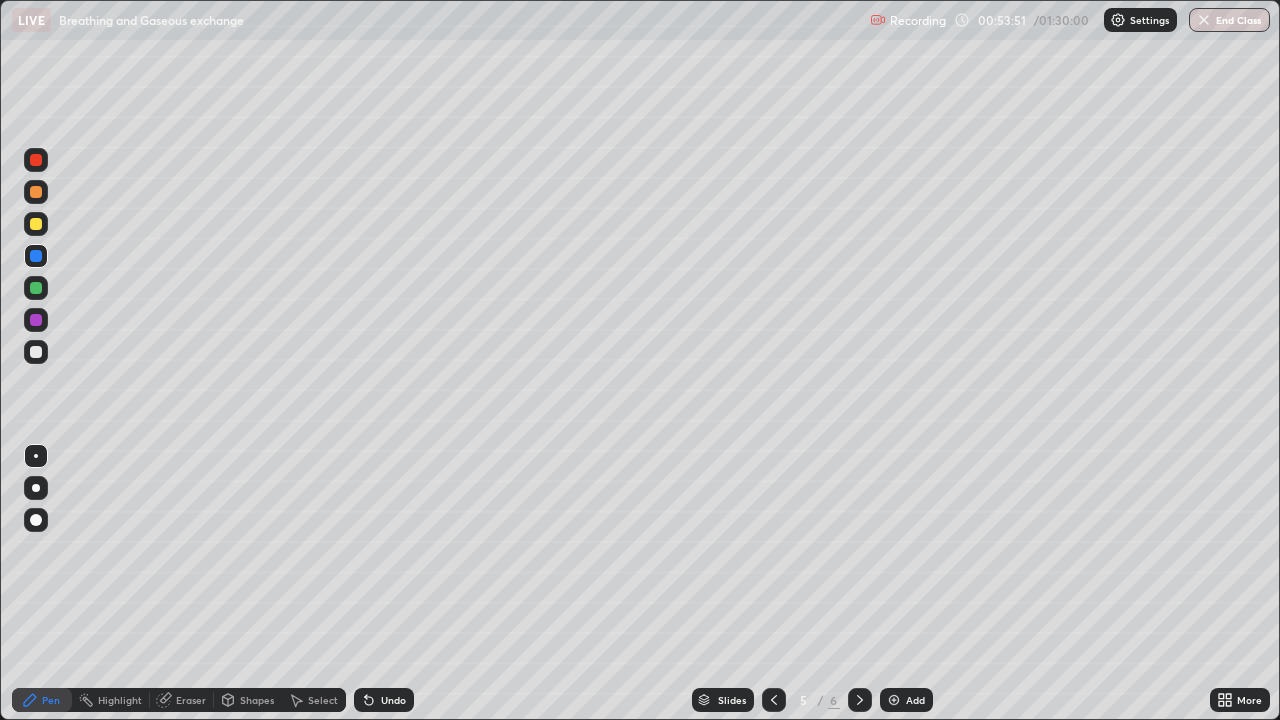 click on "Add" at bounding box center [915, 700] 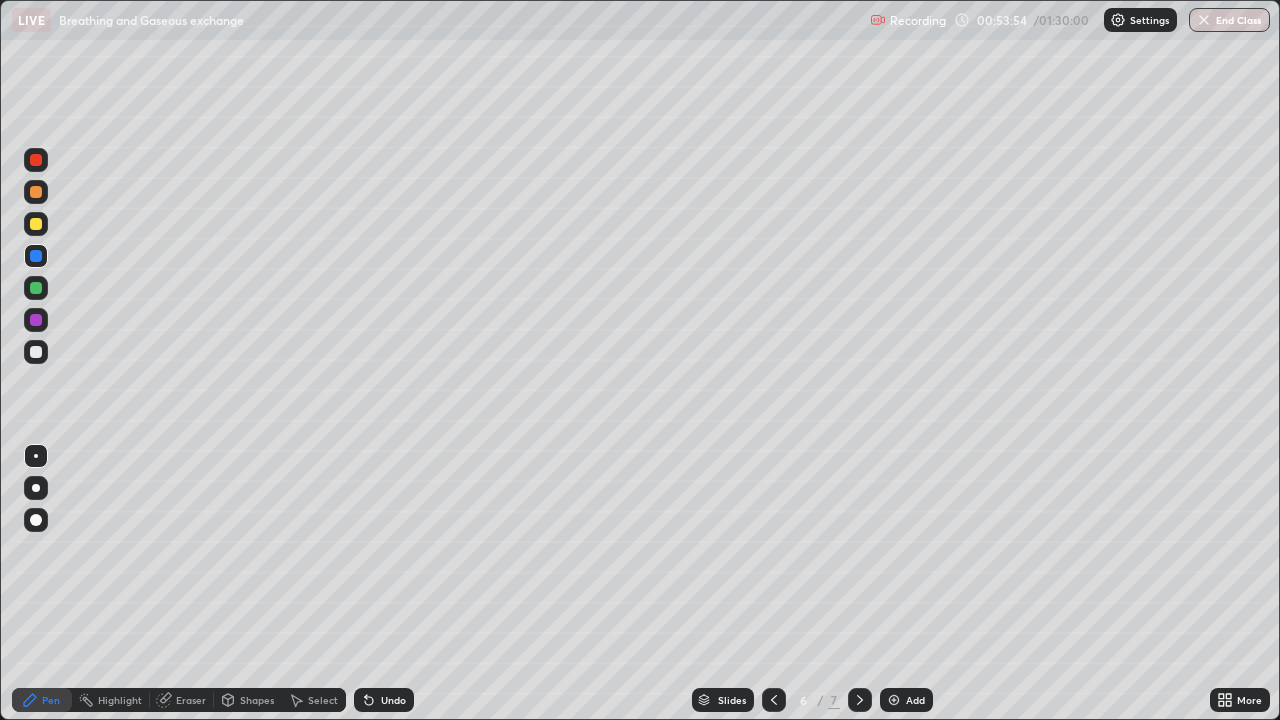 click at bounding box center (36, 352) 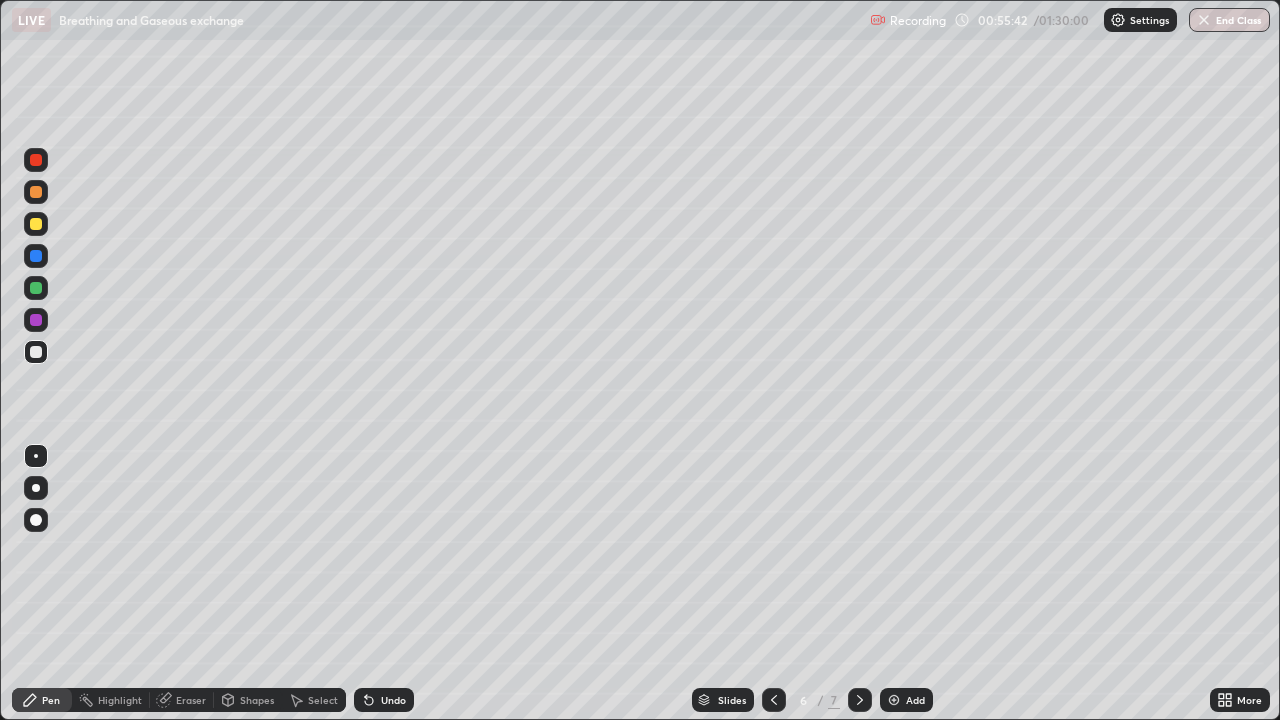 click on "Undo" at bounding box center (393, 700) 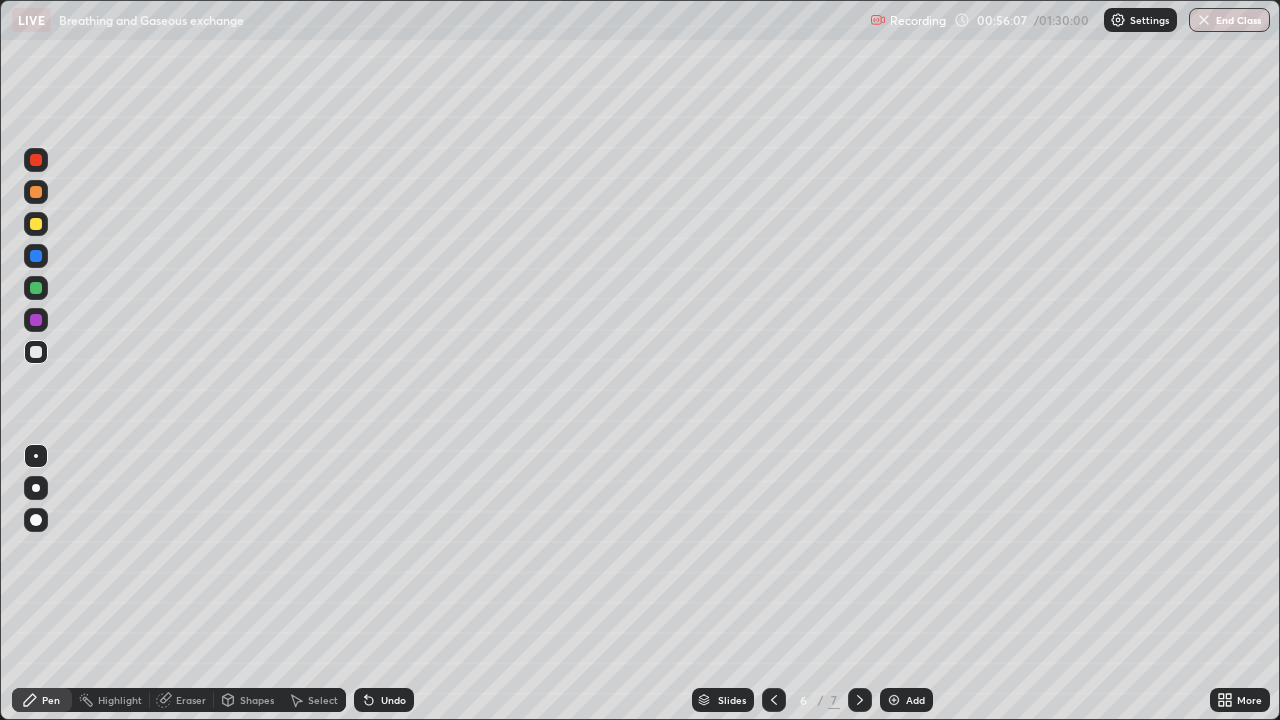 click at bounding box center (36, 160) 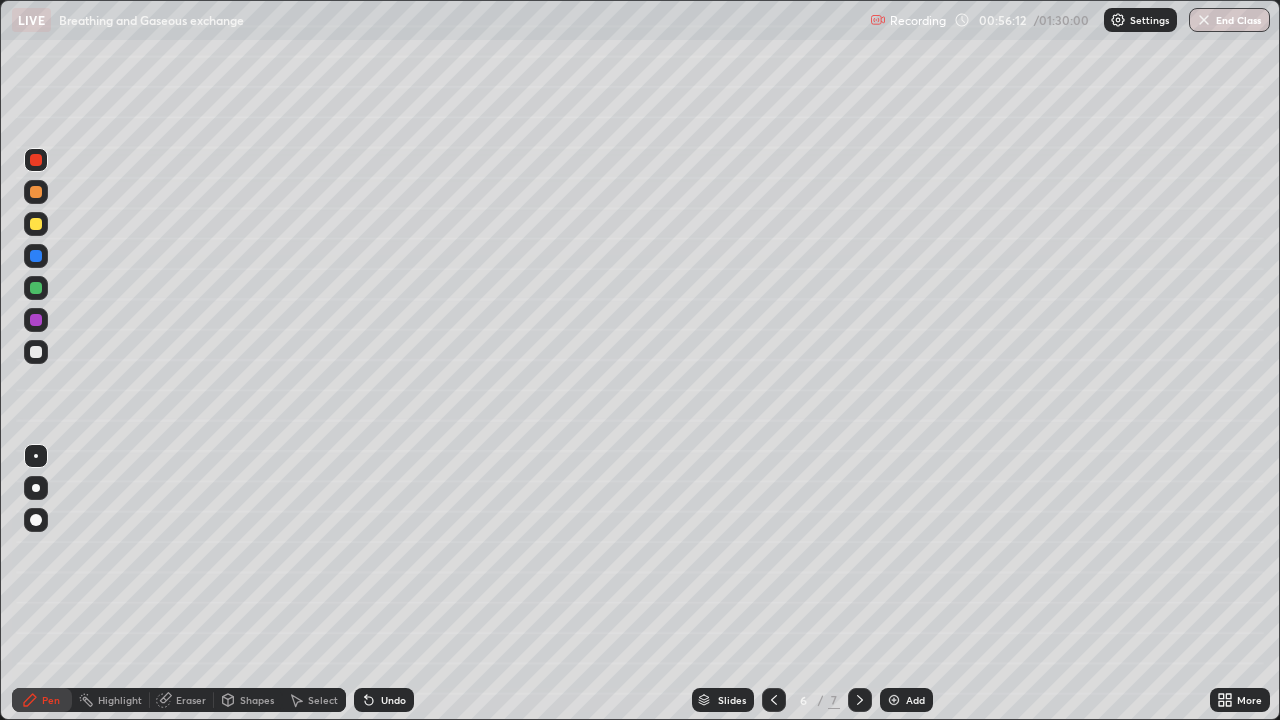 click at bounding box center [36, 256] 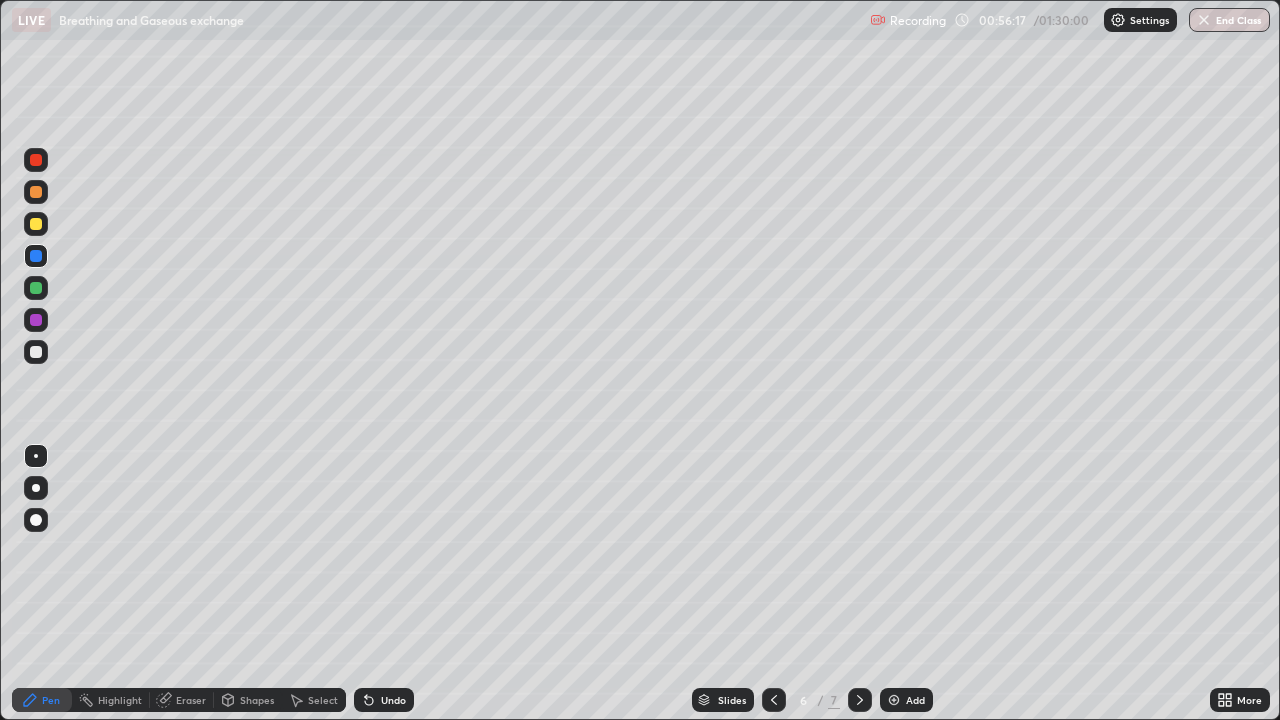 click at bounding box center [36, 352] 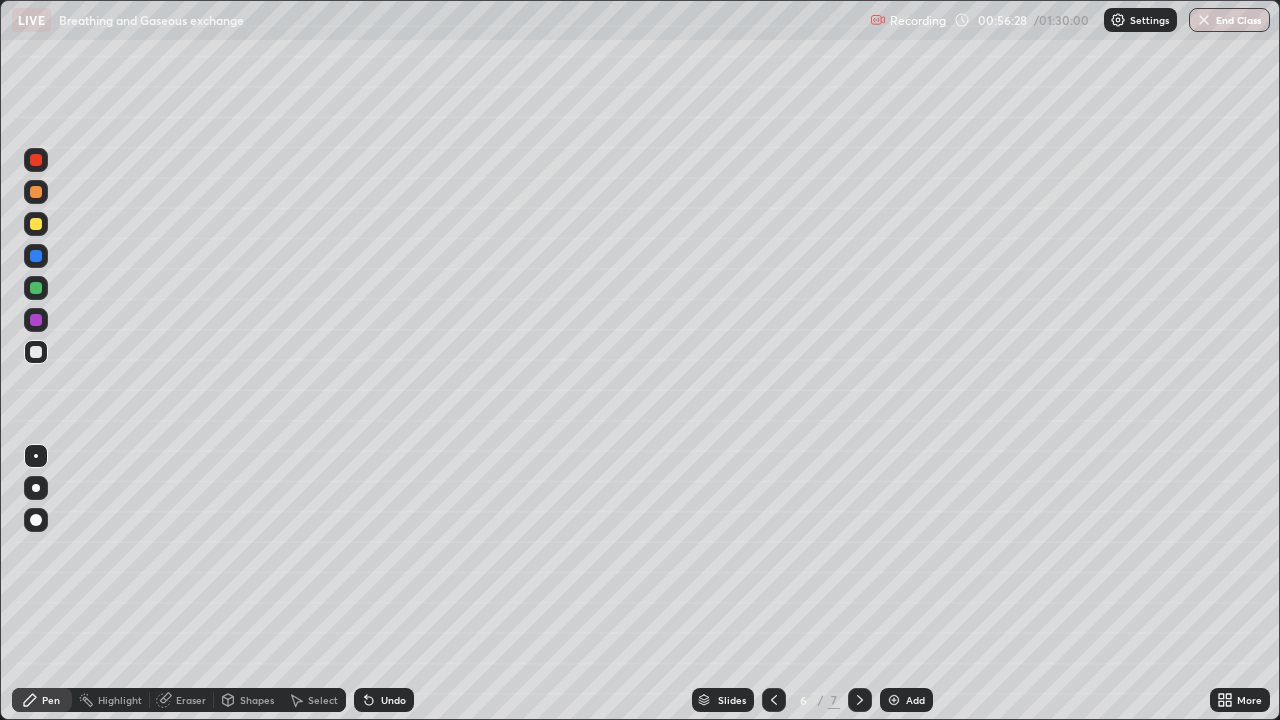 click on "Undo" at bounding box center (384, 700) 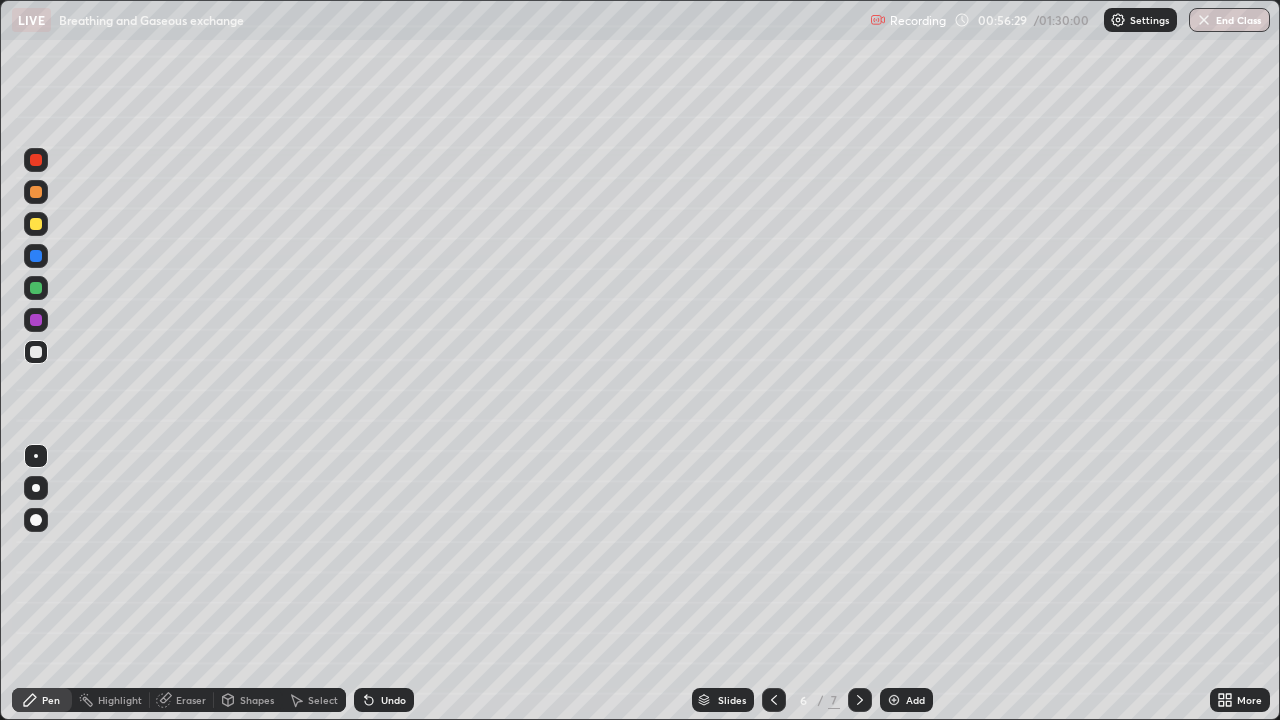 click on "Undo" at bounding box center (384, 700) 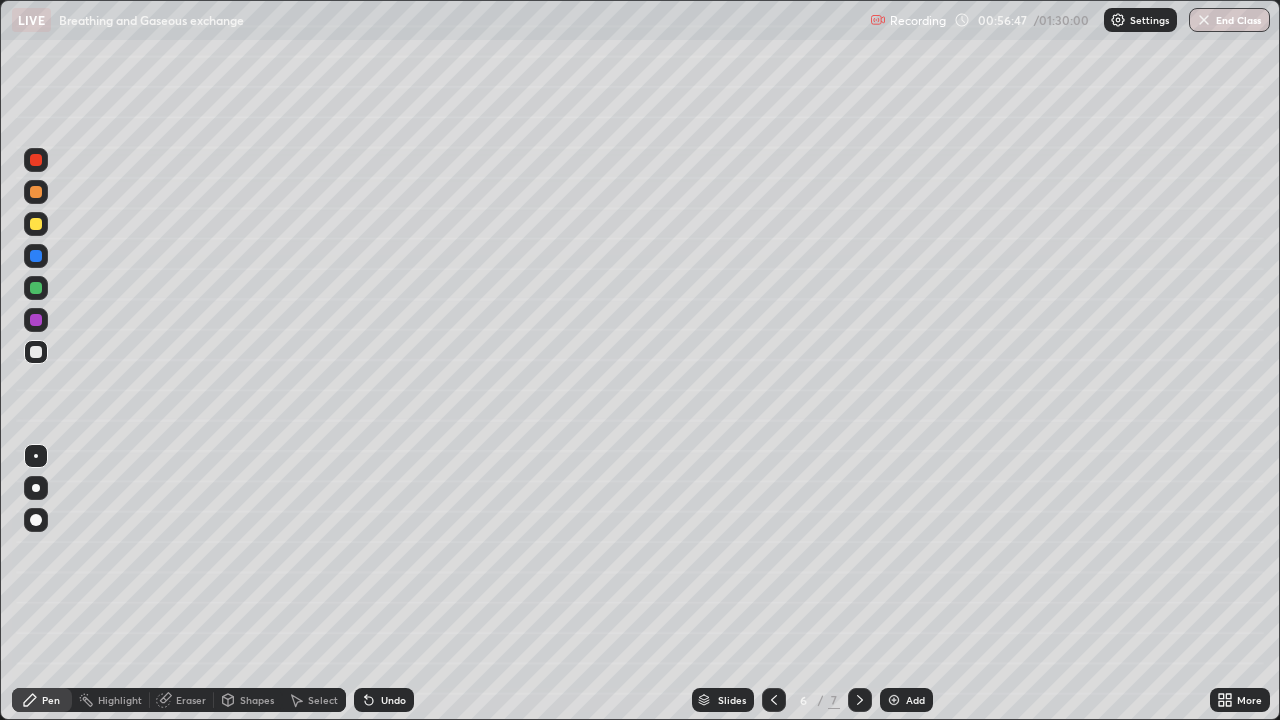 click 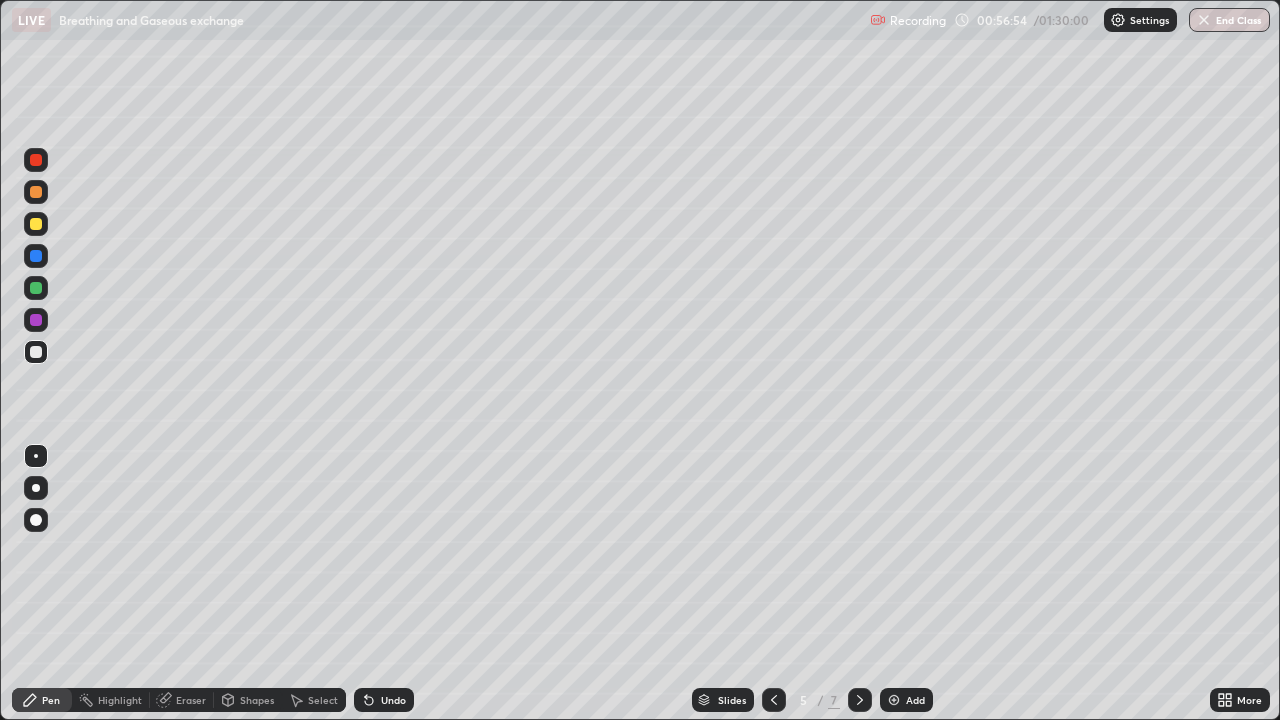click 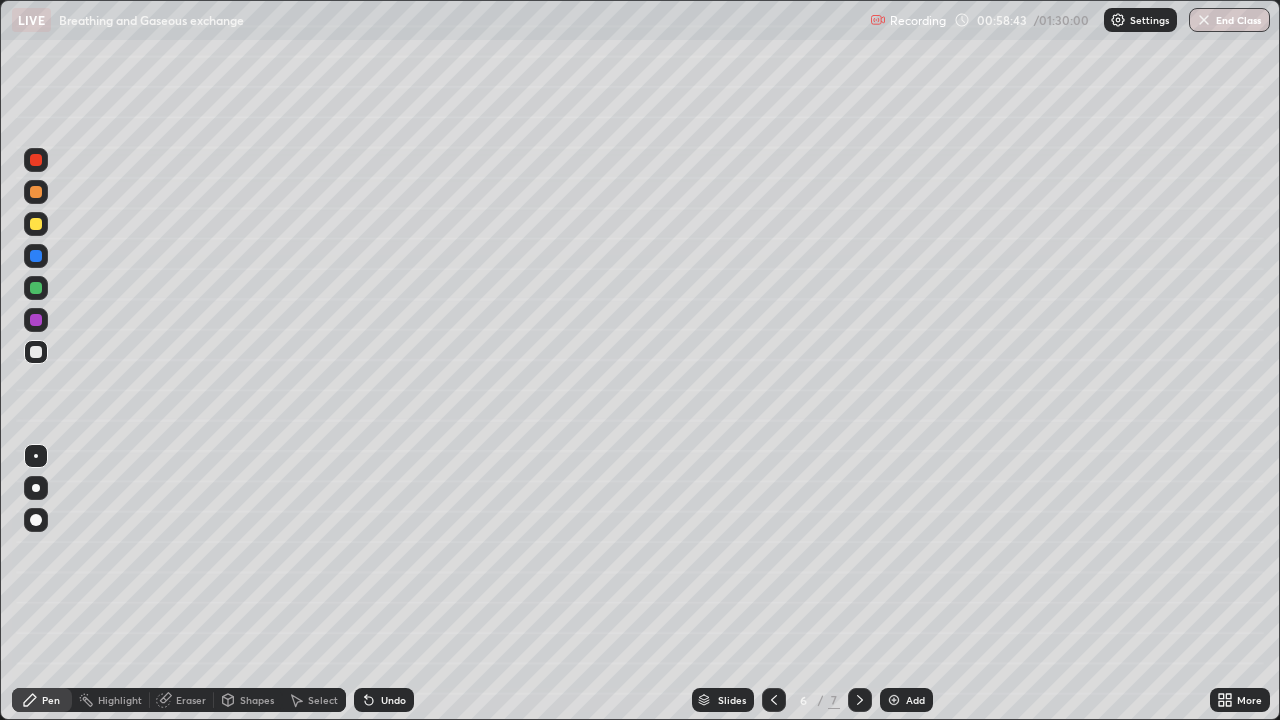 click at bounding box center (774, 700) 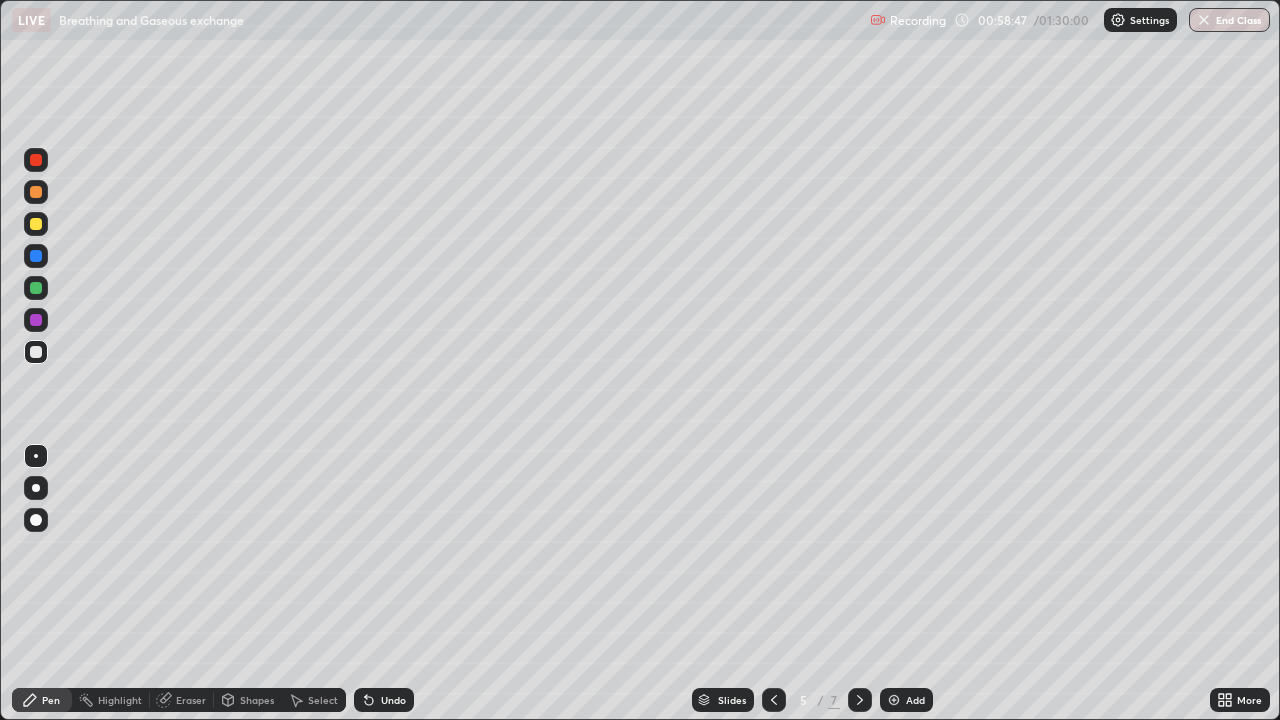 click 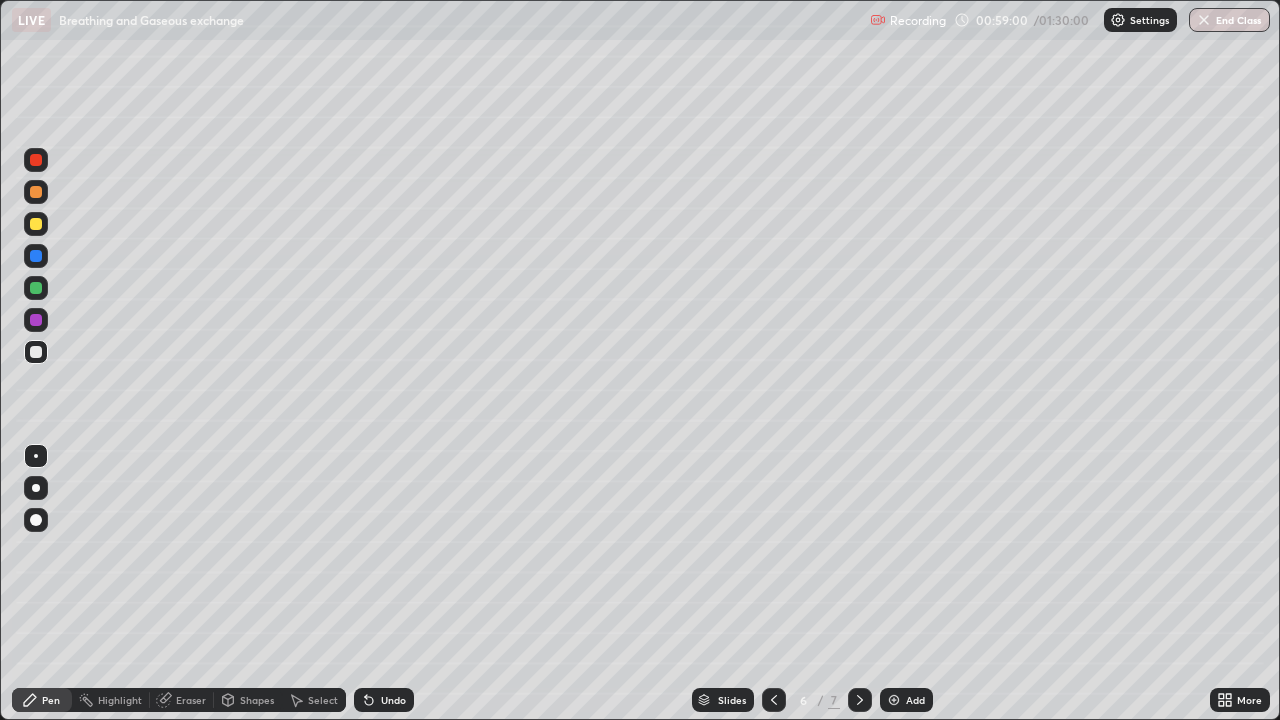 click 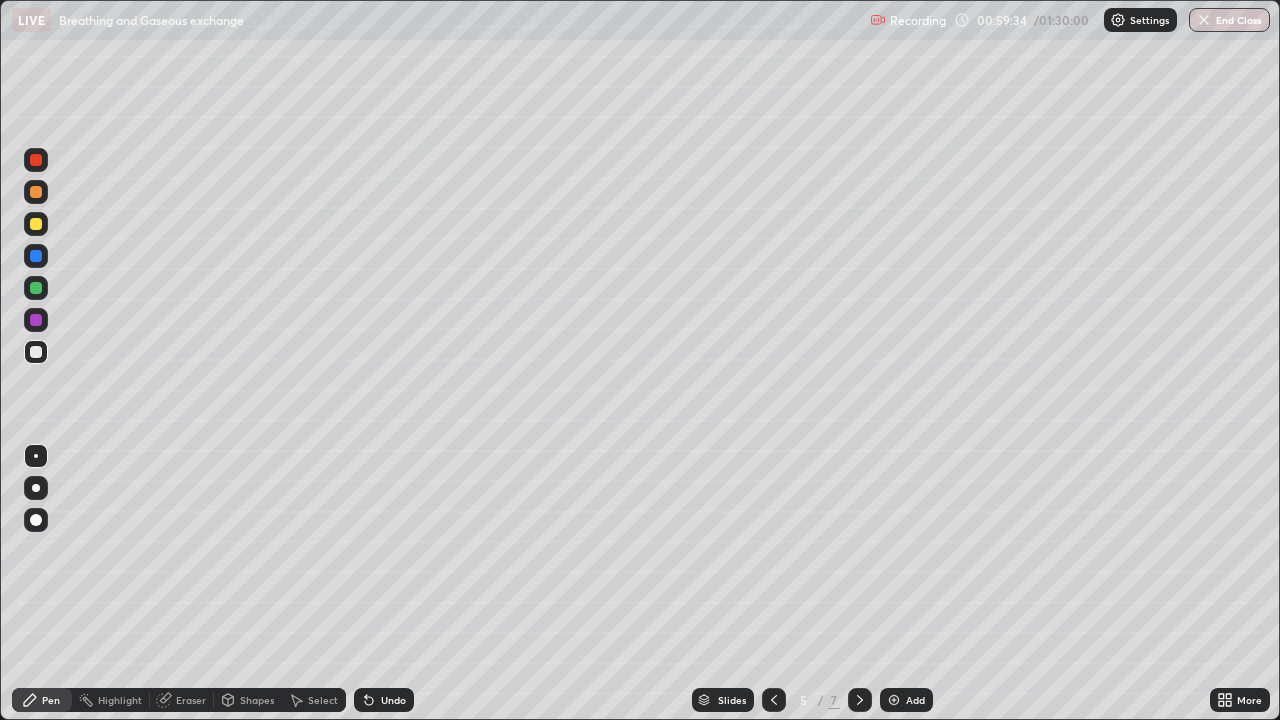 click on "Undo" at bounding box center (384, 700) 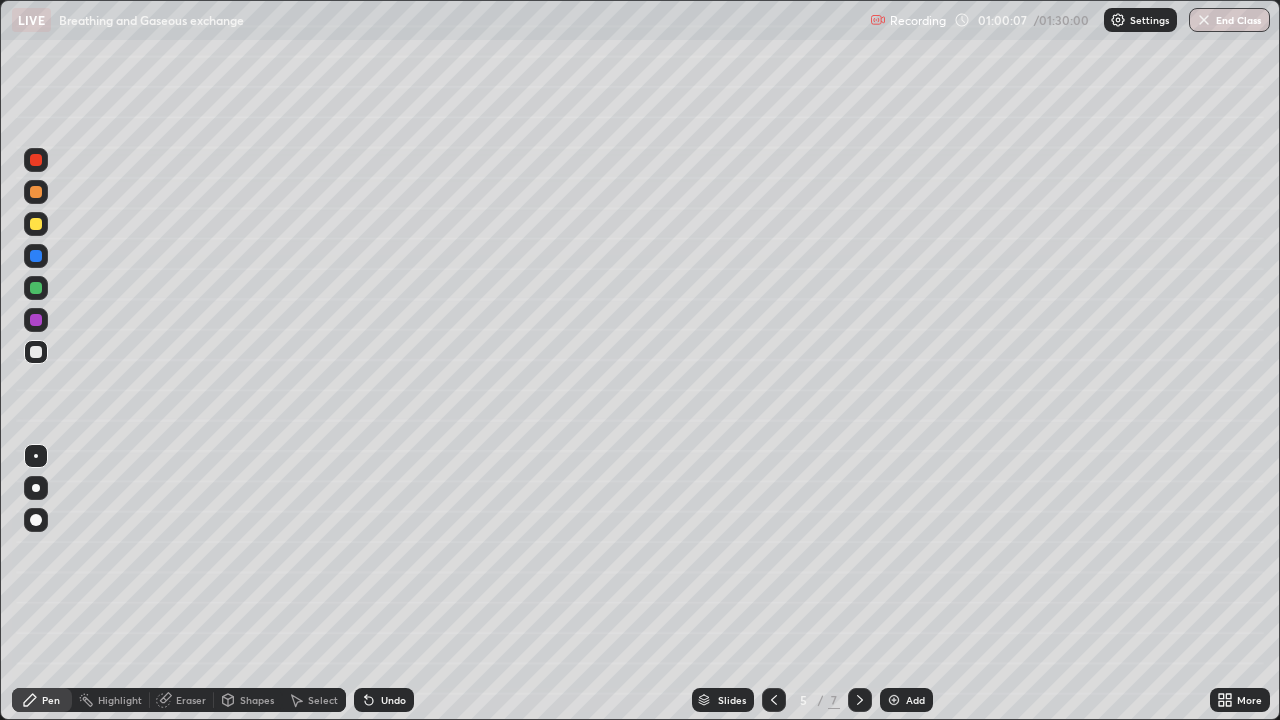 click 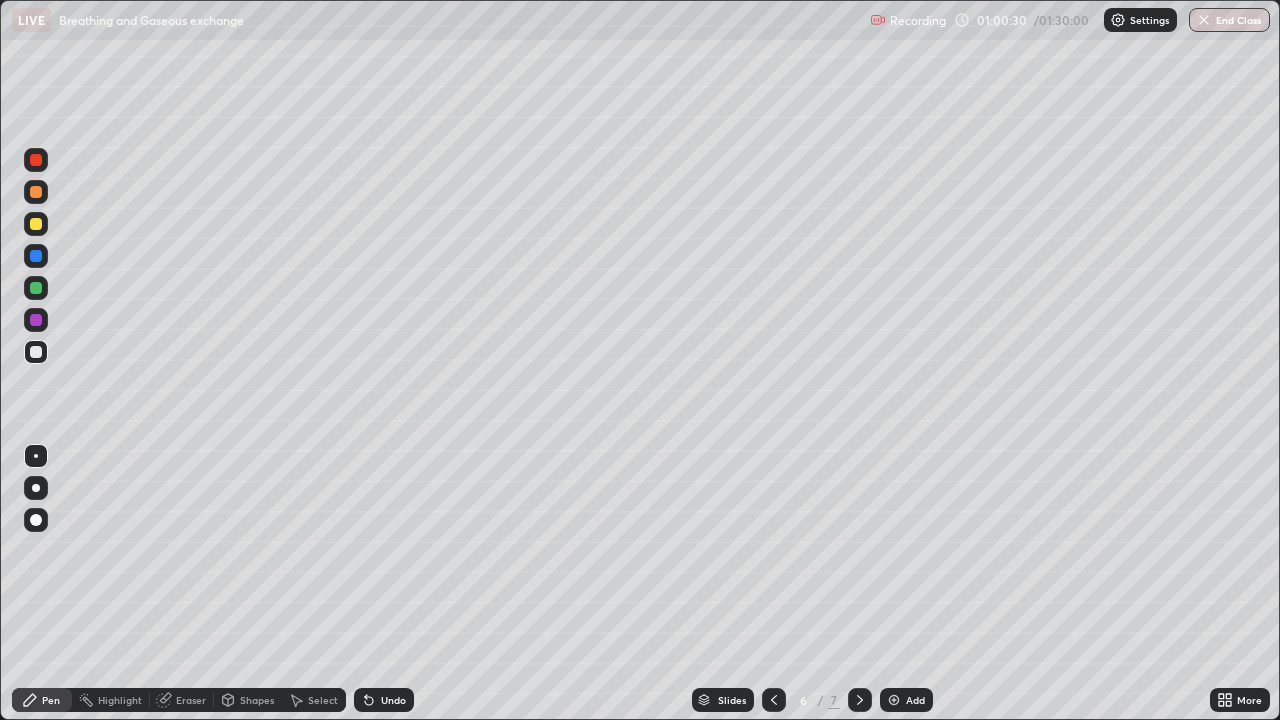 click on "Eraser" at bounding box center (191, 700) 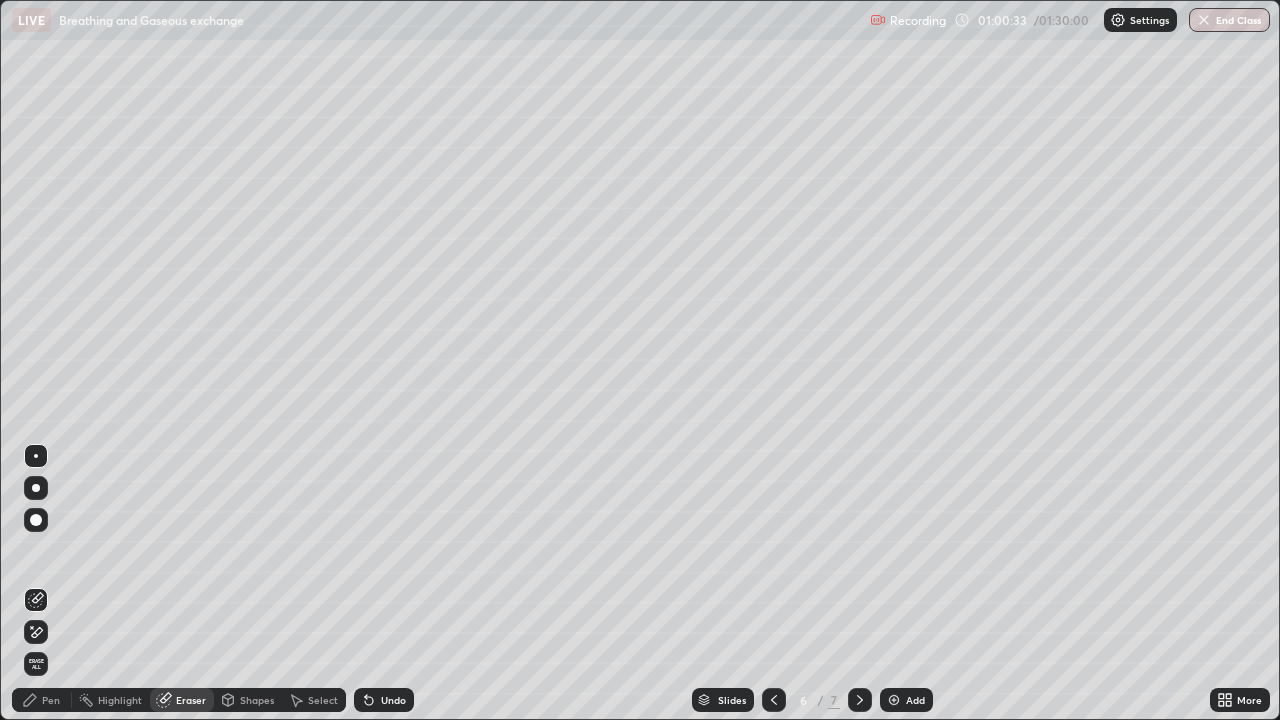click on "Pen" at bounding box center (42, 700) 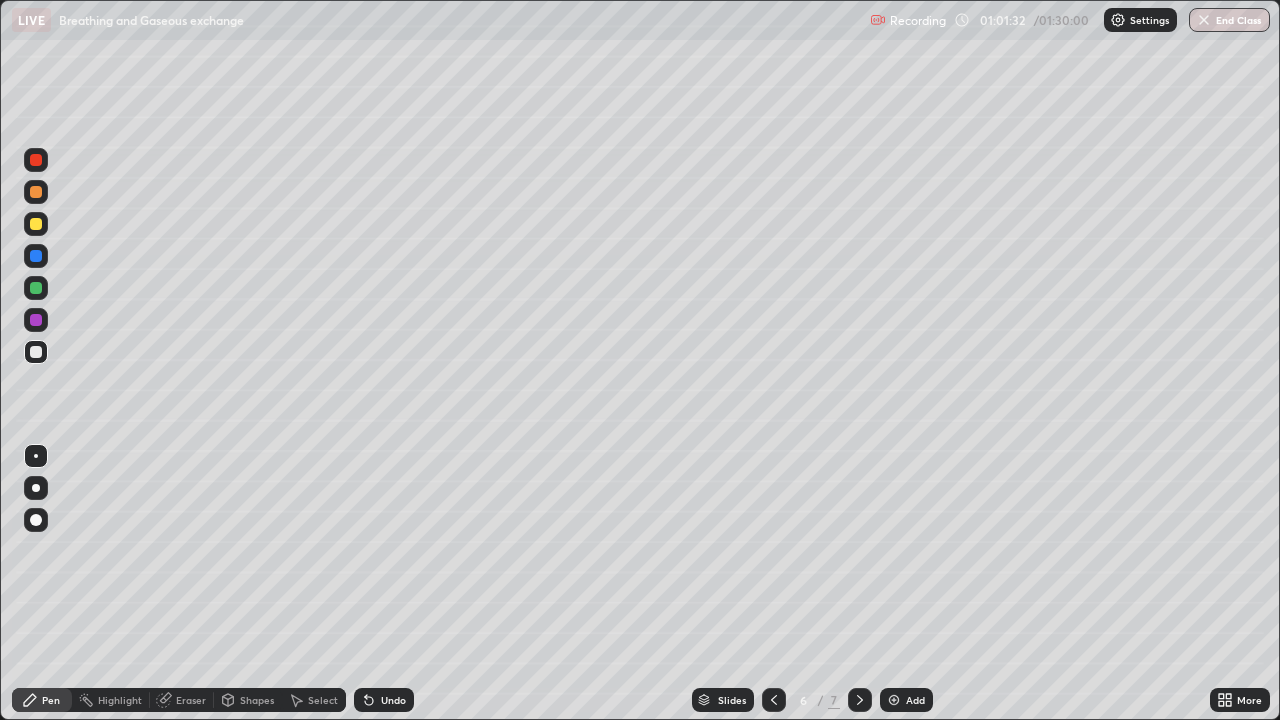 click on "Undo" at bounding box center [393, 700] 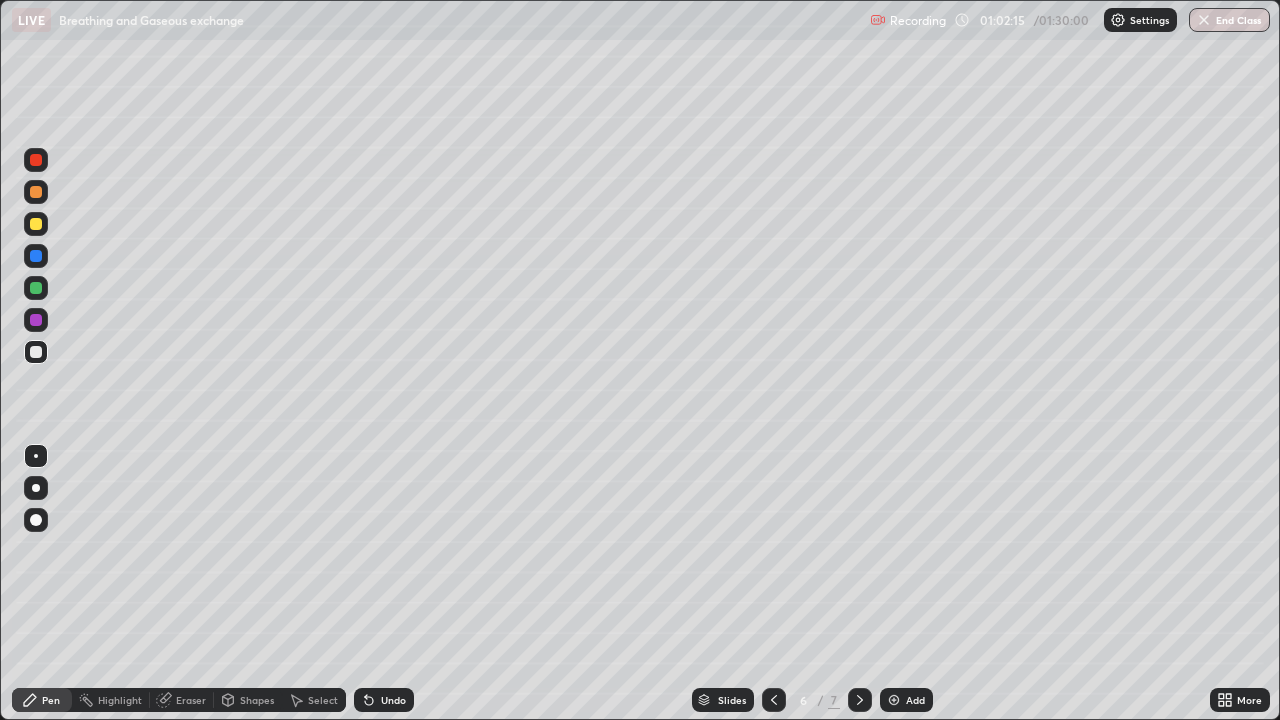 click on "Undo" at bounding box center (393, 700) 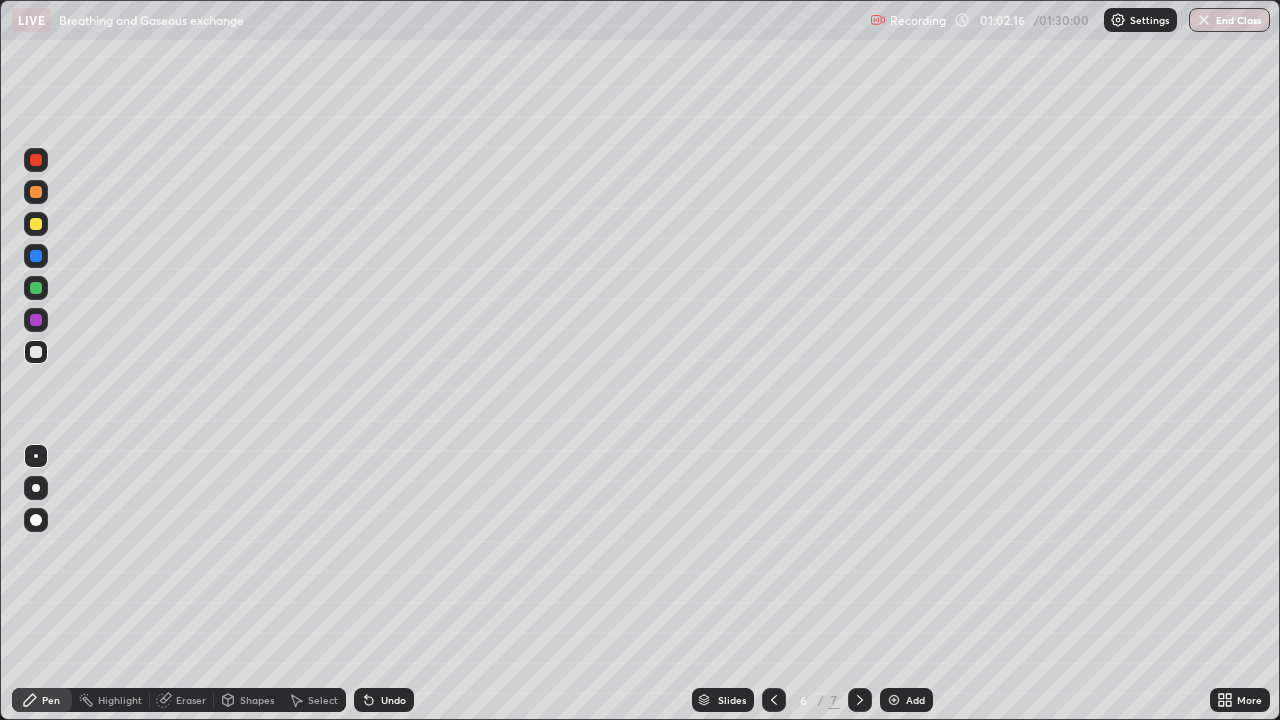 click on "Undo" at bounding box center [393, 700] 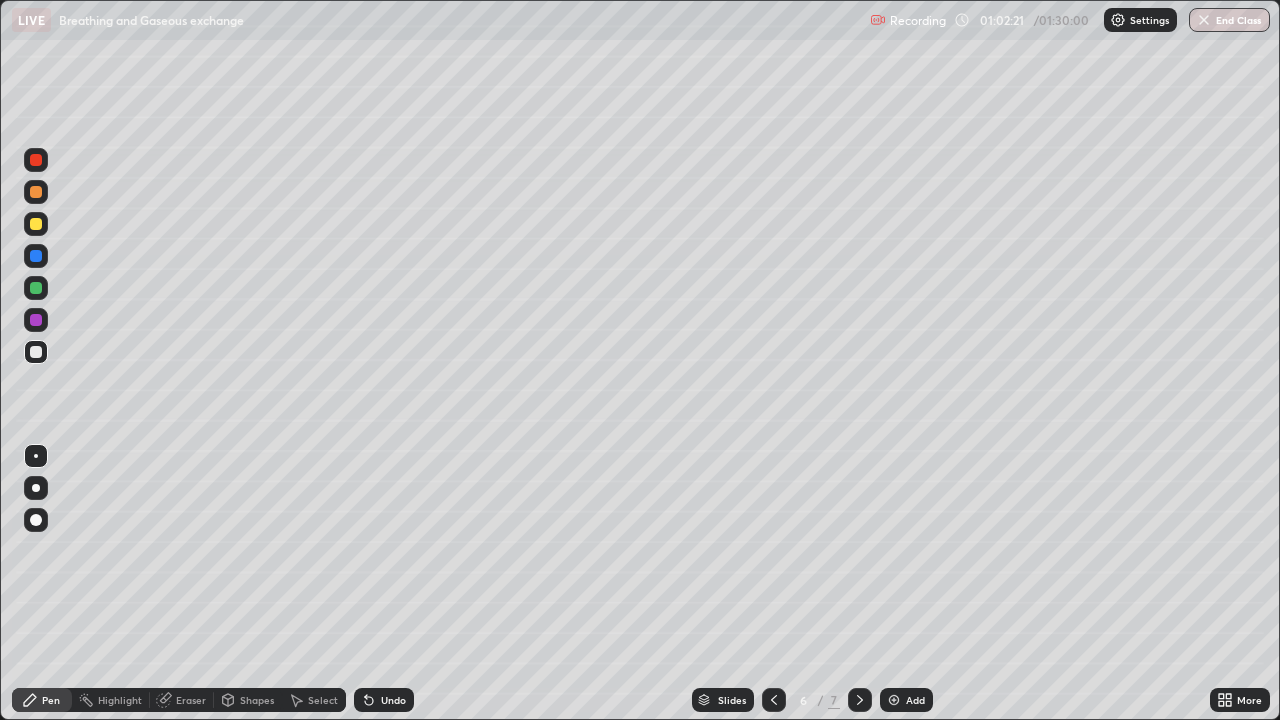 click on "Undo" at bounding box center [393, 700] 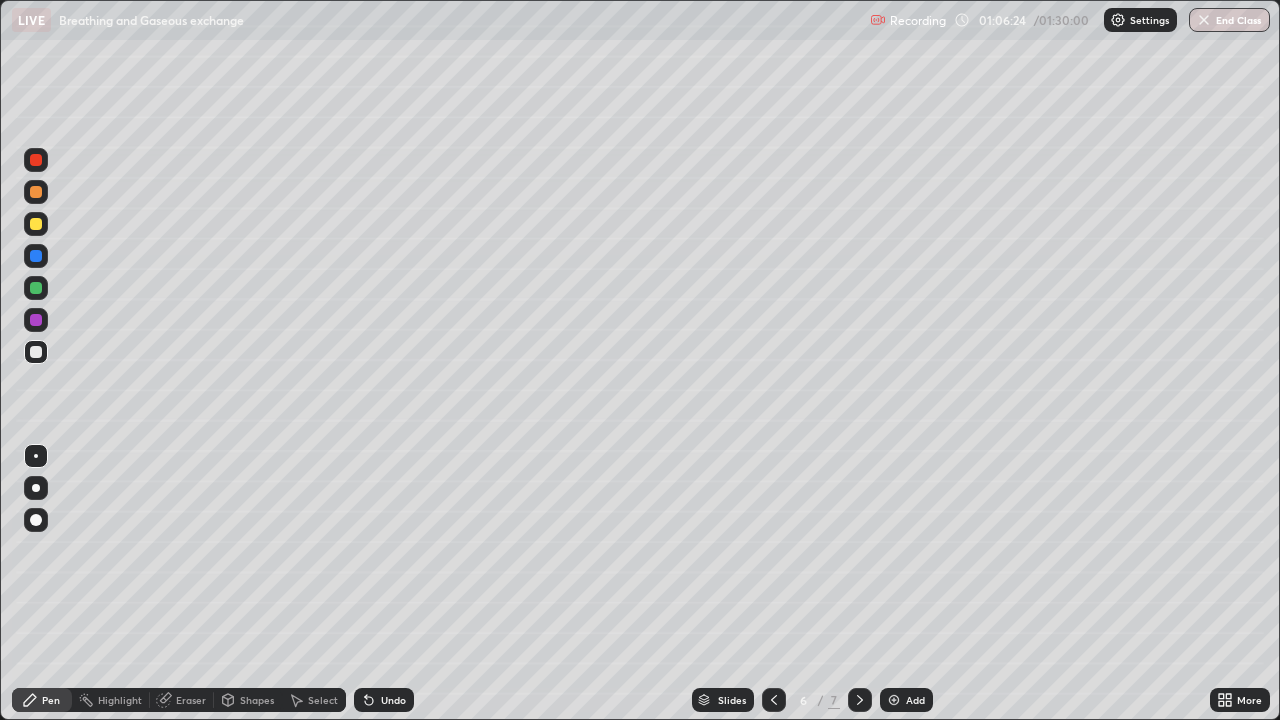 click 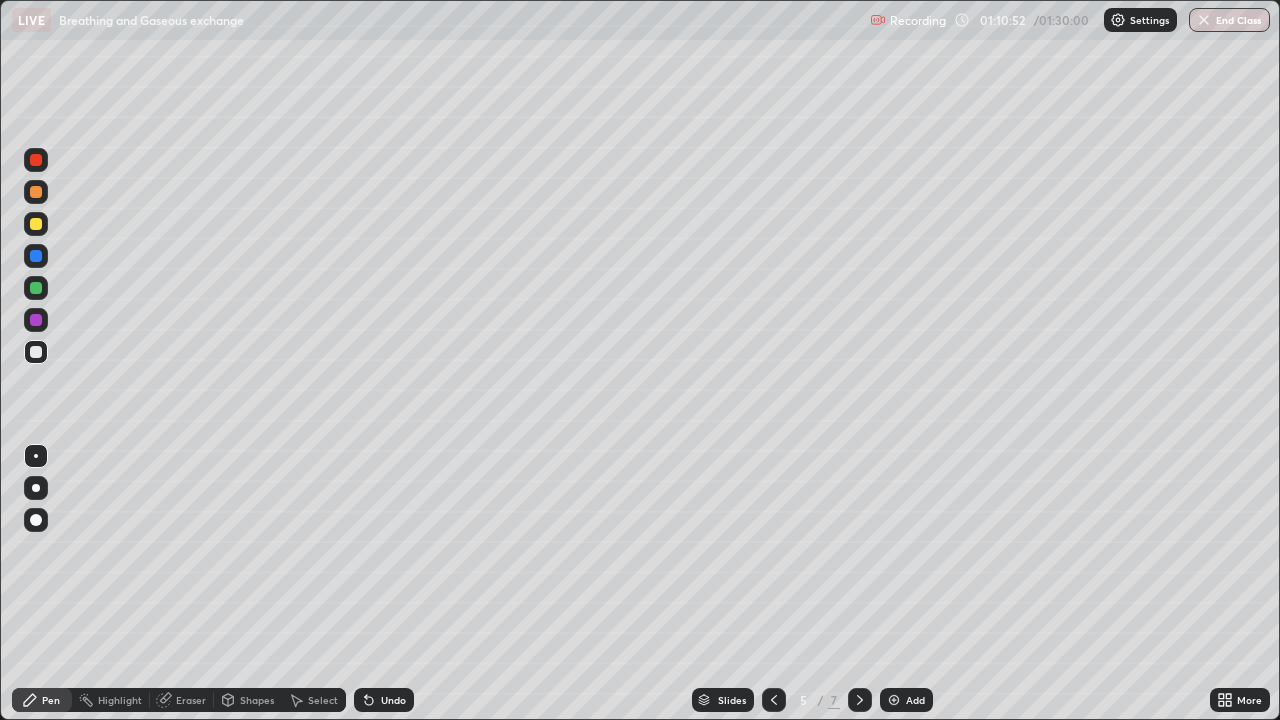 click 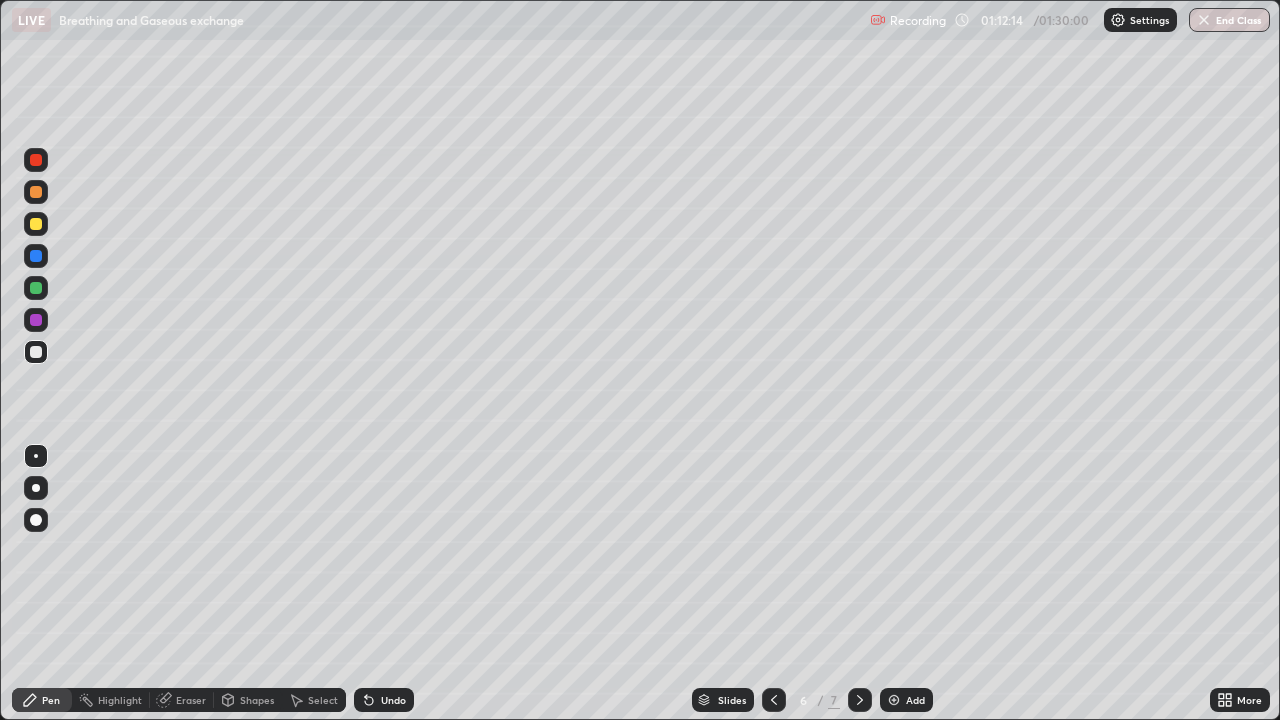 click on "End Class" at bounding box center (1229, 20) 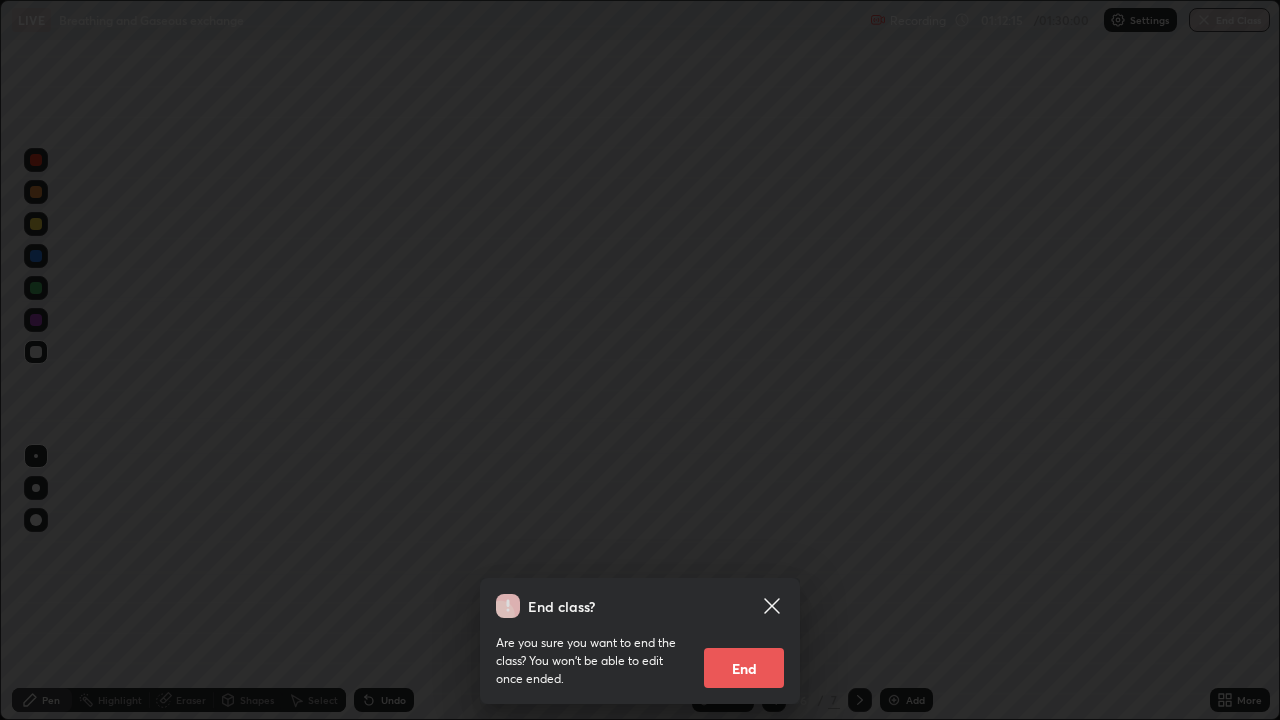 click on "End" at bounding box center (744, 668) 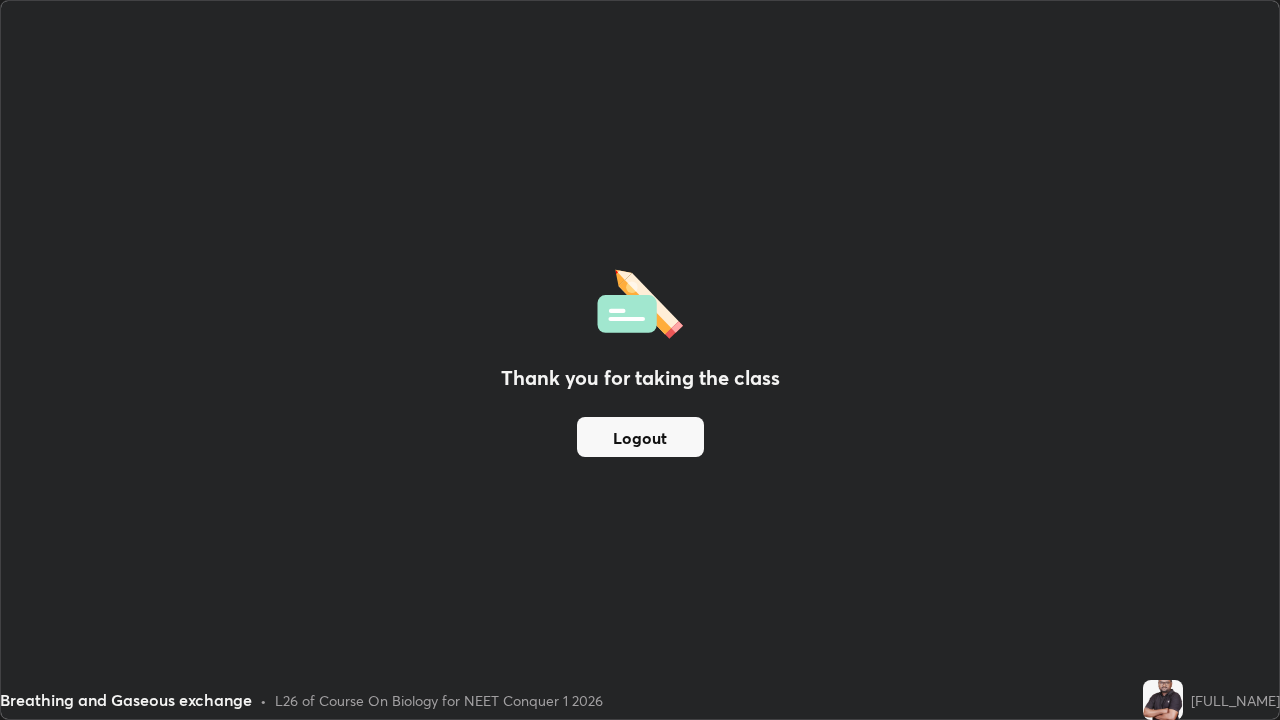 click on "Logout" at bounding box center [640, 437] 